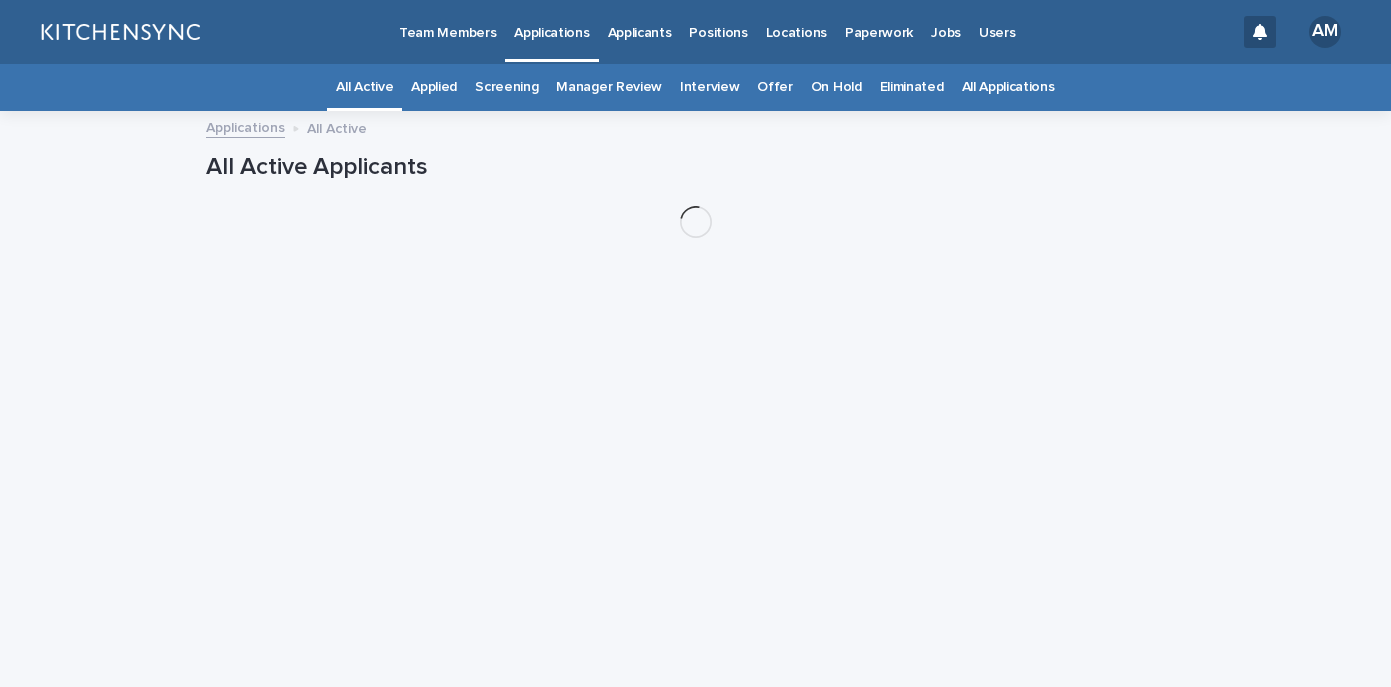 scroll, scrollTop: 0, scrollLeft: 0, axis: both 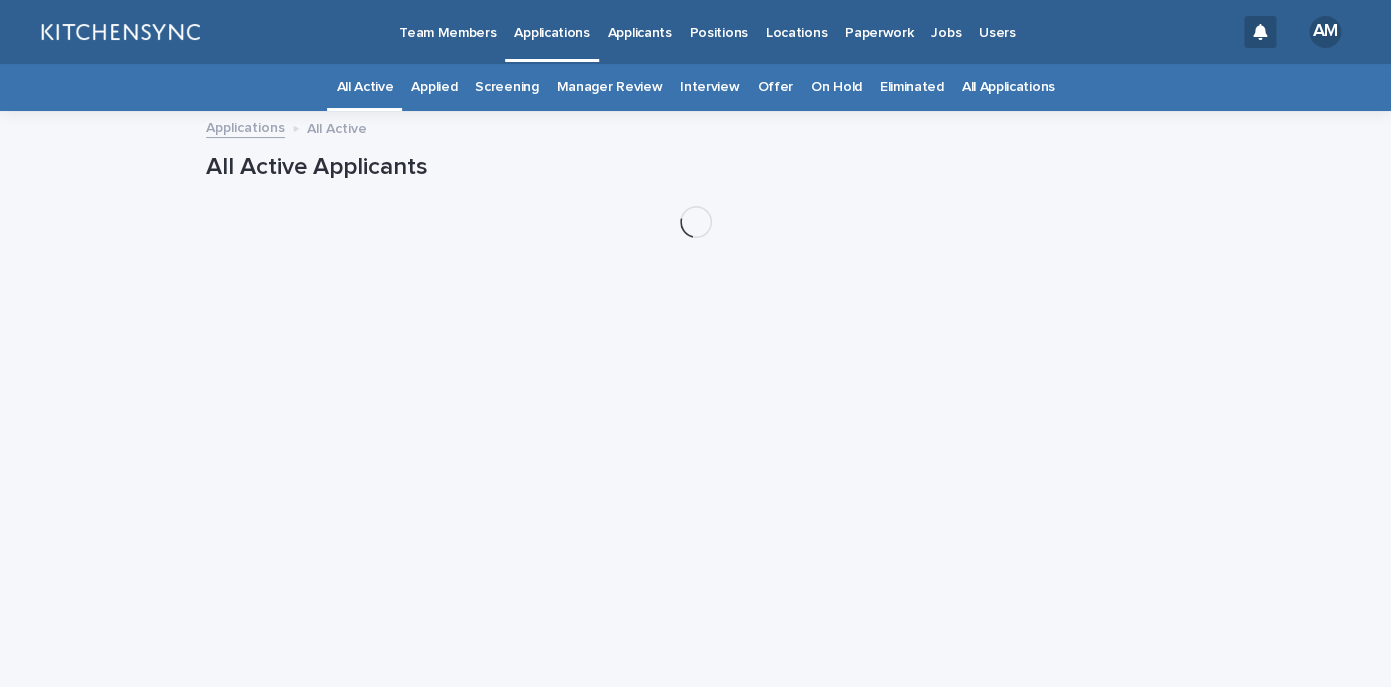 click on "All Applications" at bounding box center [1008, 87] 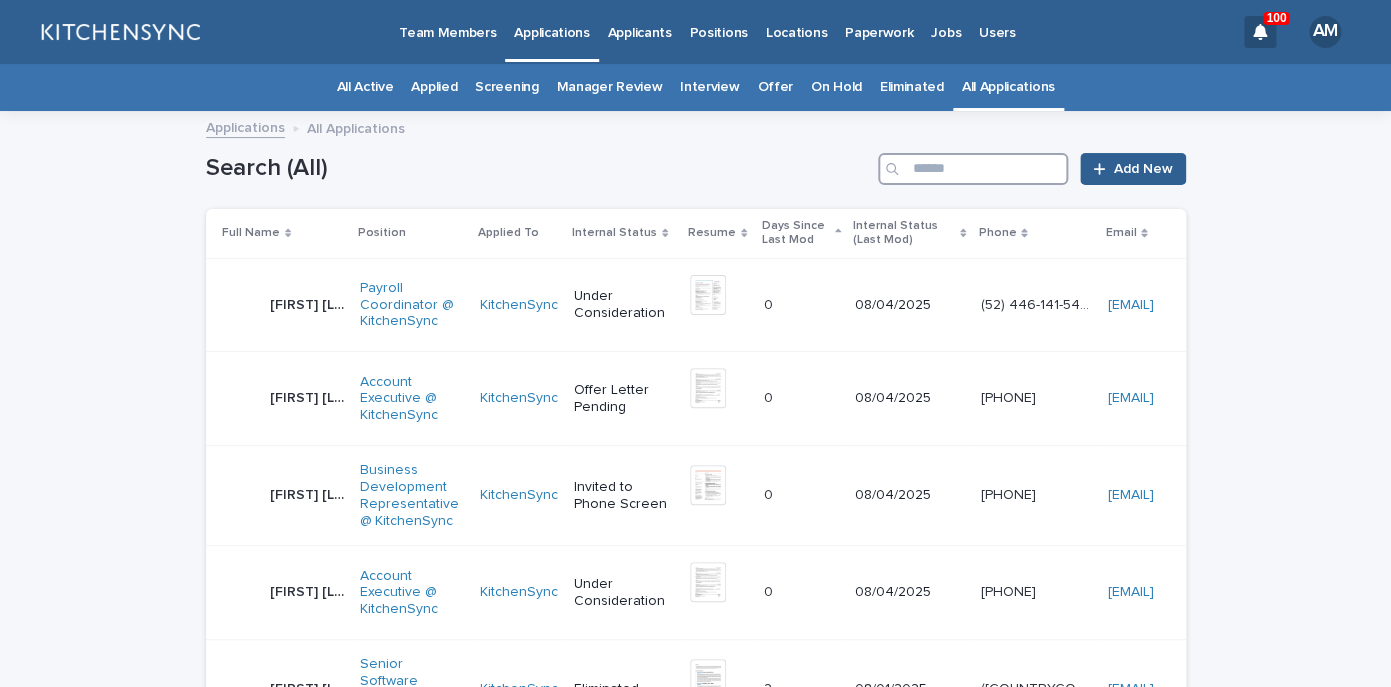 click at bounding box center (973, 169) 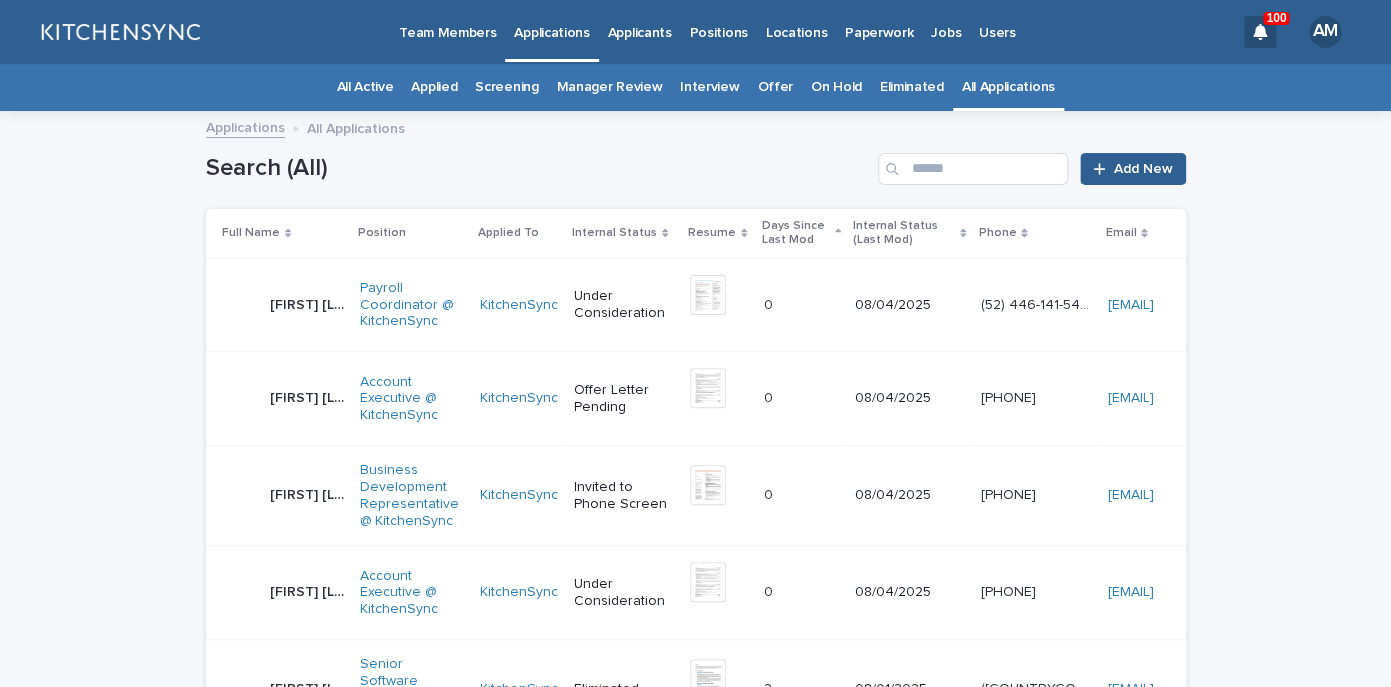 click on "[FIRST] [LAST] [FIRST] [LAST]" at bounding box center (283, 399) 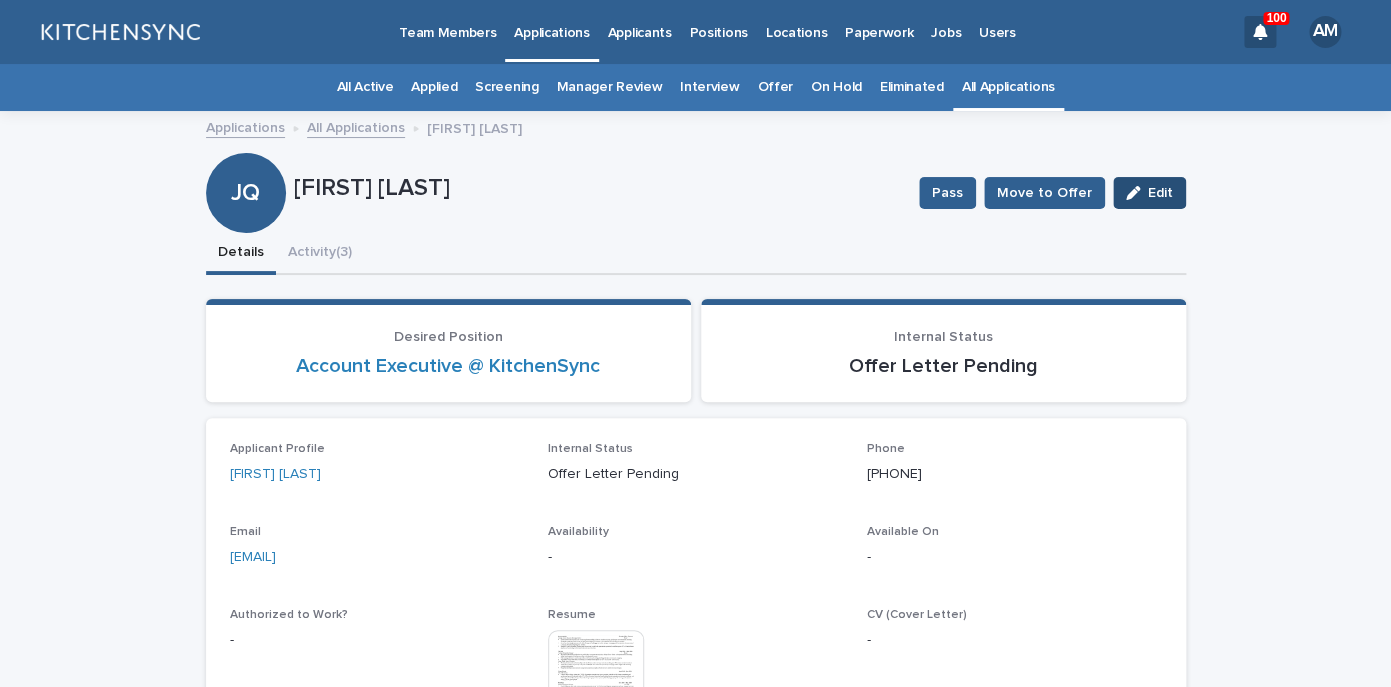 click on "Edit" at bounding box center (1160, 193) 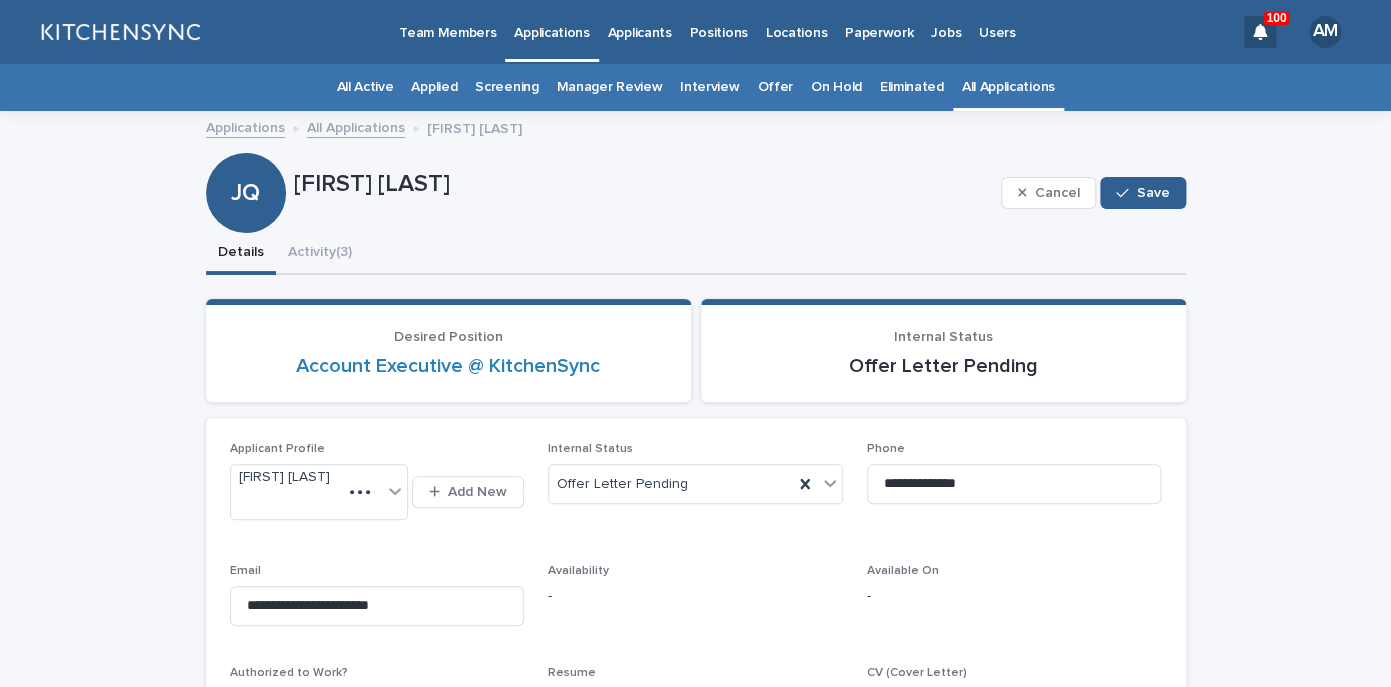 click on "JQ [FIRST] [LAST] Cancel Save" at bounding box center (696, 193) 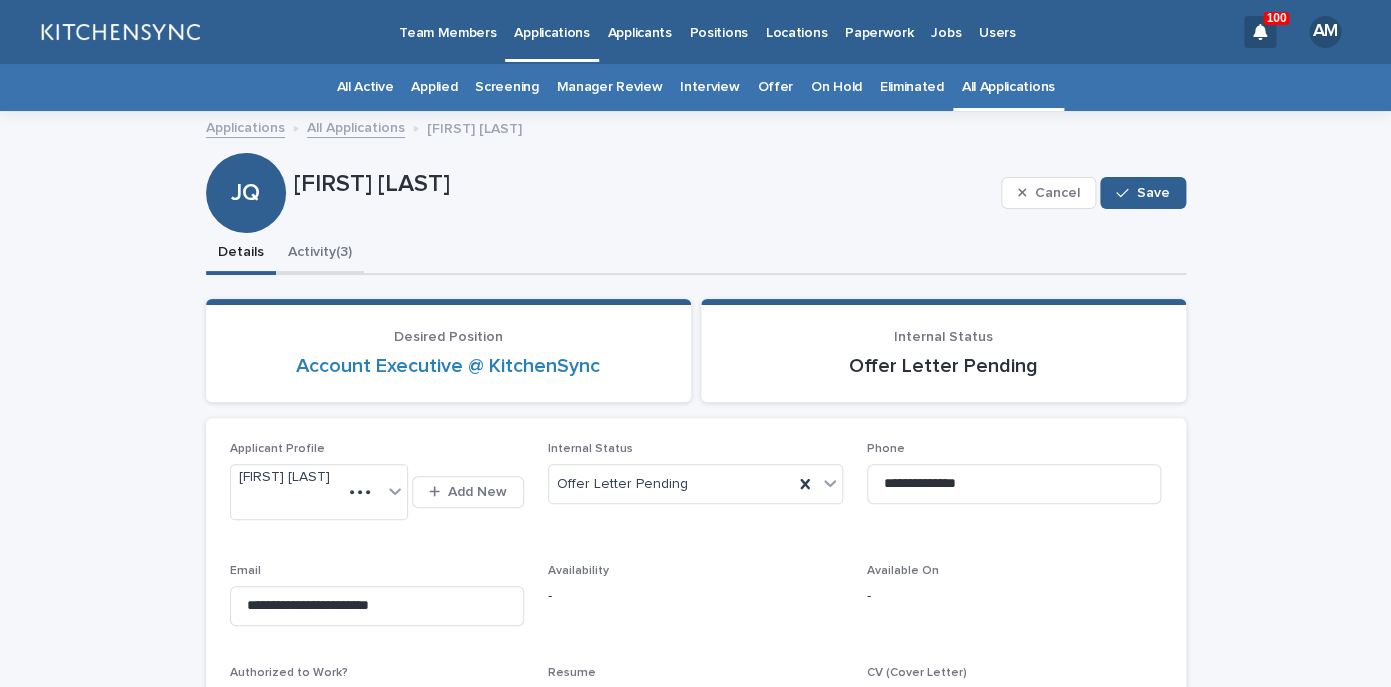 click on "Activity  (3)" at bounding box center [320, 254] 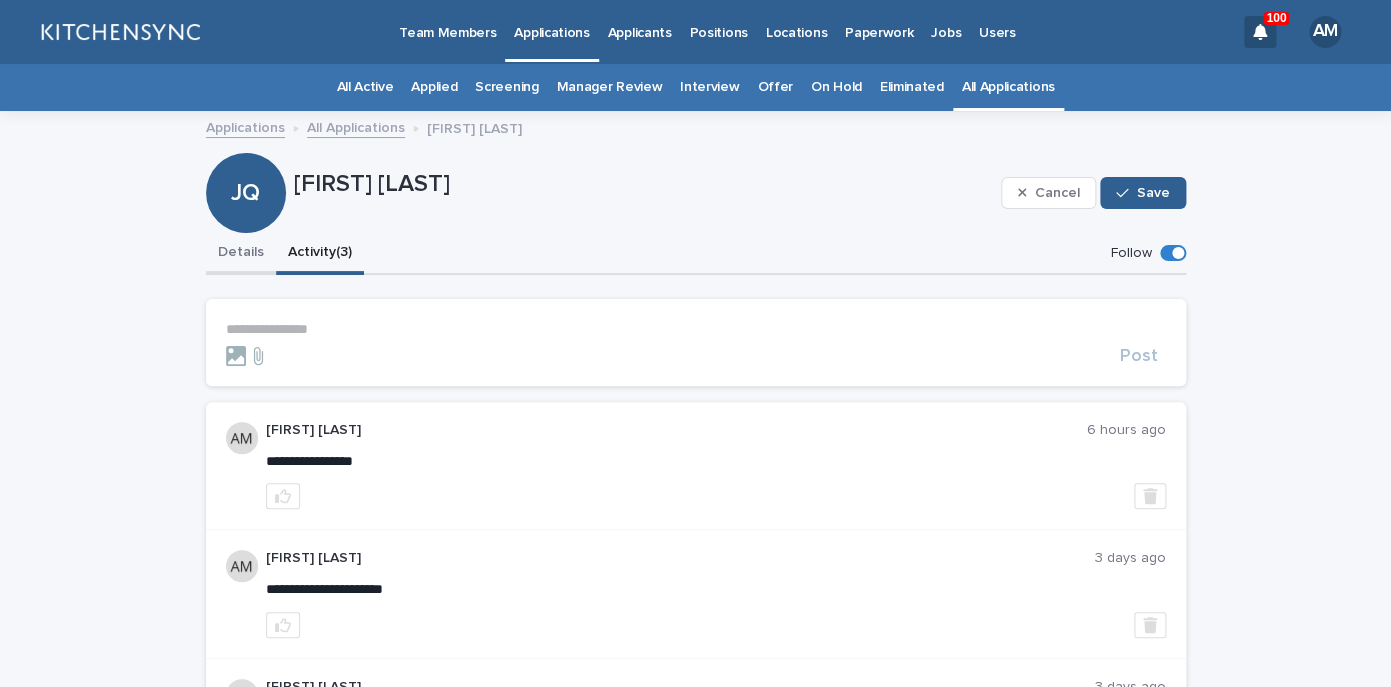 click on "Details" at bounding box center [241, 254] 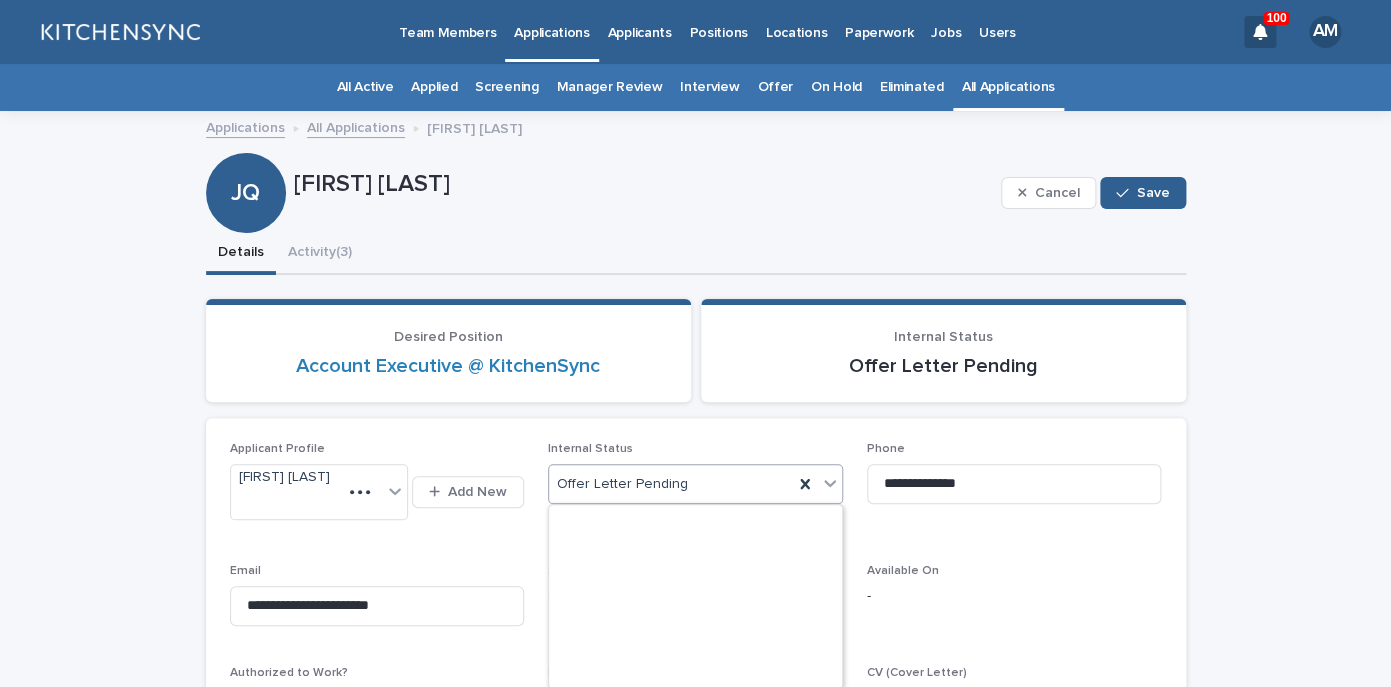 click on "Offer Letter Pending" at bounding box center [671, 484] 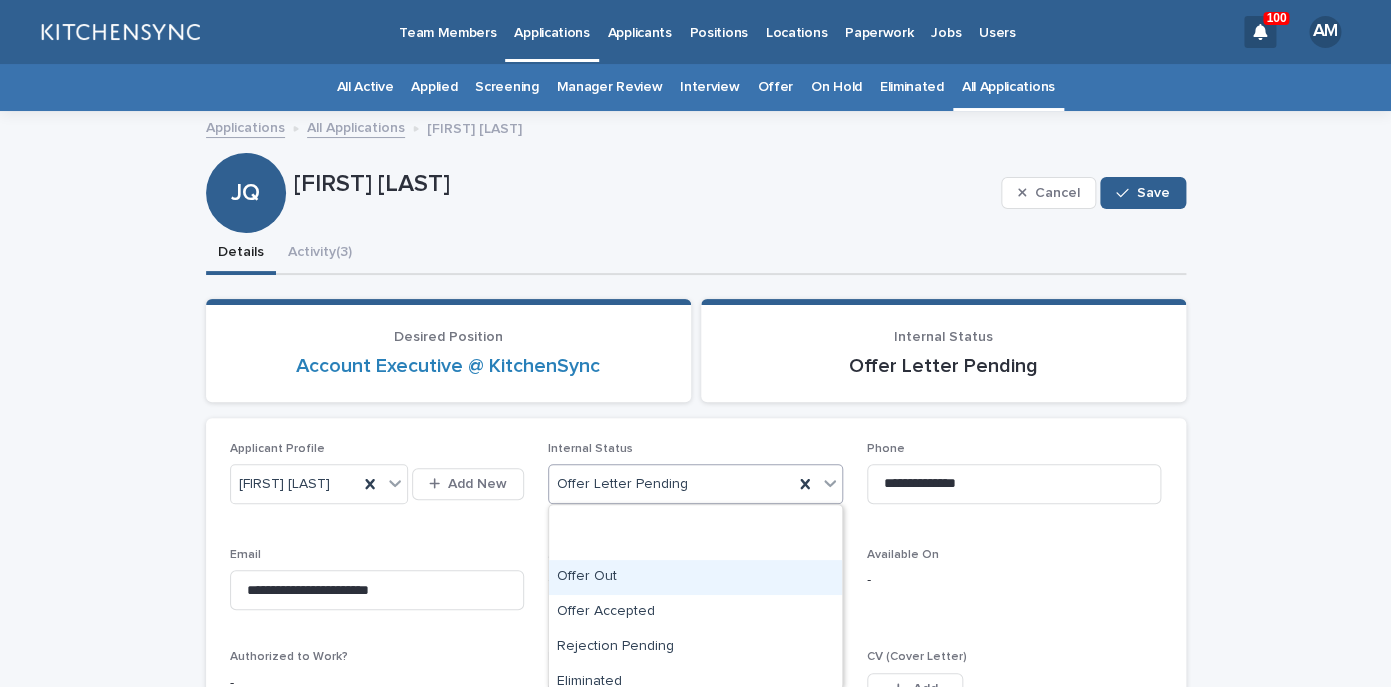 scroll, scrollTop: 413, scrollLeft: 0, axis: vertical 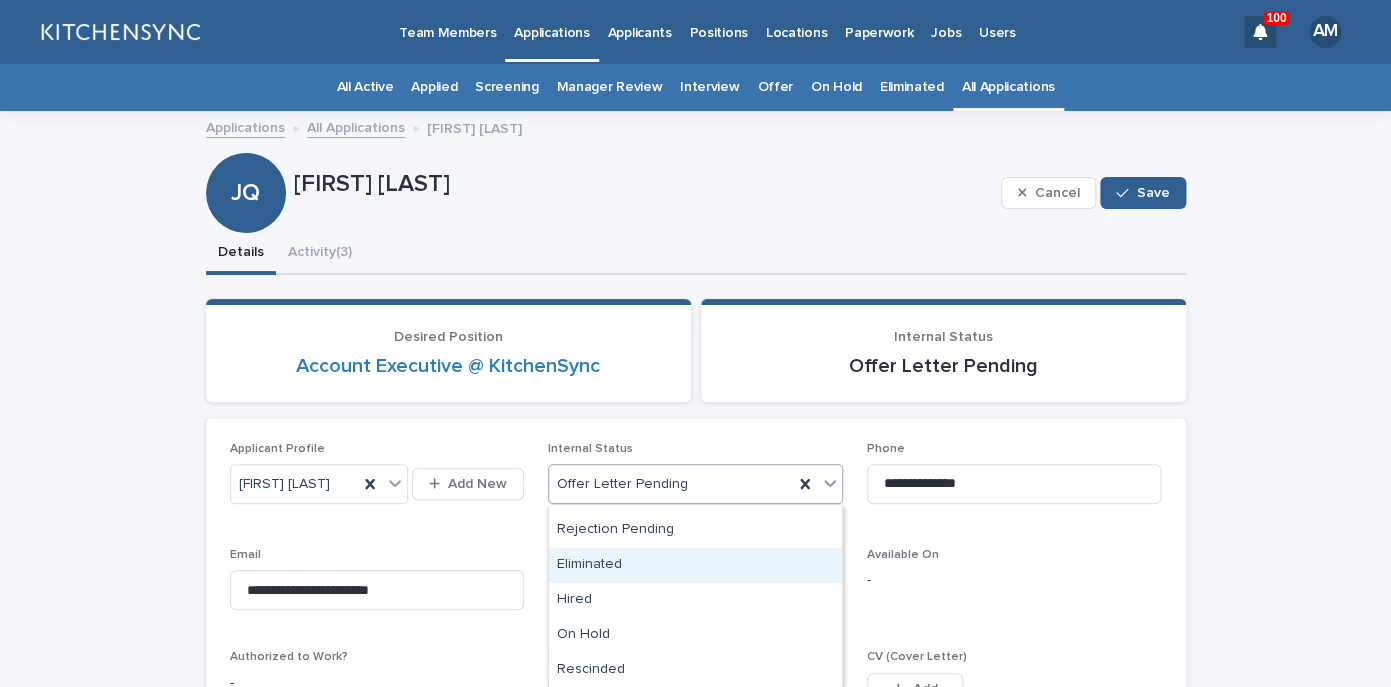 click on "Eliminated" at bounding box center (695, 565) 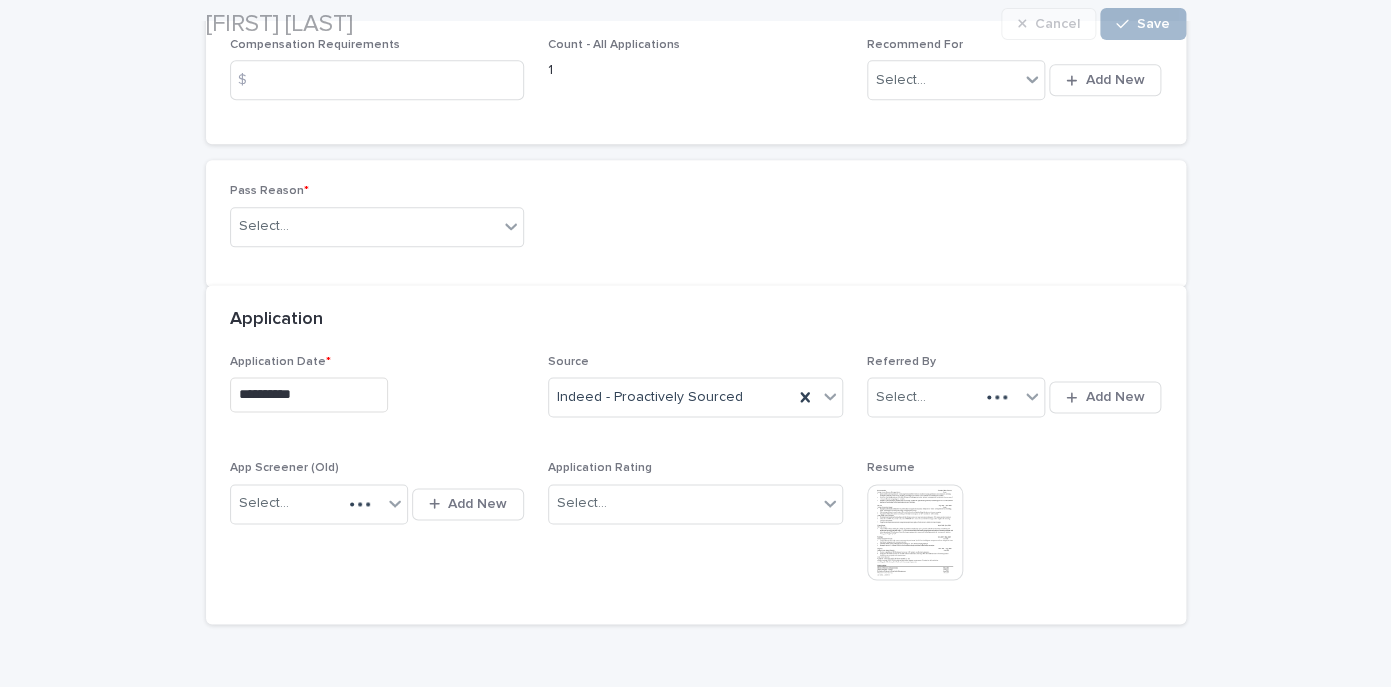 scroll, scrollTop: 509, scrollLeft: 0, axis: vertical 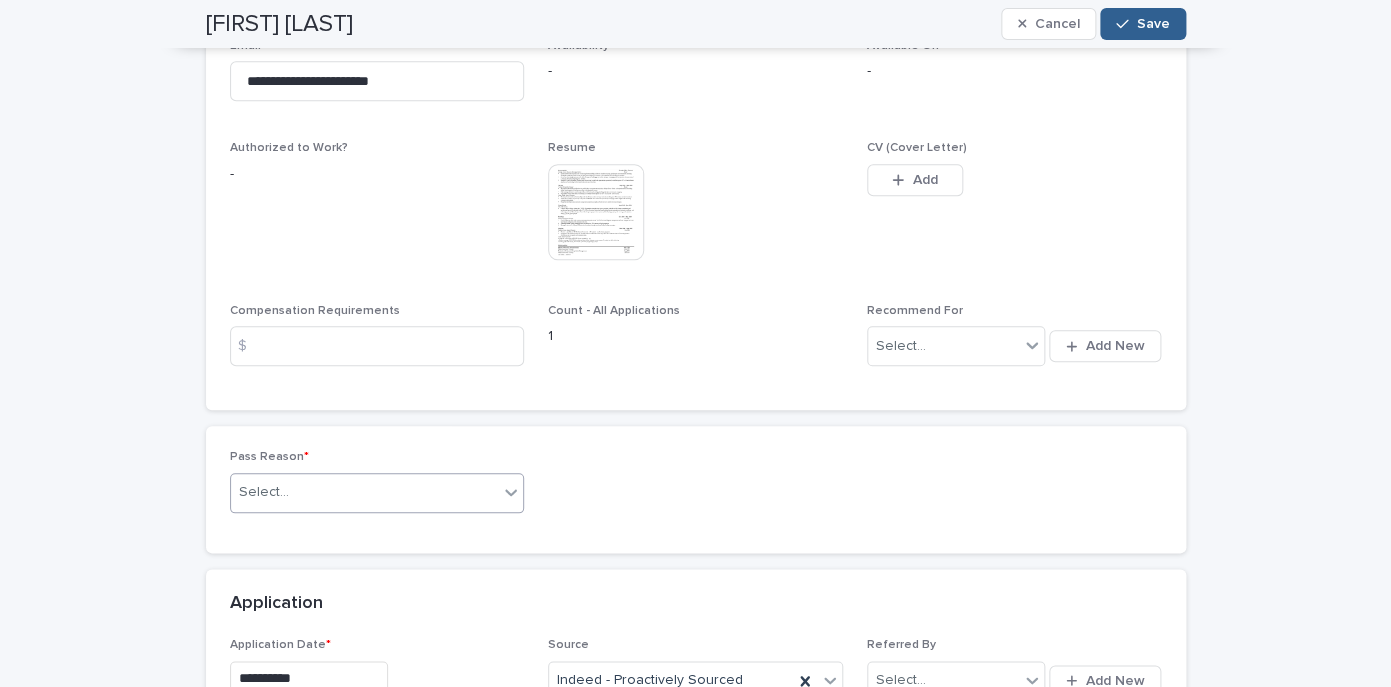 click on "Select..." at bounding box center (365, 492) 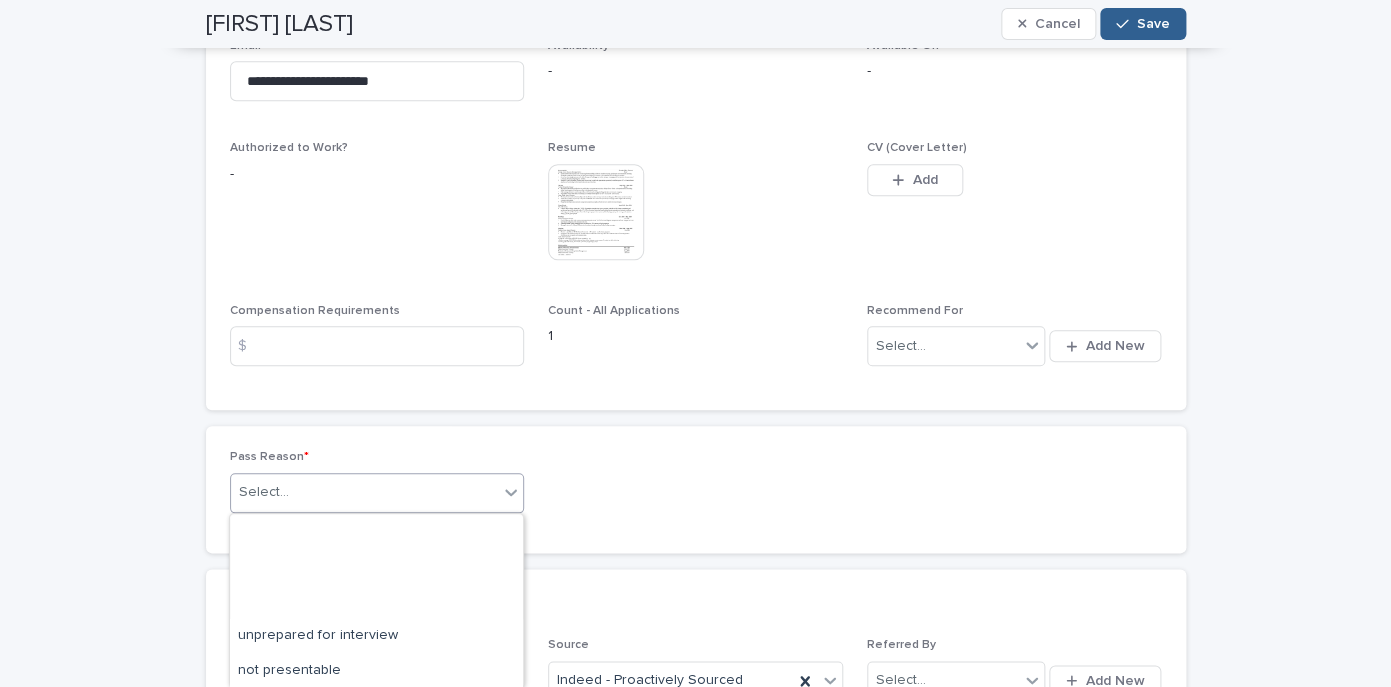 scroll, scrollTop: 281, scrollLeft: 0, axis: vertical 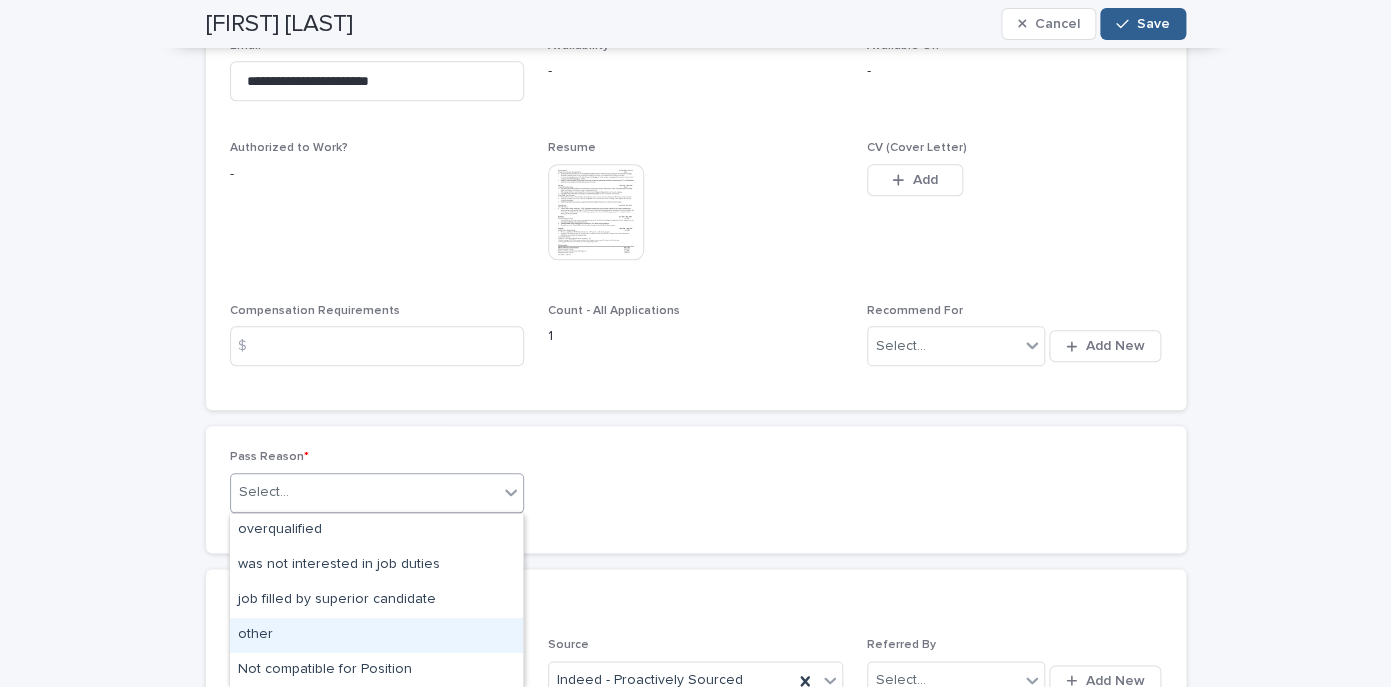 click on "other" at bounding box center [376, 635] 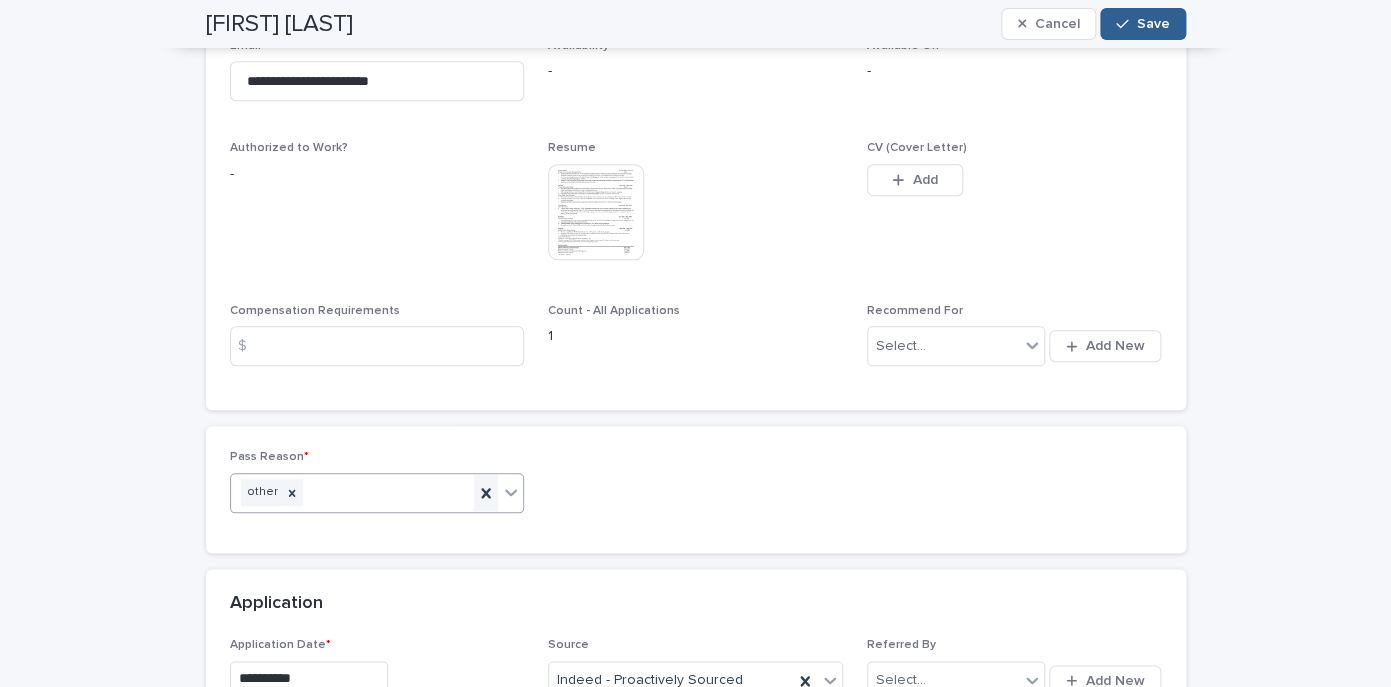 click 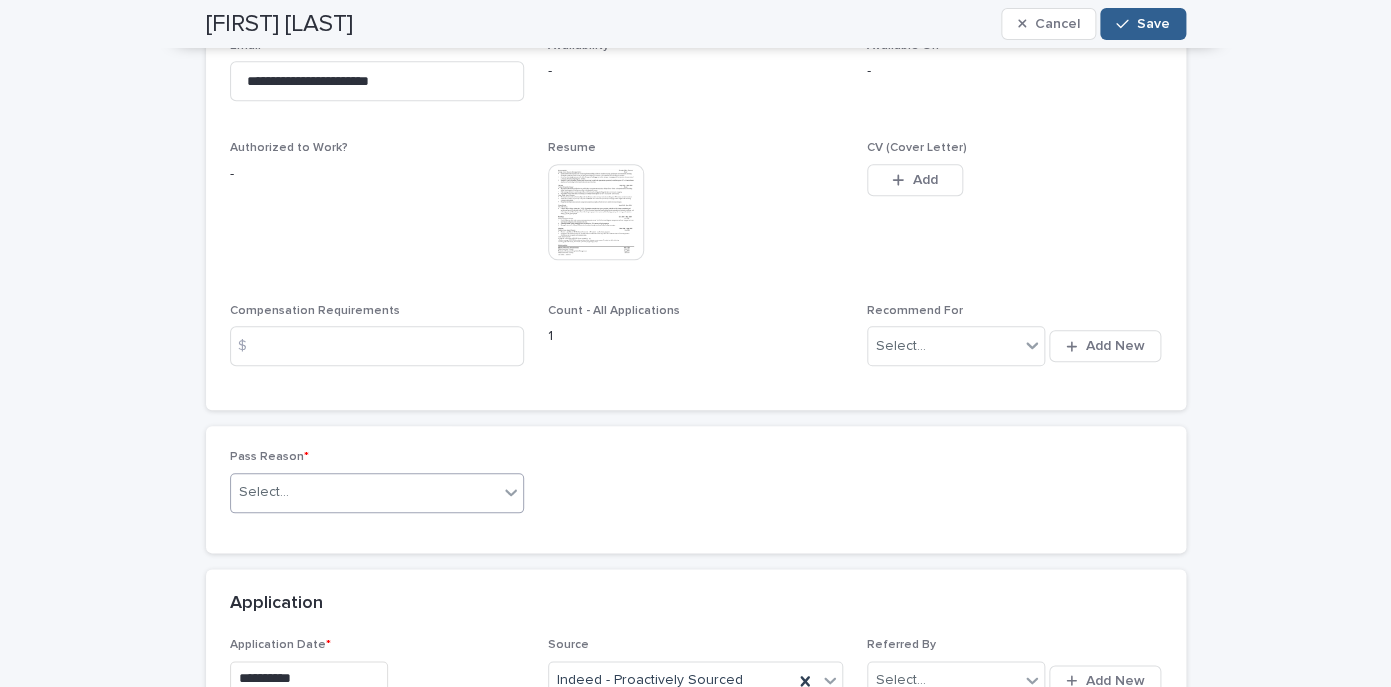 scroll, scrollTop: 0, scrollLeft: 0, axis: both 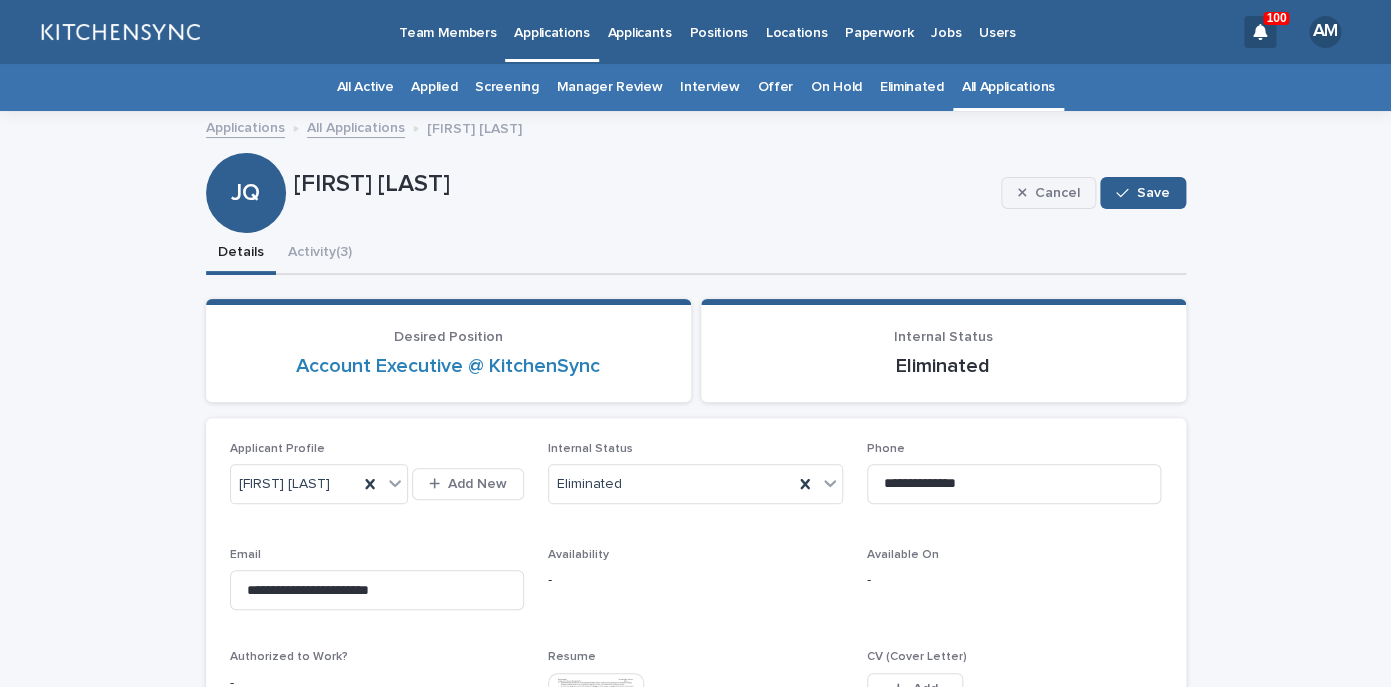 click on "Cancel" at bounding box center (1056, 193) 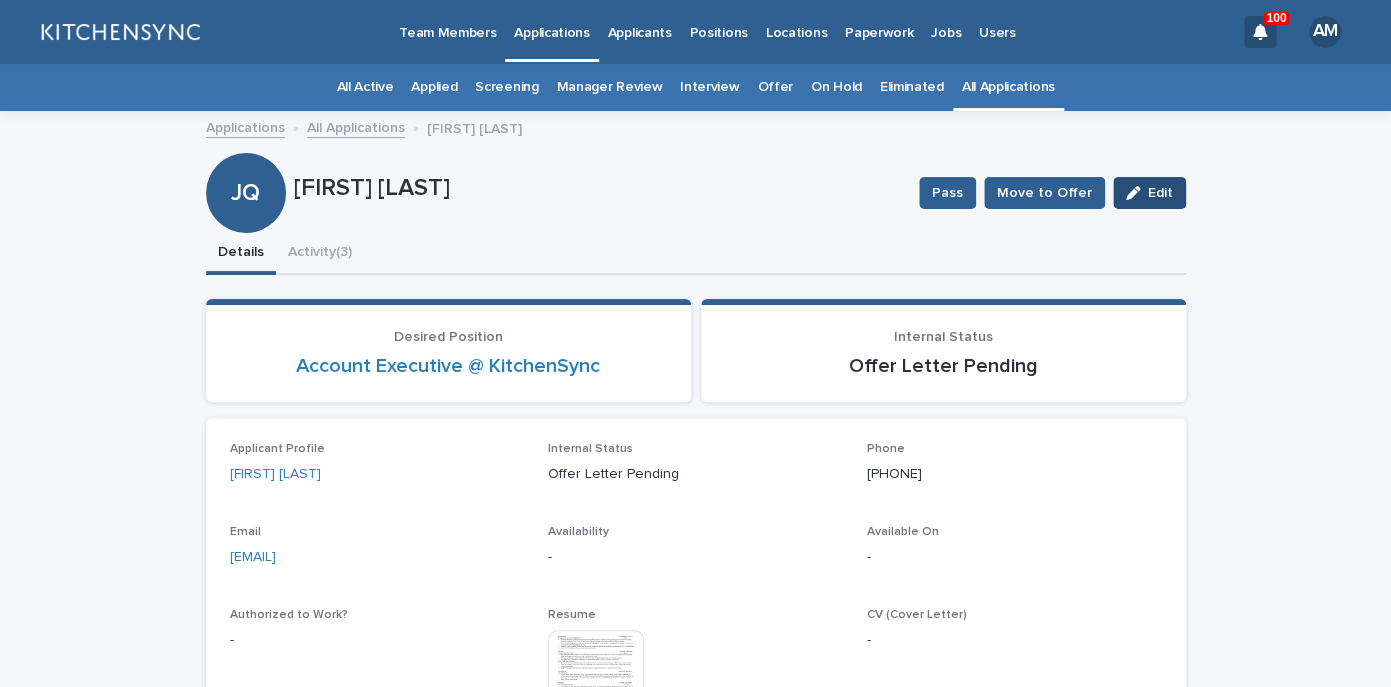 click on "Edit" at bounding box center (1160, 193) 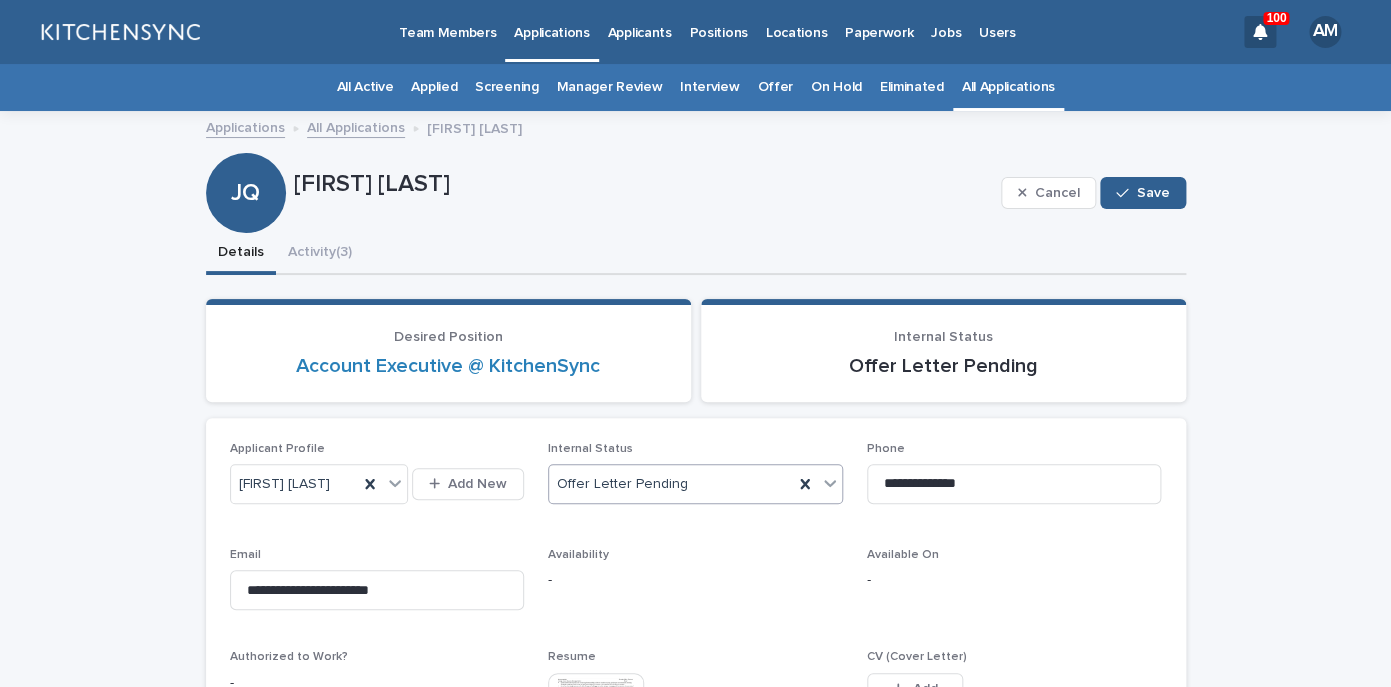 click on "Offer Letter Pending" at bounding box center [671, 484] 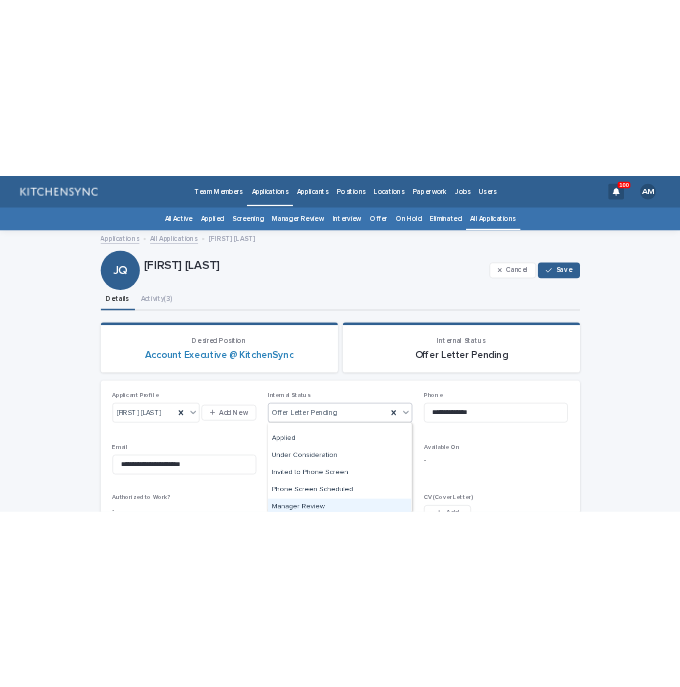 scroll, scrollTop: 0, scrollLeft: 0, axis: both 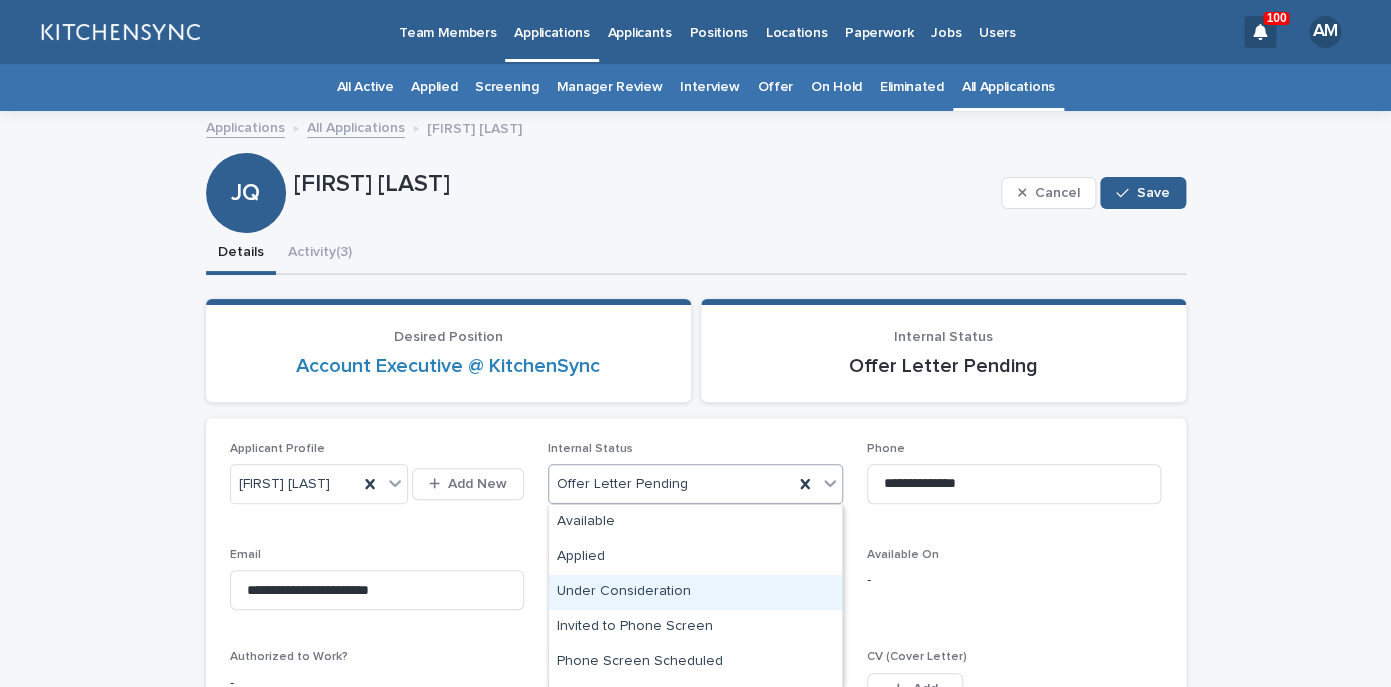 click on "Under Consideration" at bounding box center [695, 592] 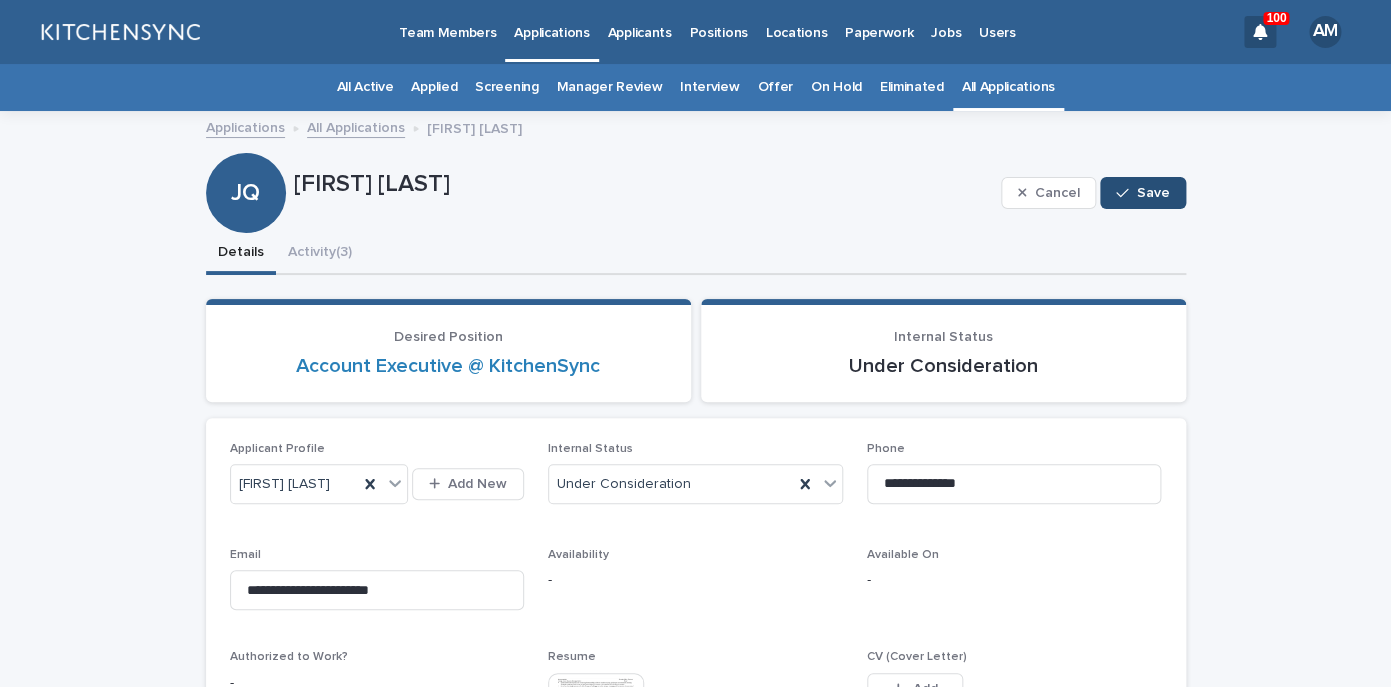 click on "Save" at bounding box center (1142, 193) 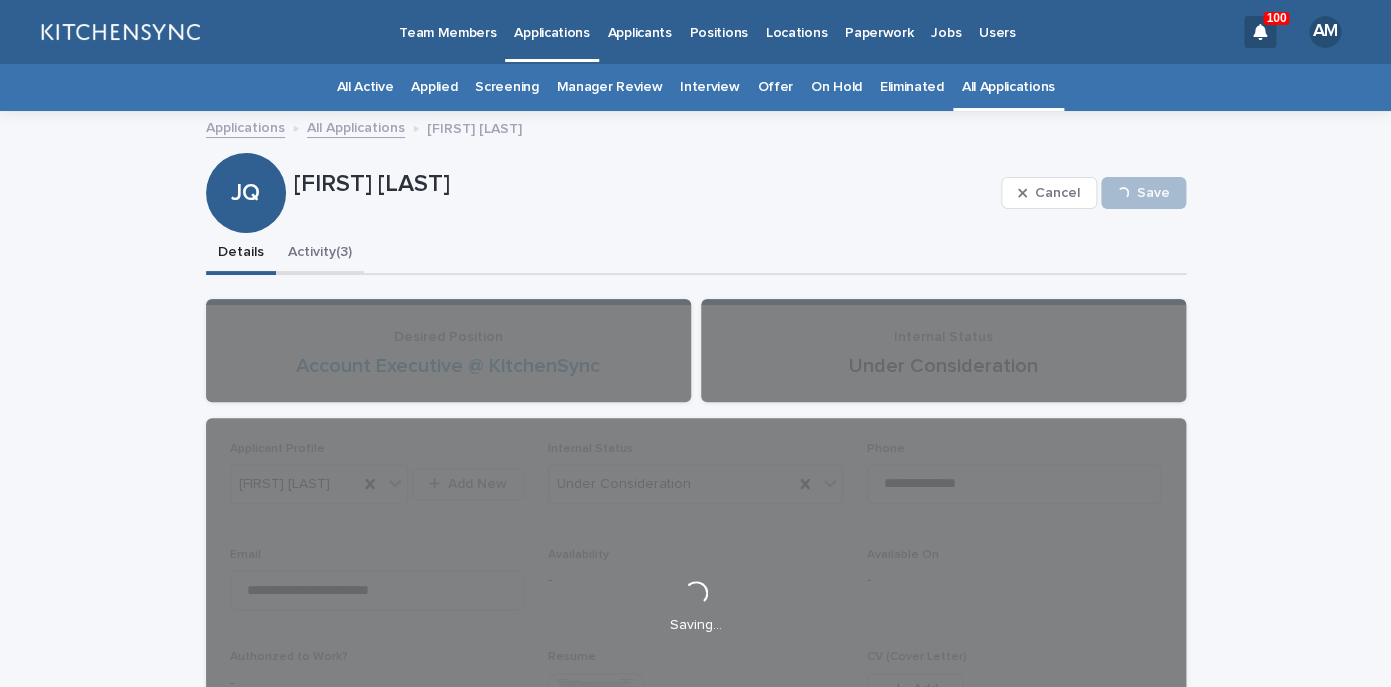 click on "Activity  (3)" at bounding box center [320, 254] 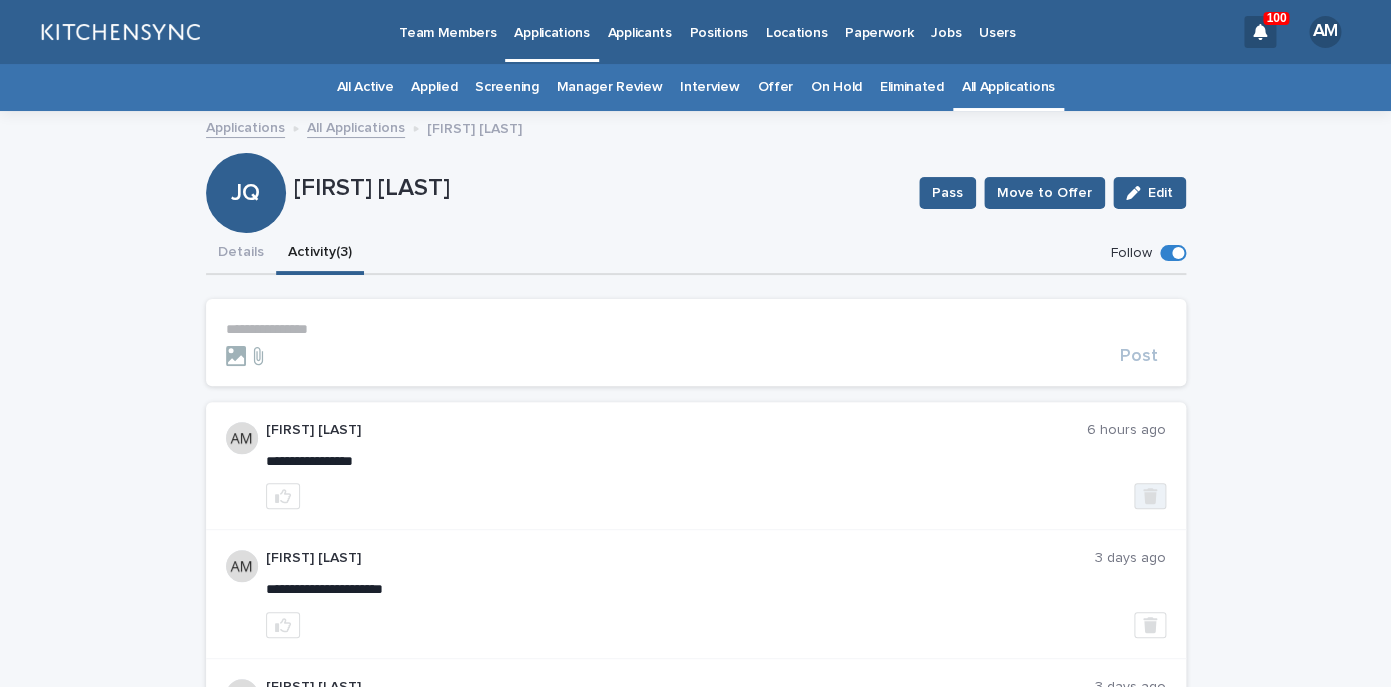 click 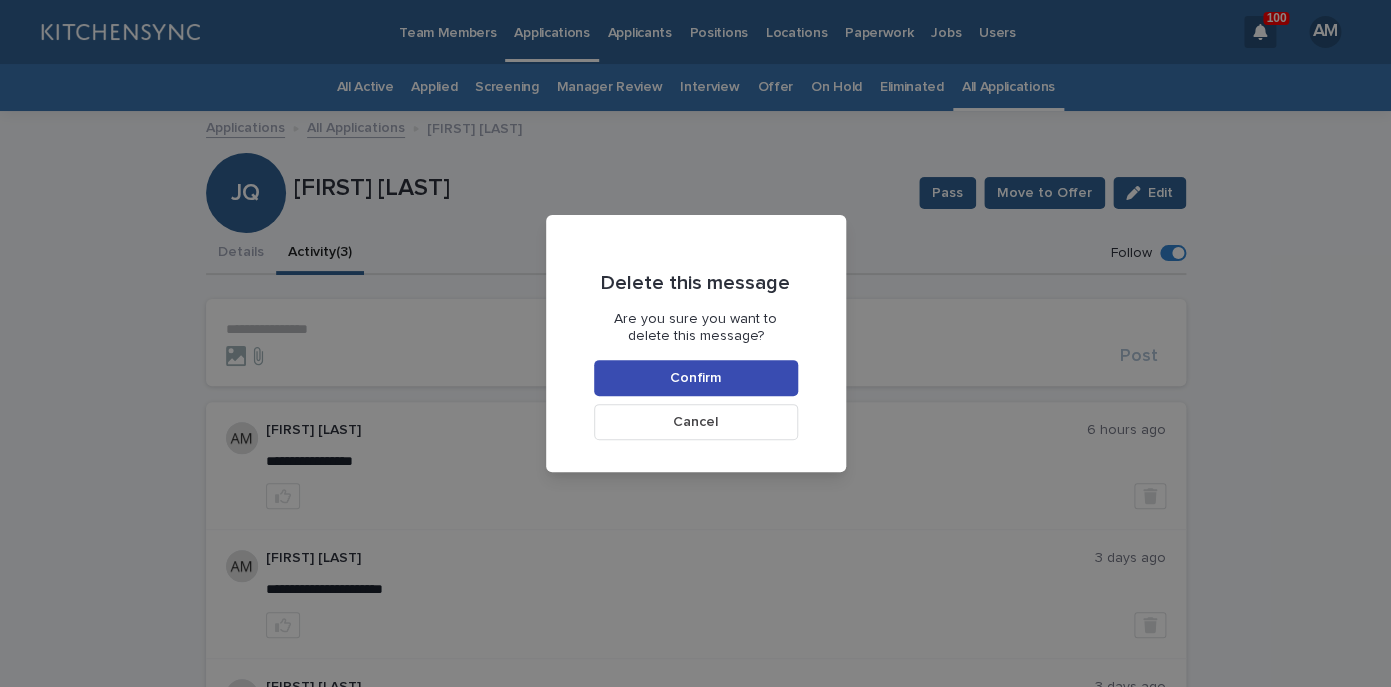 click on "Confirm" at bounding box center (696, 378) 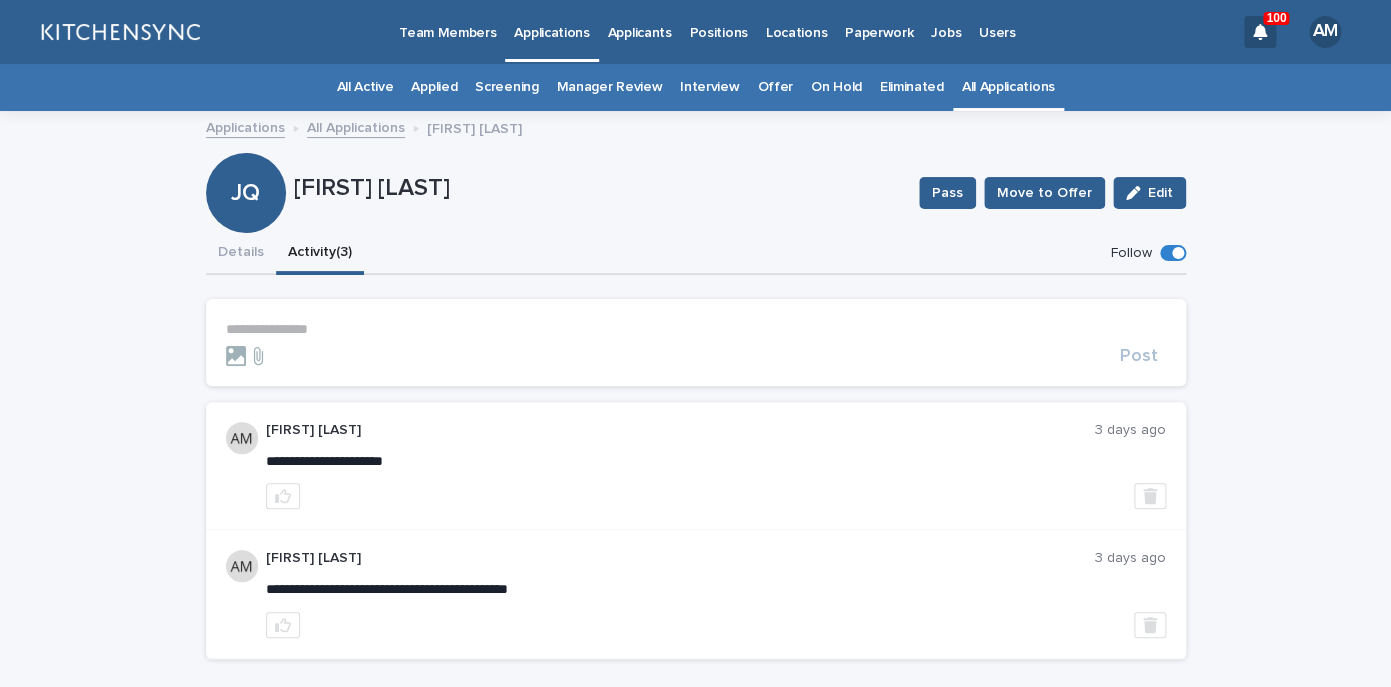 click on "**********" at bounding box center [696, 342] 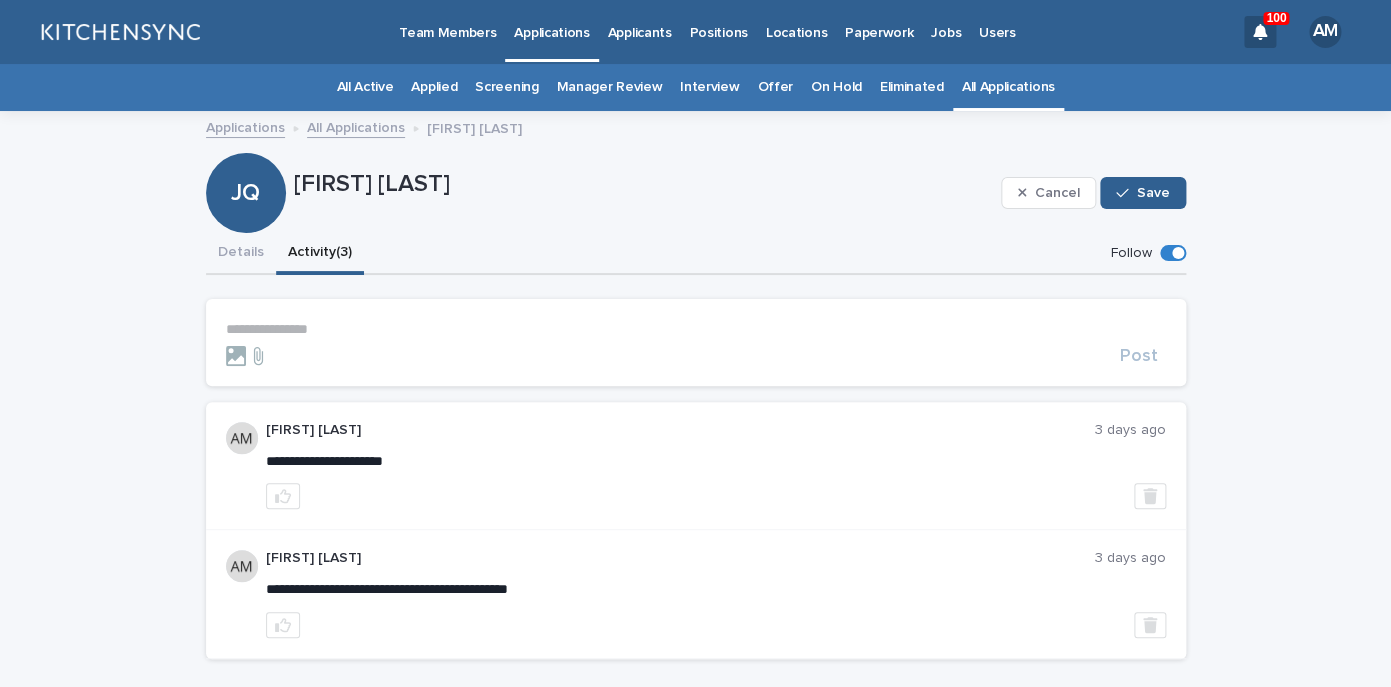 click on "**********" at bounding box center (696, 342) 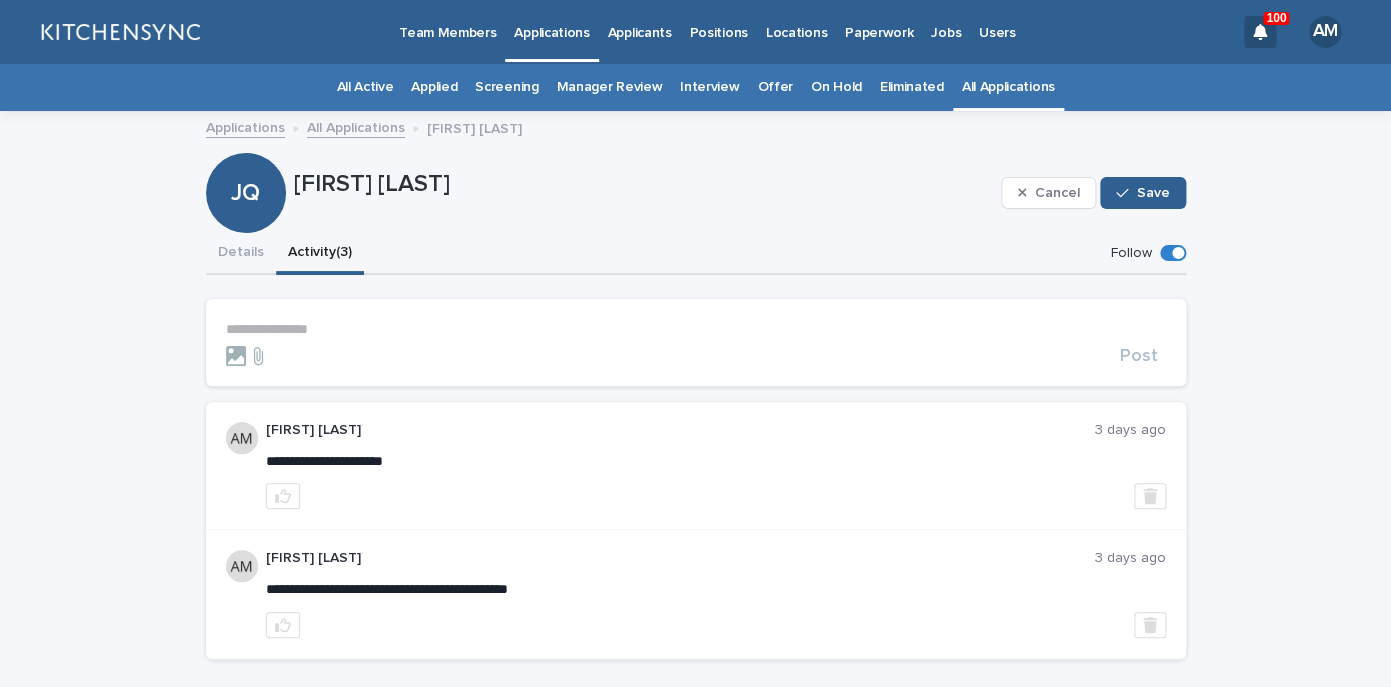 click on "**********" at bounding box center [696, 329] 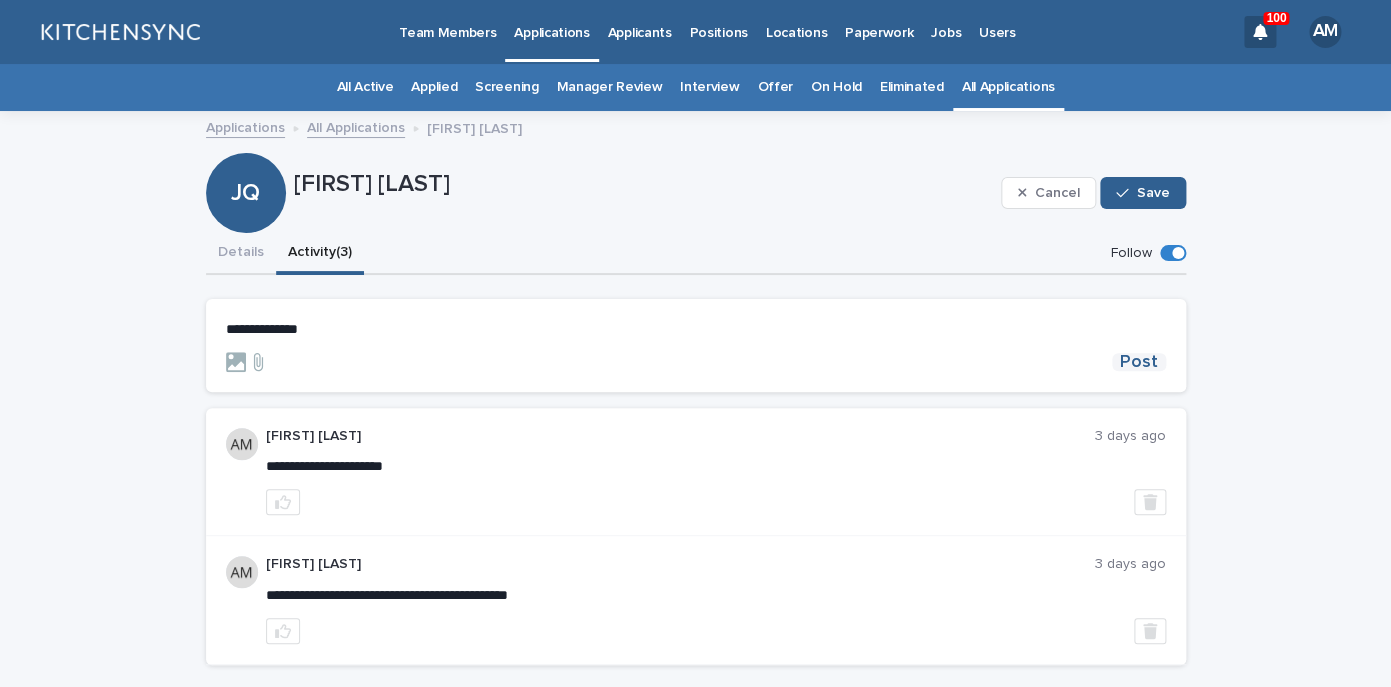 click on "Post" at bounding box center (1139, 362) 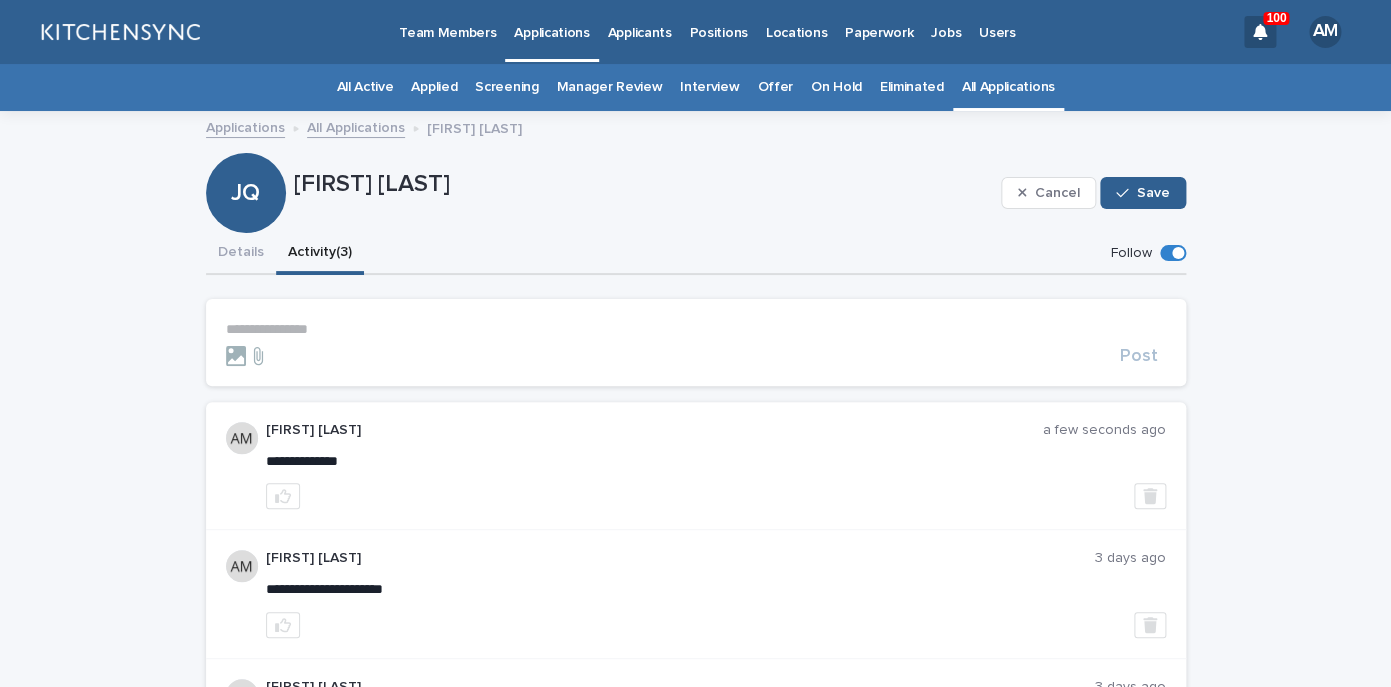 click on "**********" at bounding box center [696, 329] 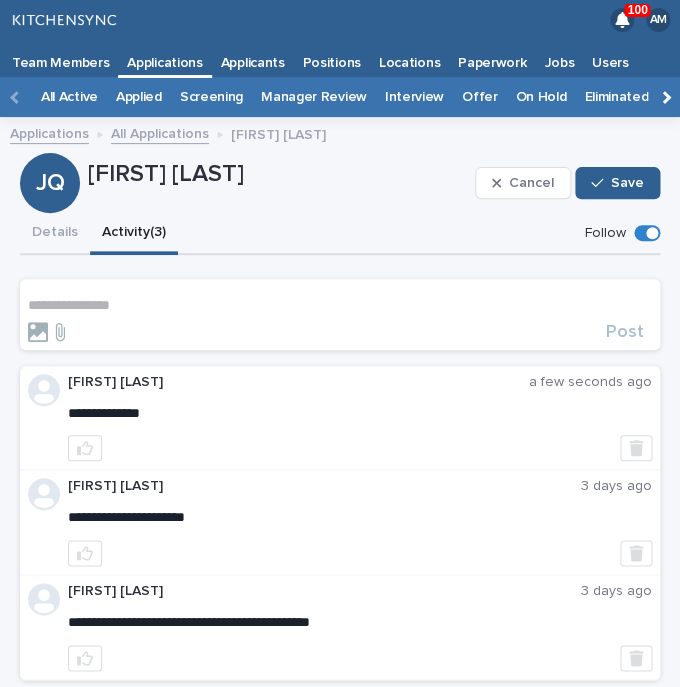scroll, scrollTop: 74, scrollLeft: 0, axis: vertical 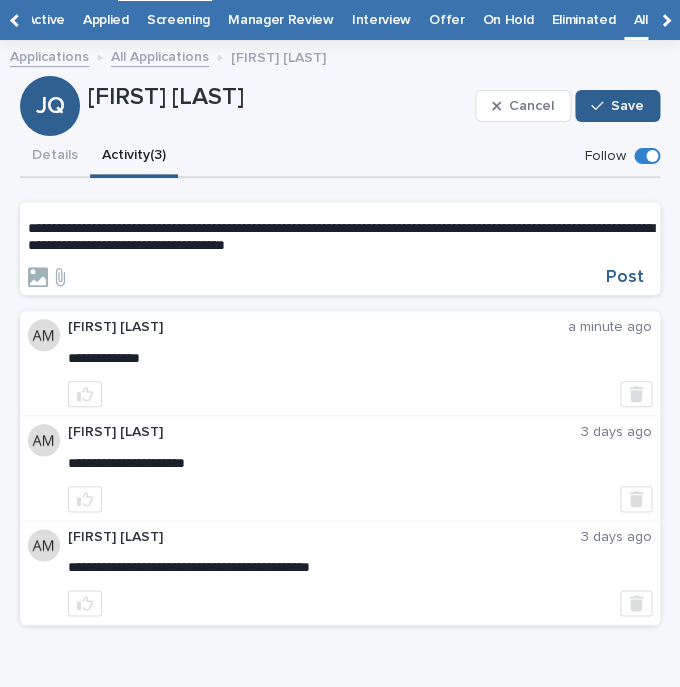 click on "**********" at bounding box center [340, 237] 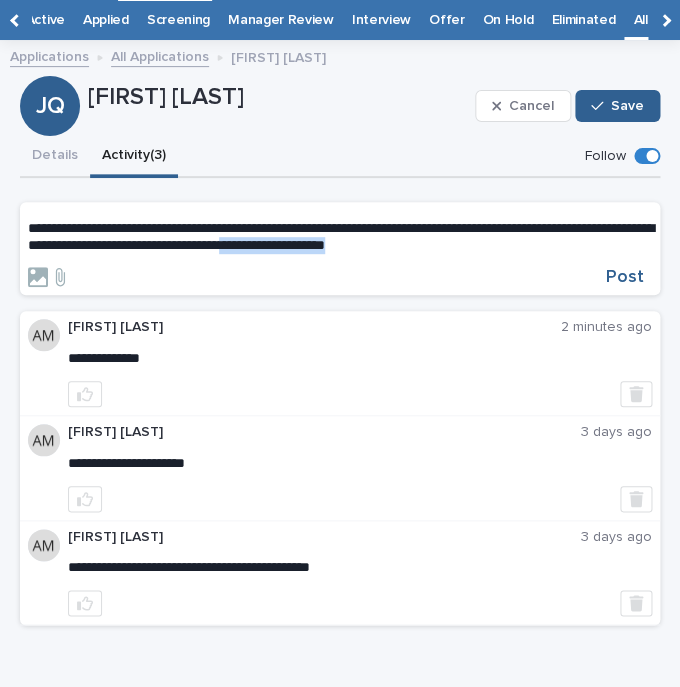 drag, startPoint x: 553, startPoint y: 249, endPoint x: 419, endPoint y: 250, distance: 134.00374 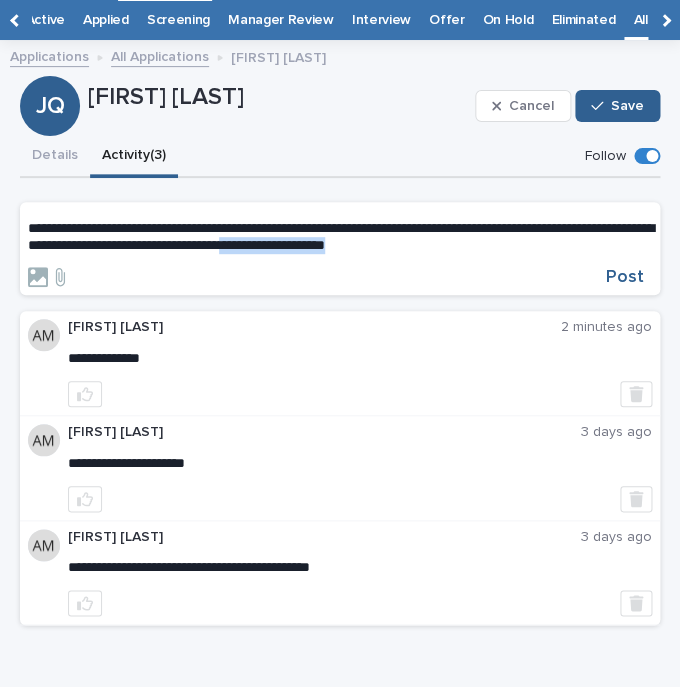 click on "**********" at bounding box center (341, 236) 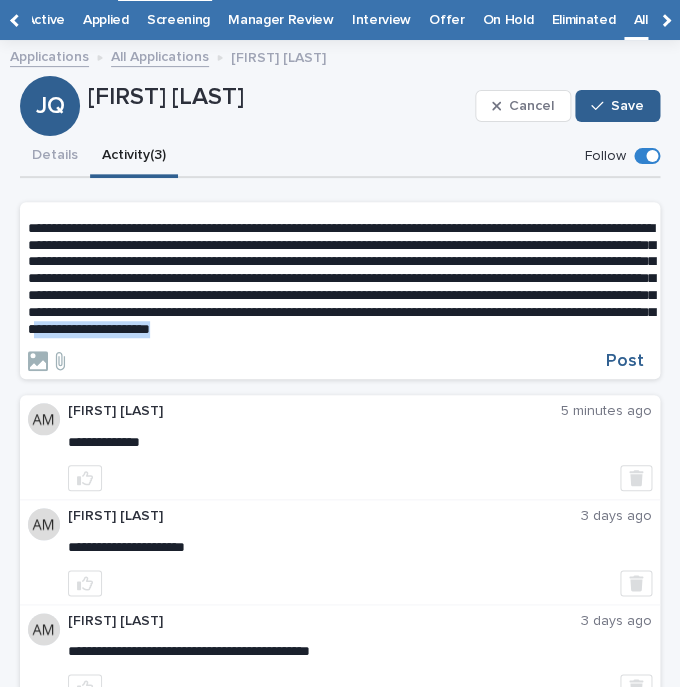 drag, startPoint x: 387, startPoint y: 348, endPoint x: 562, endPoint y: 349, distance: 175.00285 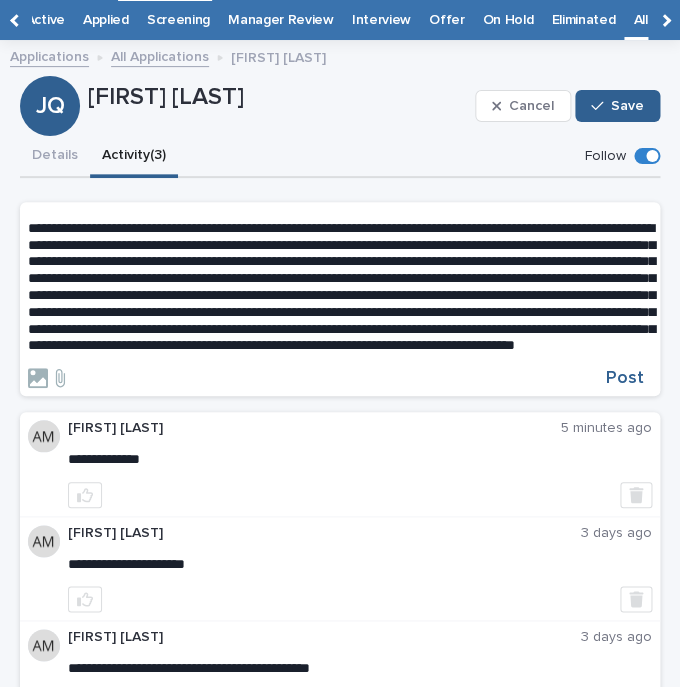 click on "**********" at bounding box center (340, 287) 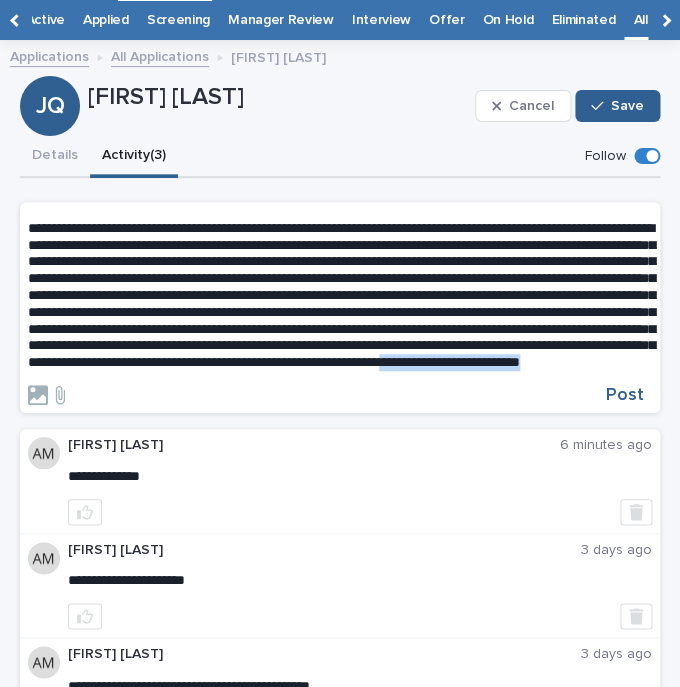 drag, startPoint x: 542, startPoint y: 397, endPoint x: 549, endPoint y: 423, distance: 26.925823 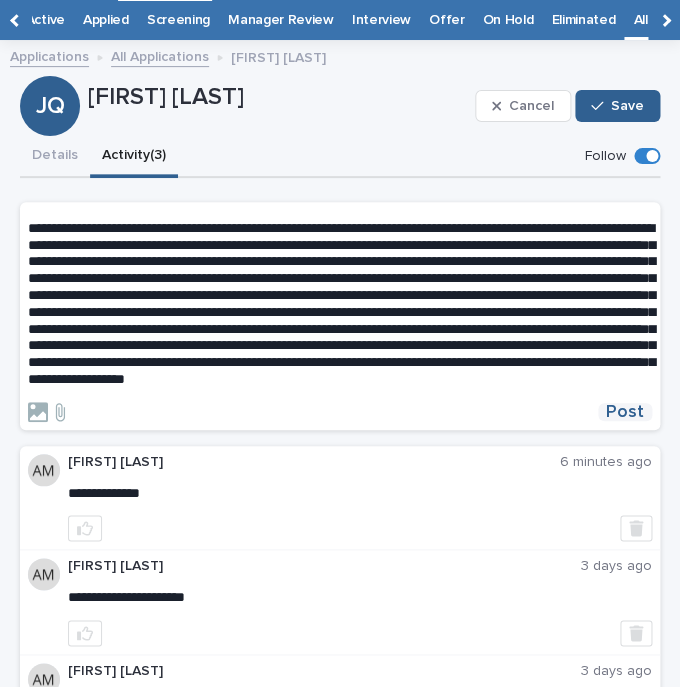 click on "Post" at bounding box center [625, 412] 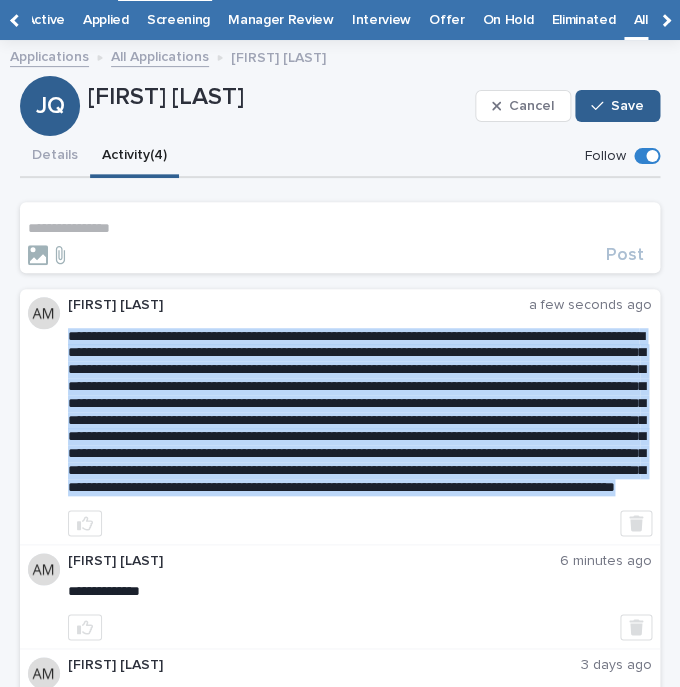 drag, startPoint x: 69, startPoint y: 338, endPoint x: 274, endPoint y: 558, distance: 300.7075 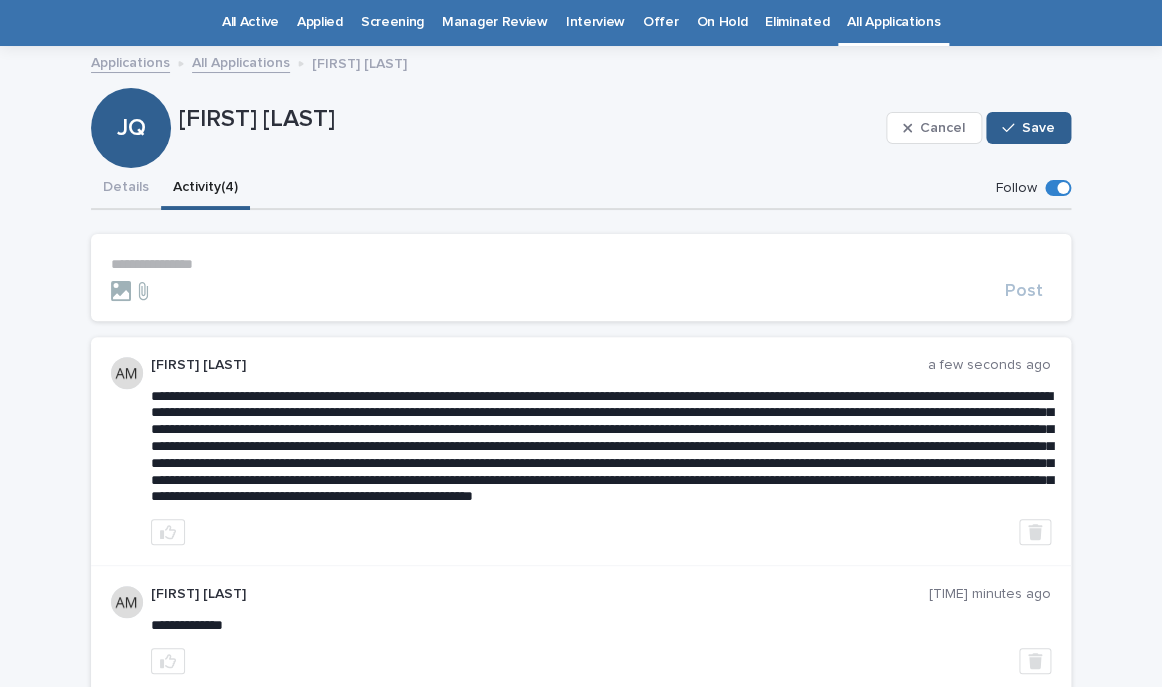 scroll, scrollTop: 64, scrollLeft: 0, axis: vertical 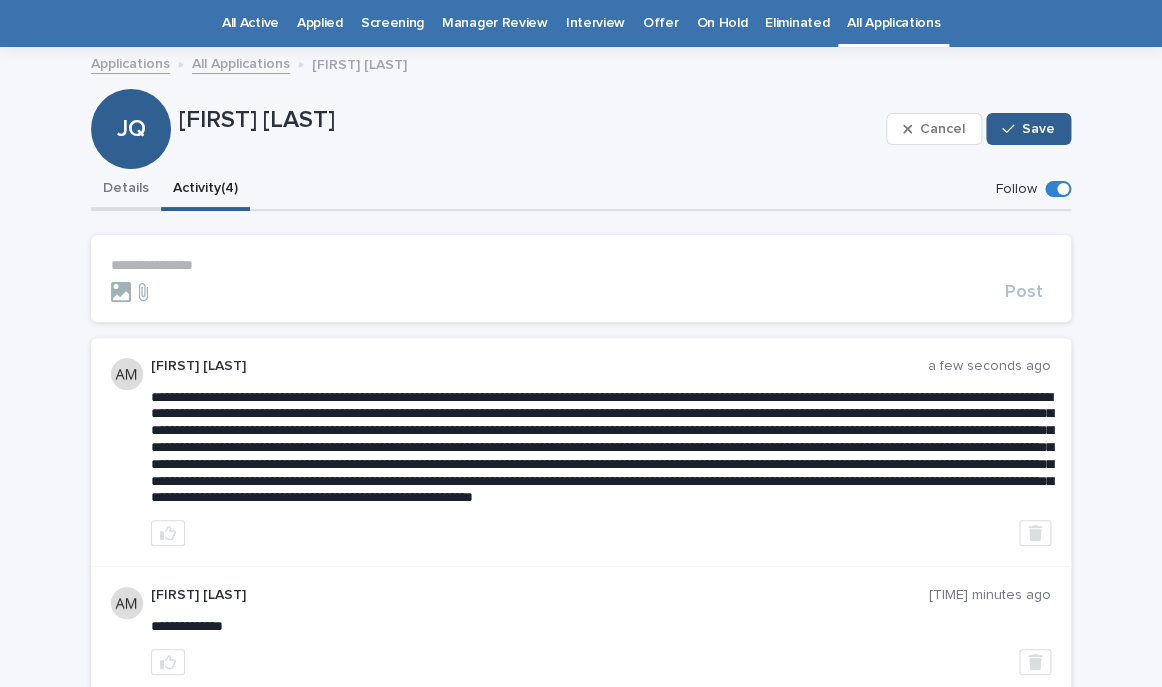 click on "Details" at bounding box center [126, 190] 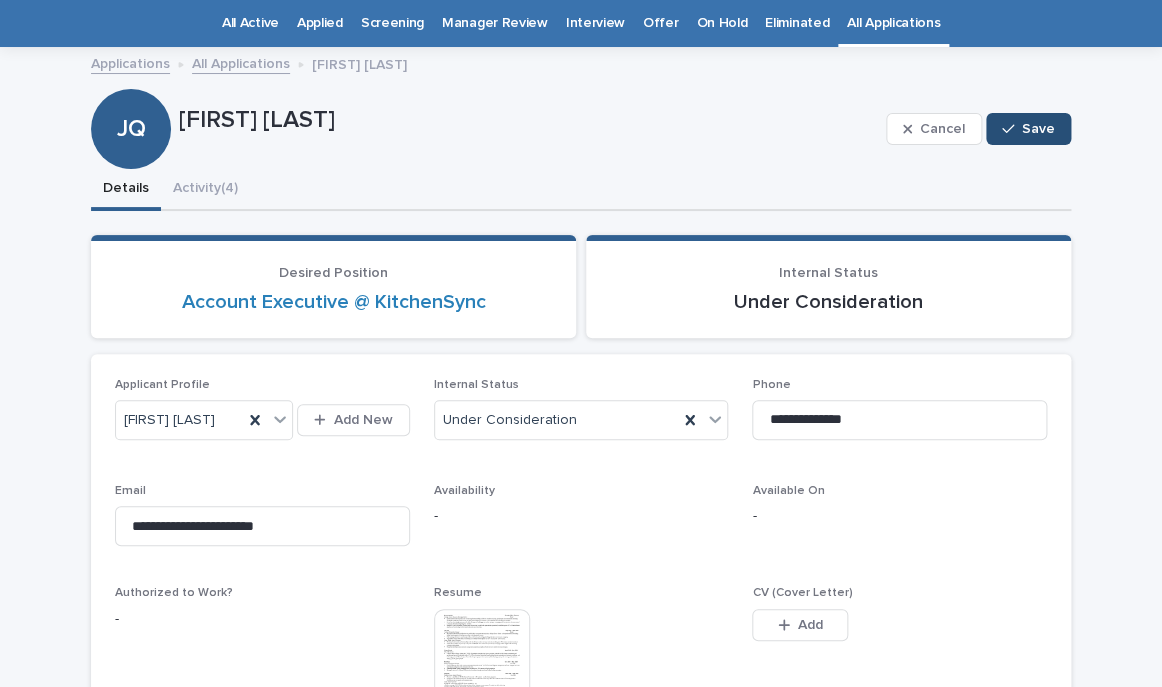 click on "Save" at bounding box center [1028, 129] 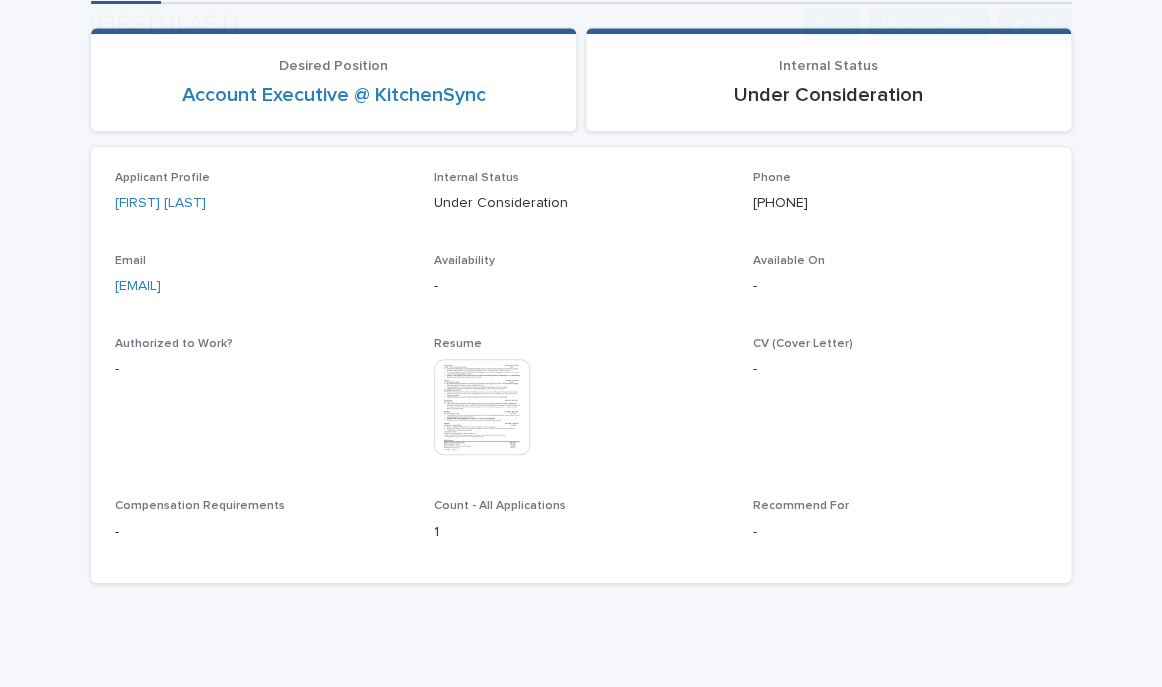 scroll, scrollTop: 272, scrollLeft: 0, axis: vertical 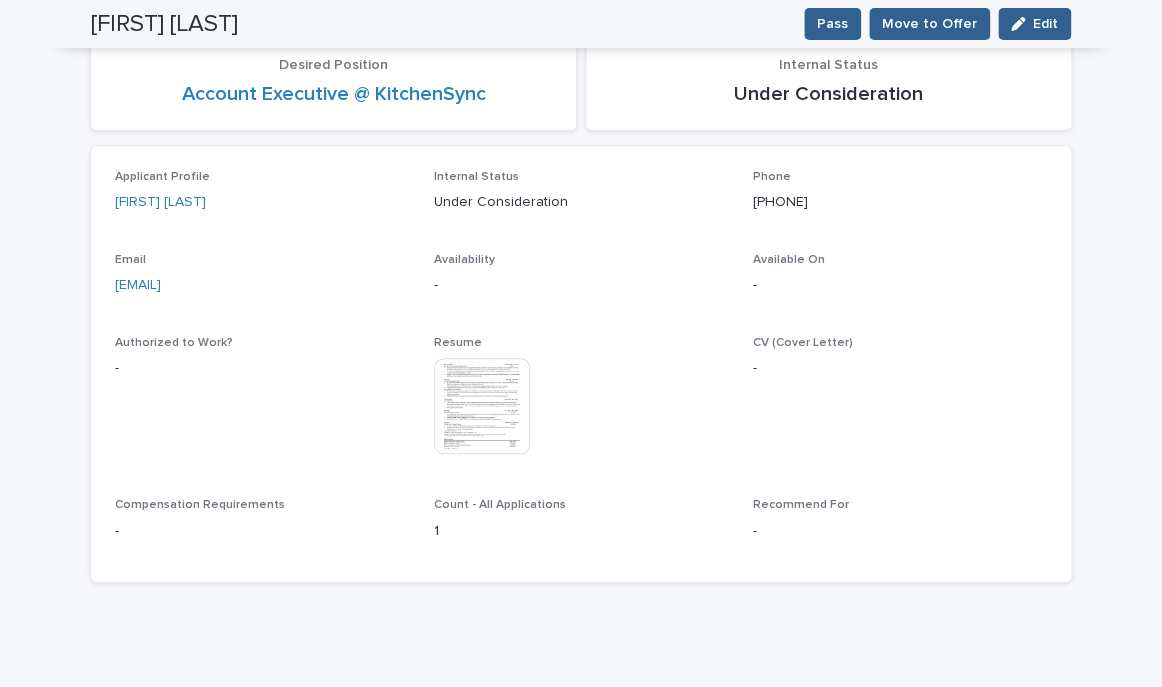 click at bounding box center (482, 406) 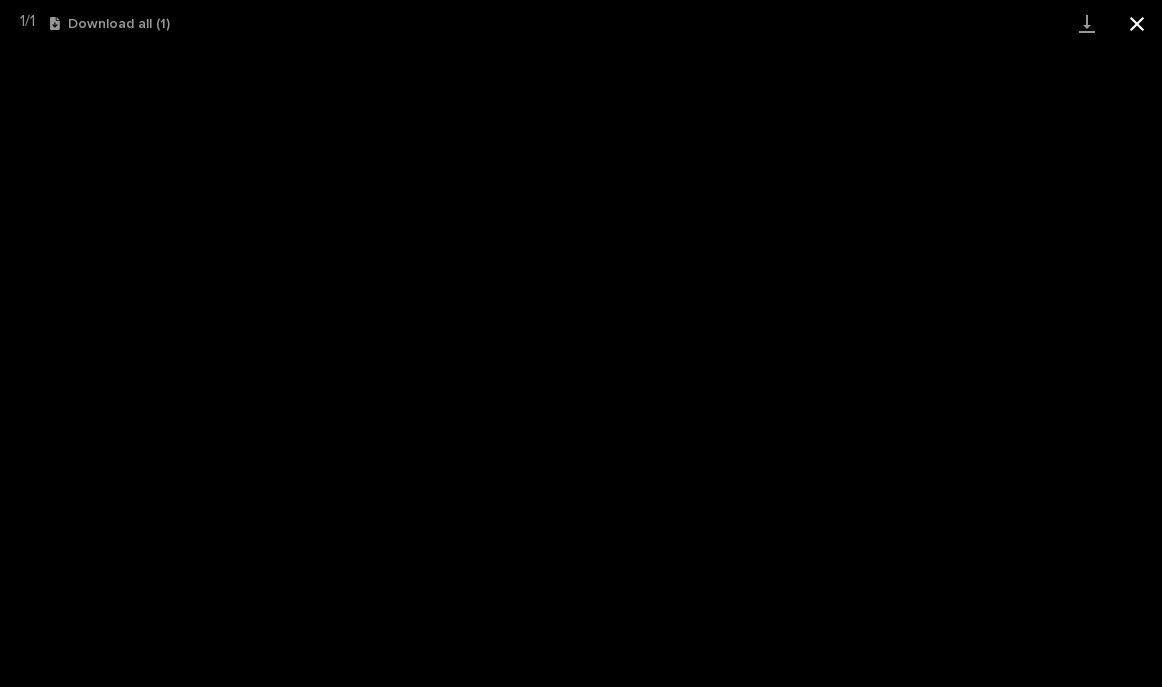 click at bounding box center [1137, 23] 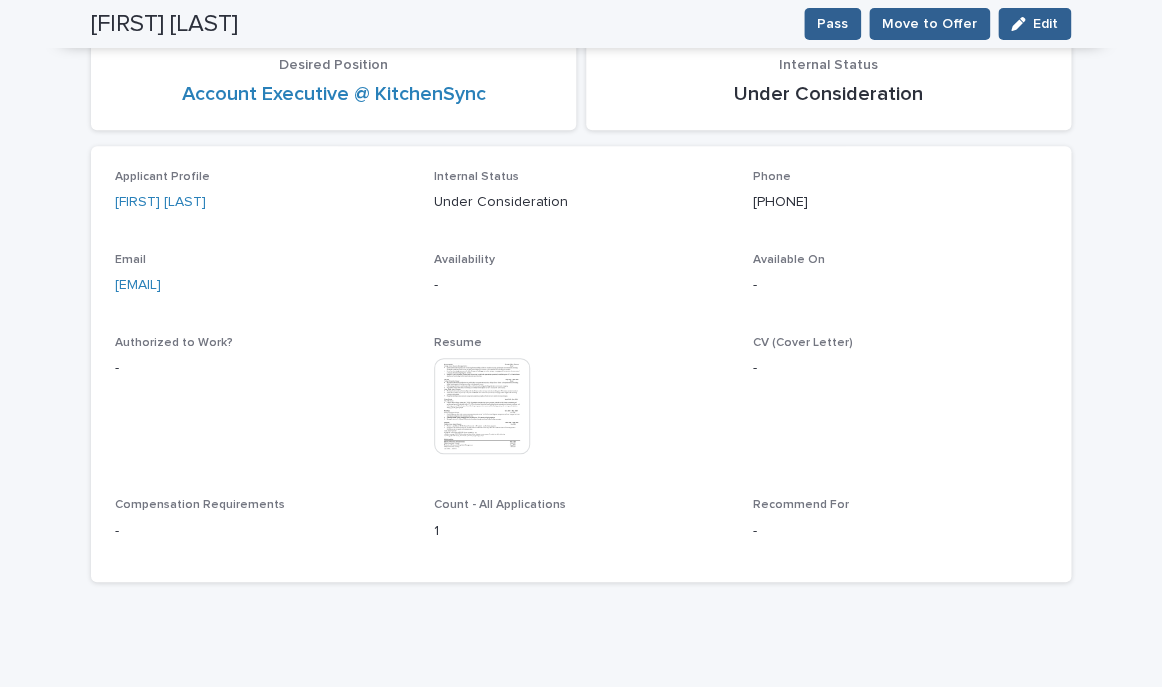 scroll, scrollTop: 0, scrollLeft: 0, axis: both 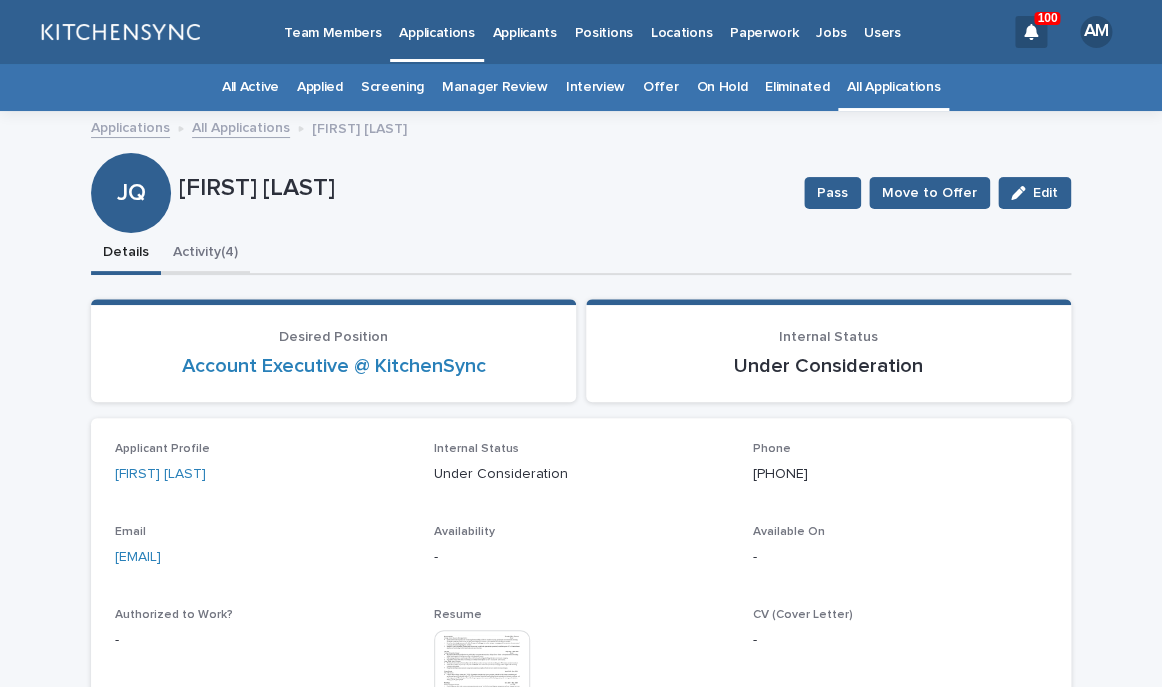 click on "Activity (4)" at bounding box center (205, 254) 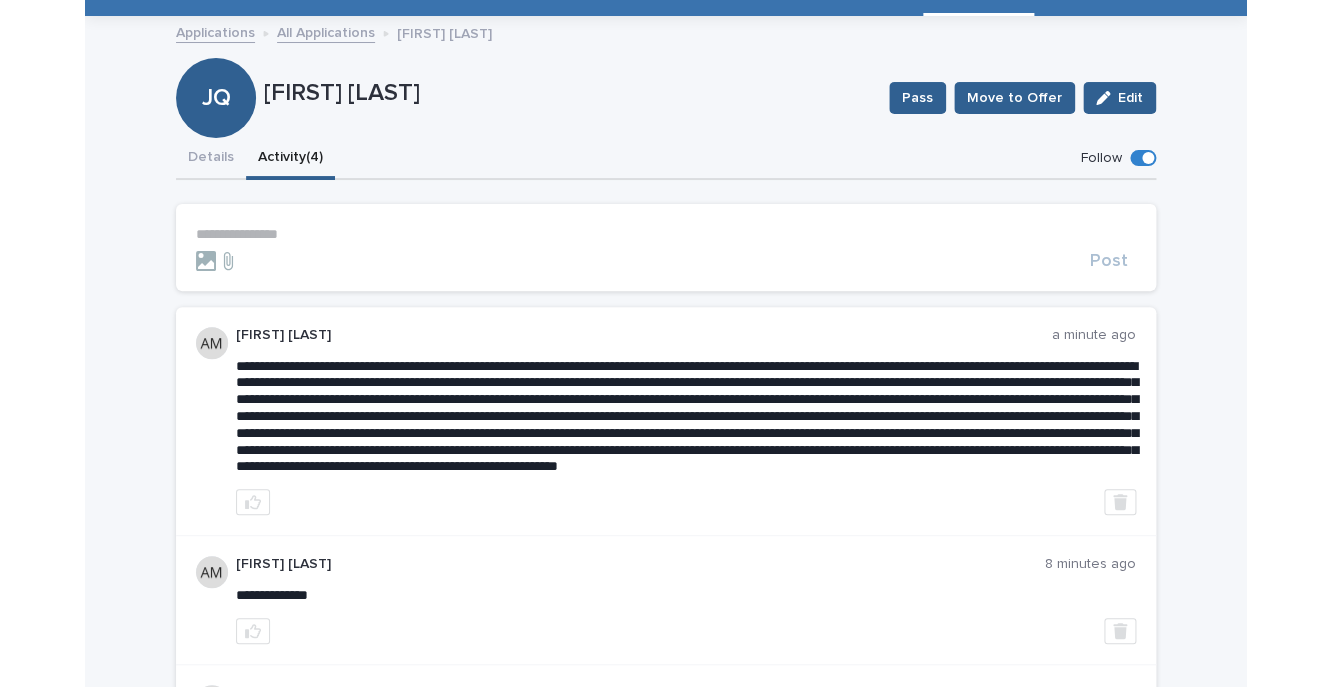scroll, scrollTop: 116, scrollLeft: 0, axis: vertical 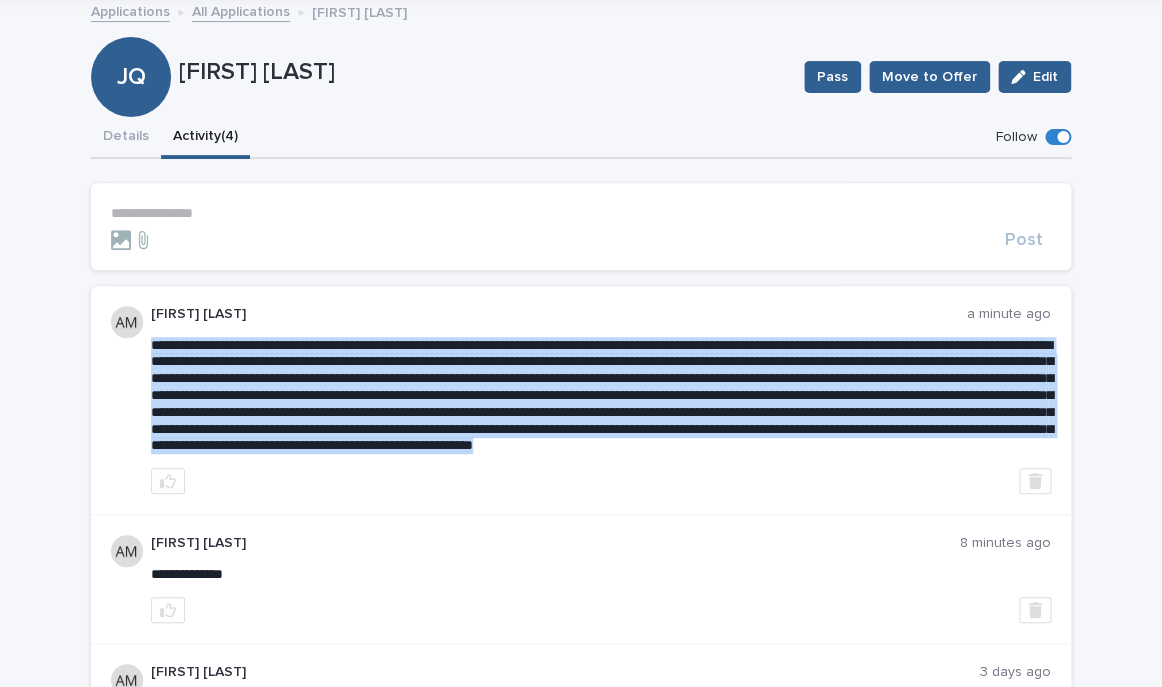 drag, startPoint x: 151, startPoint y: 342, endPoint x: 1008, endPoint y: 462, distance: 865.3606 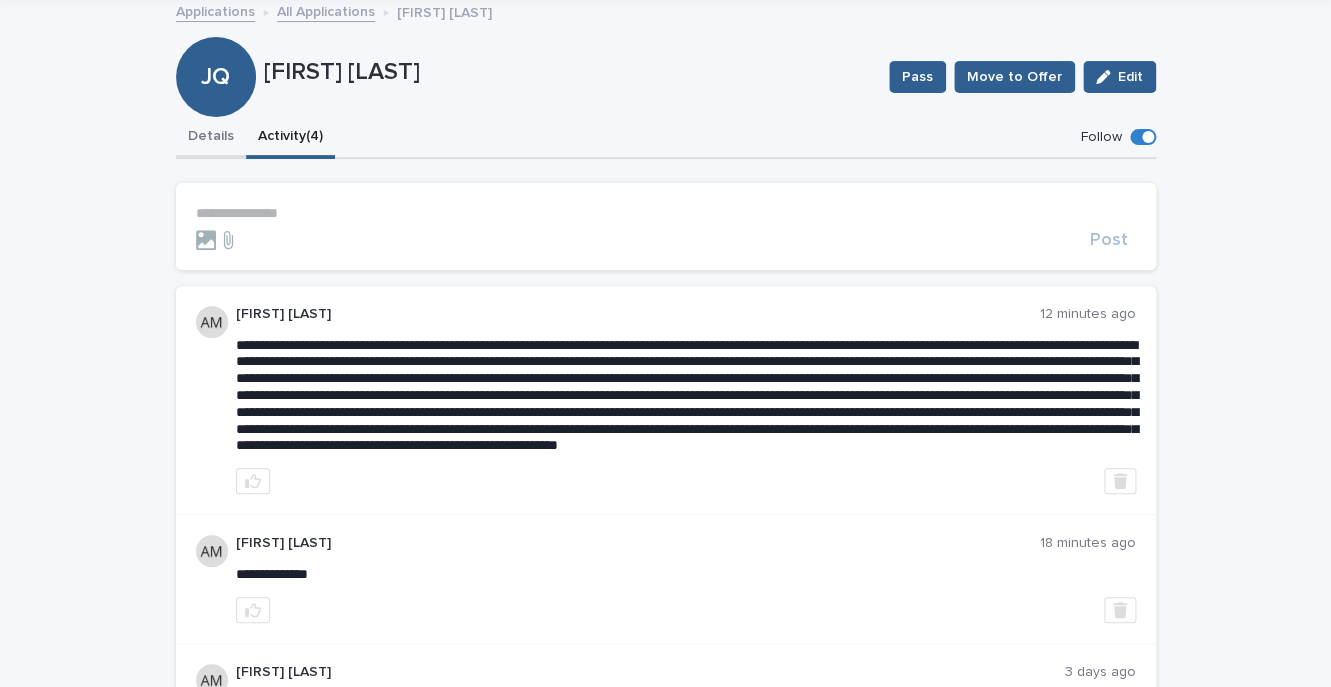 click on "Details" at bounding box center [211, 138] 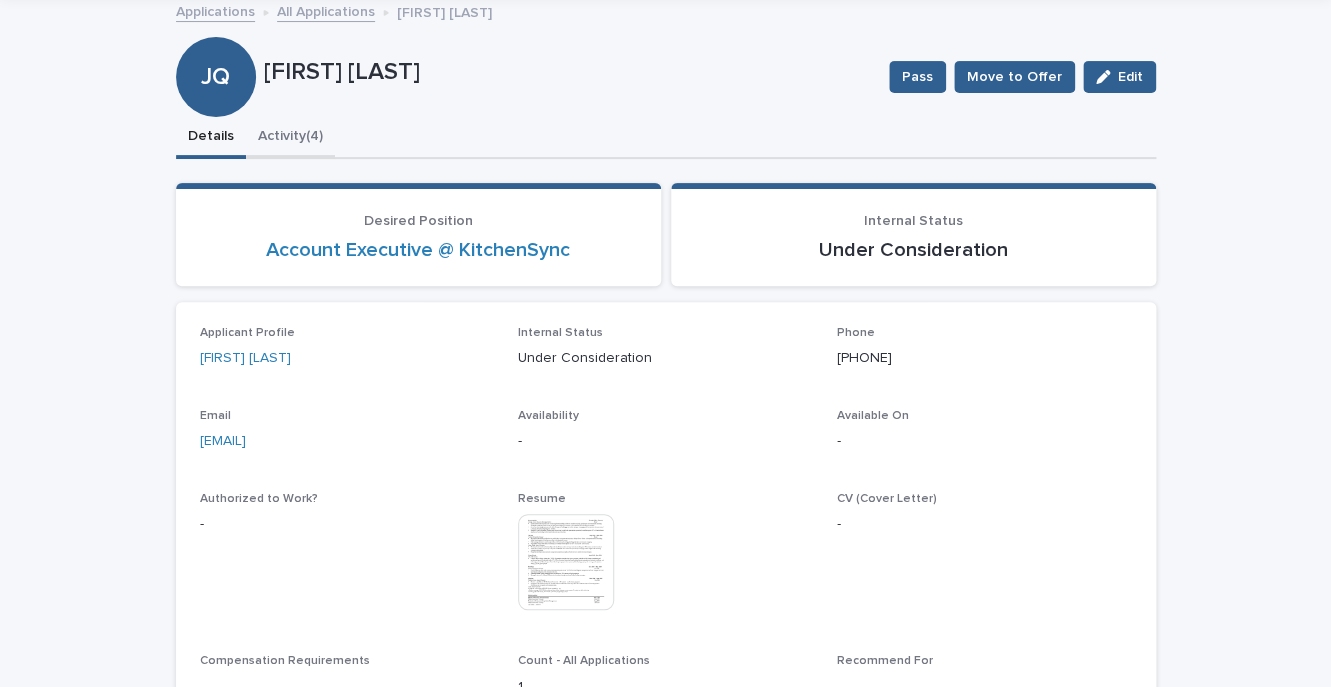 click on "Activity (4)" at bounding box center (290, 138) 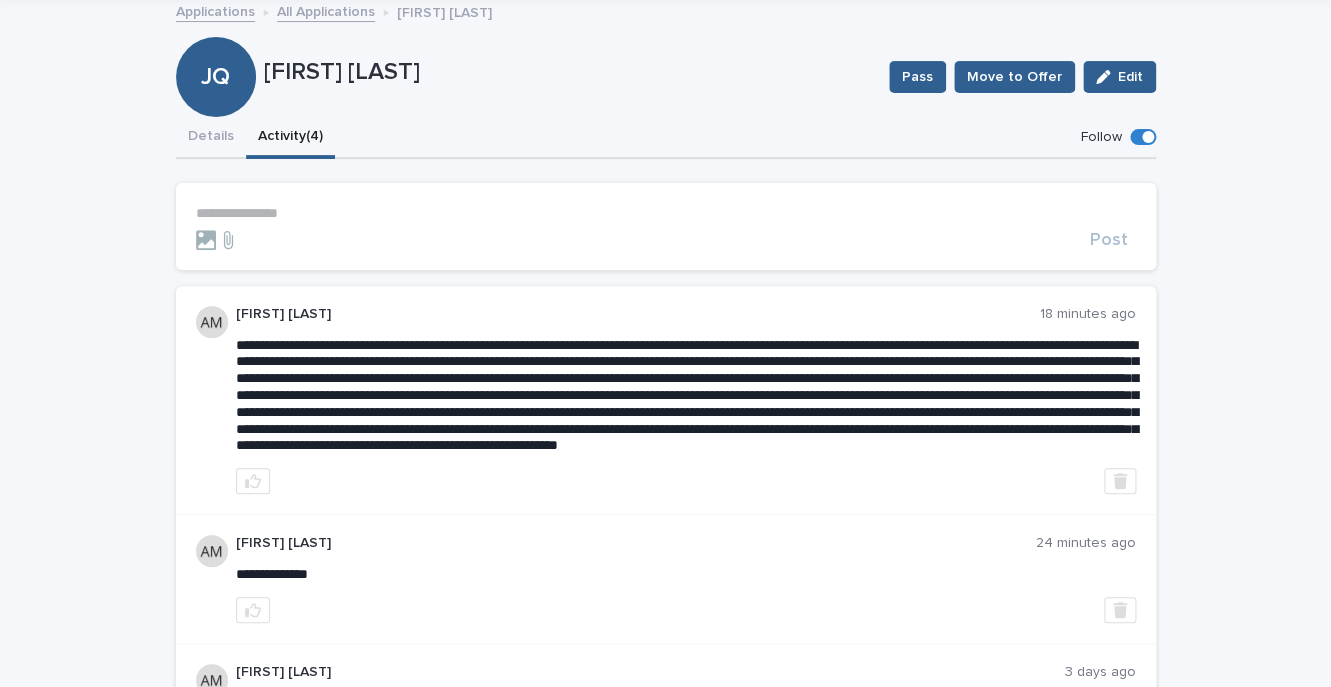 click on "**********" at bounding box center [666, 227] 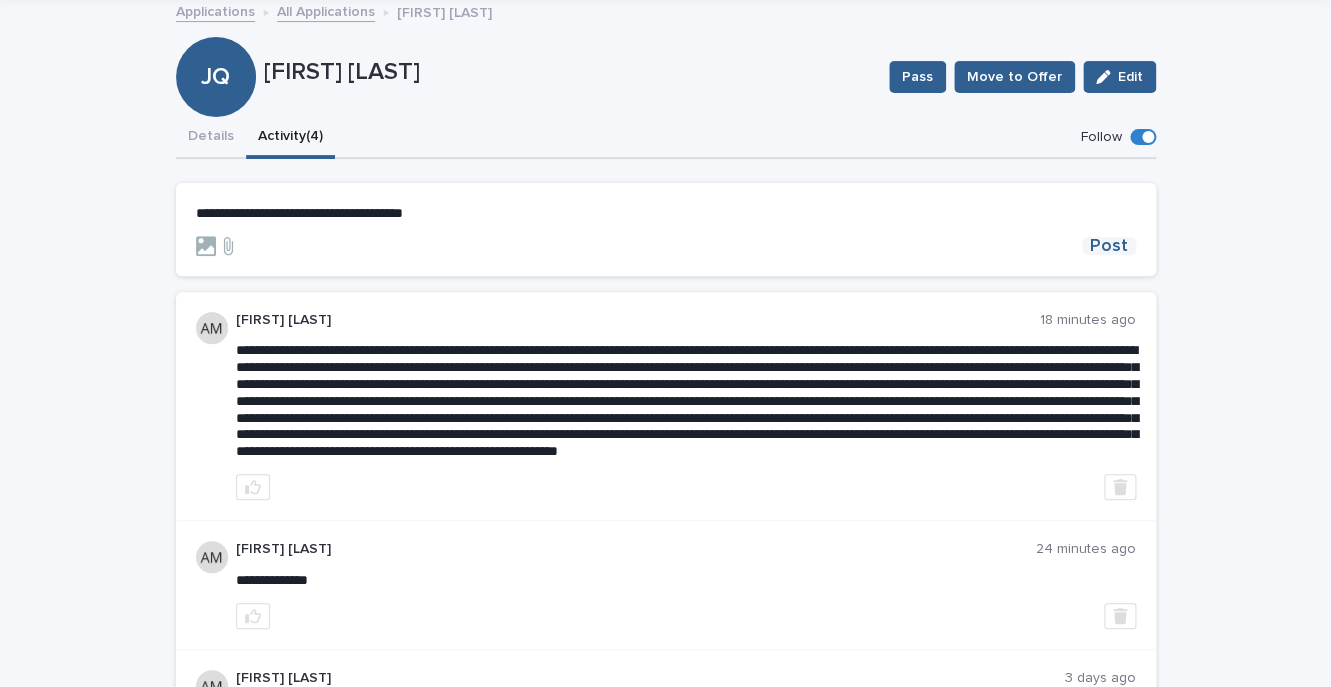 click on "Post" at bounding box center [1109, 246] 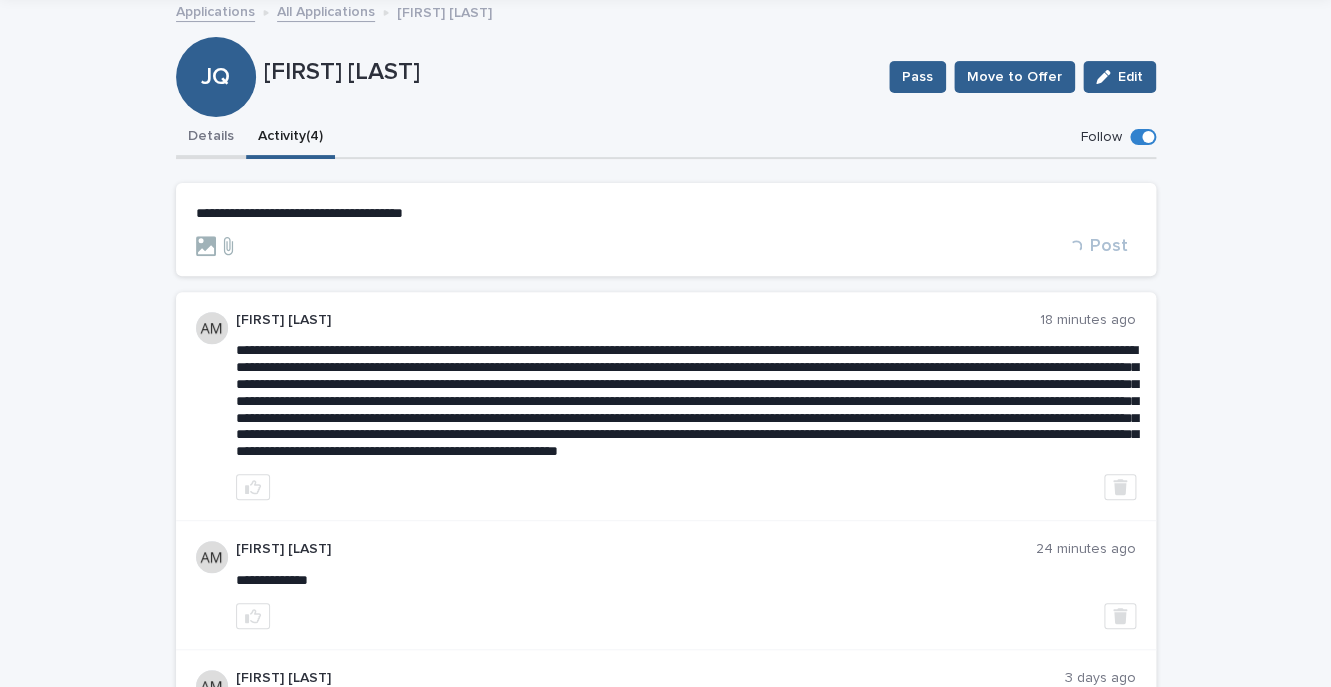click on "Details" at bounding box center (211, 138) 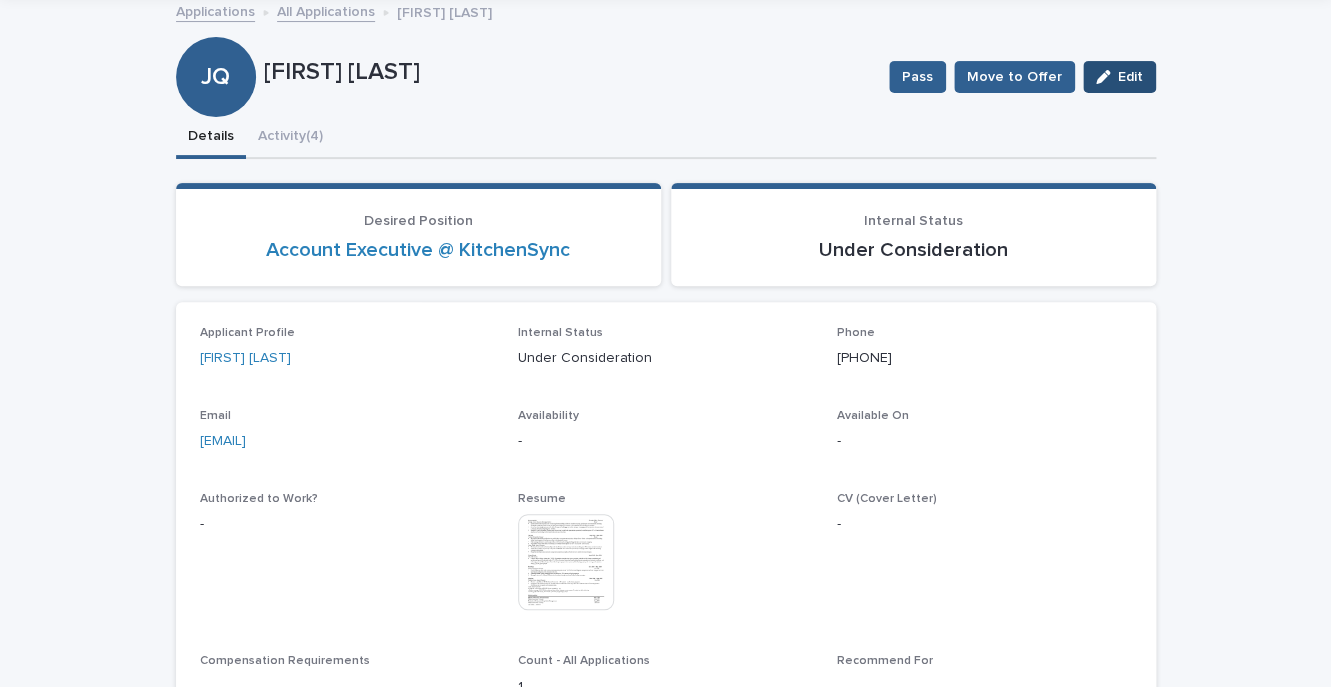 click on "Edit" at bounding box center (1130, 77) 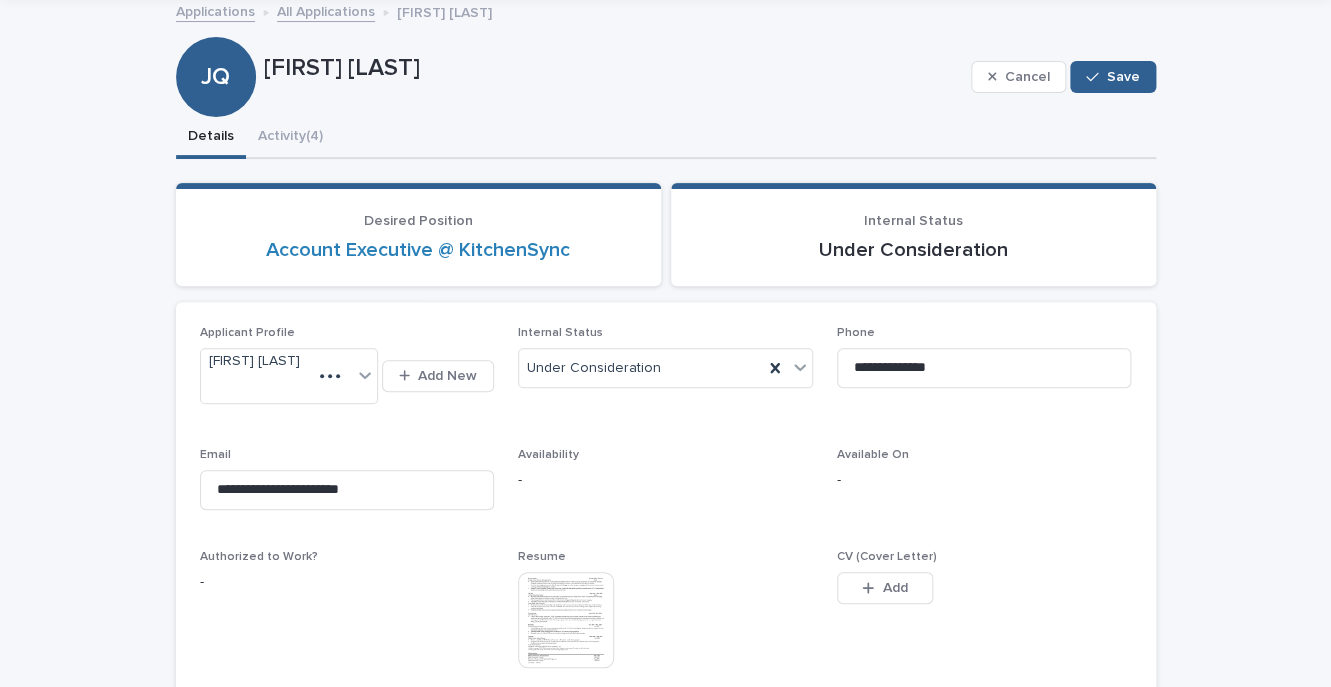 click on "Internal Status Under Consideration" at bounding box center [665, 365] 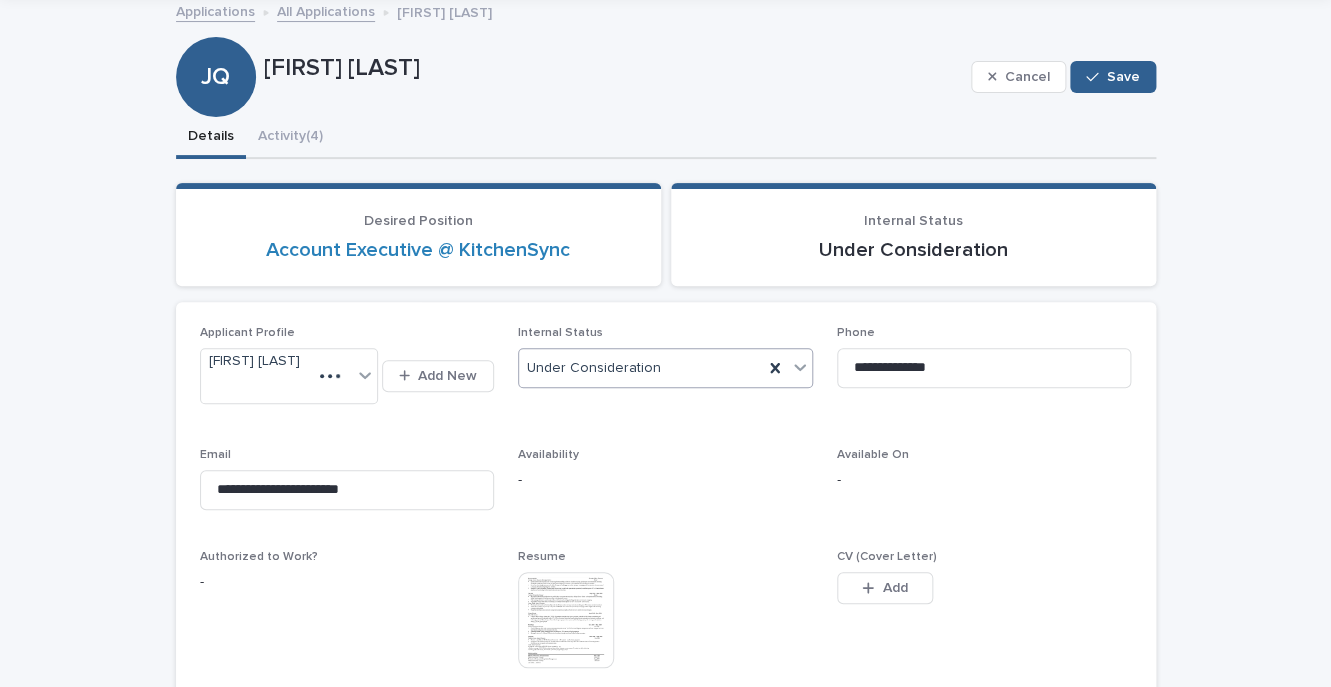 click on "Under Consideration" at bounding box center (641, 368) 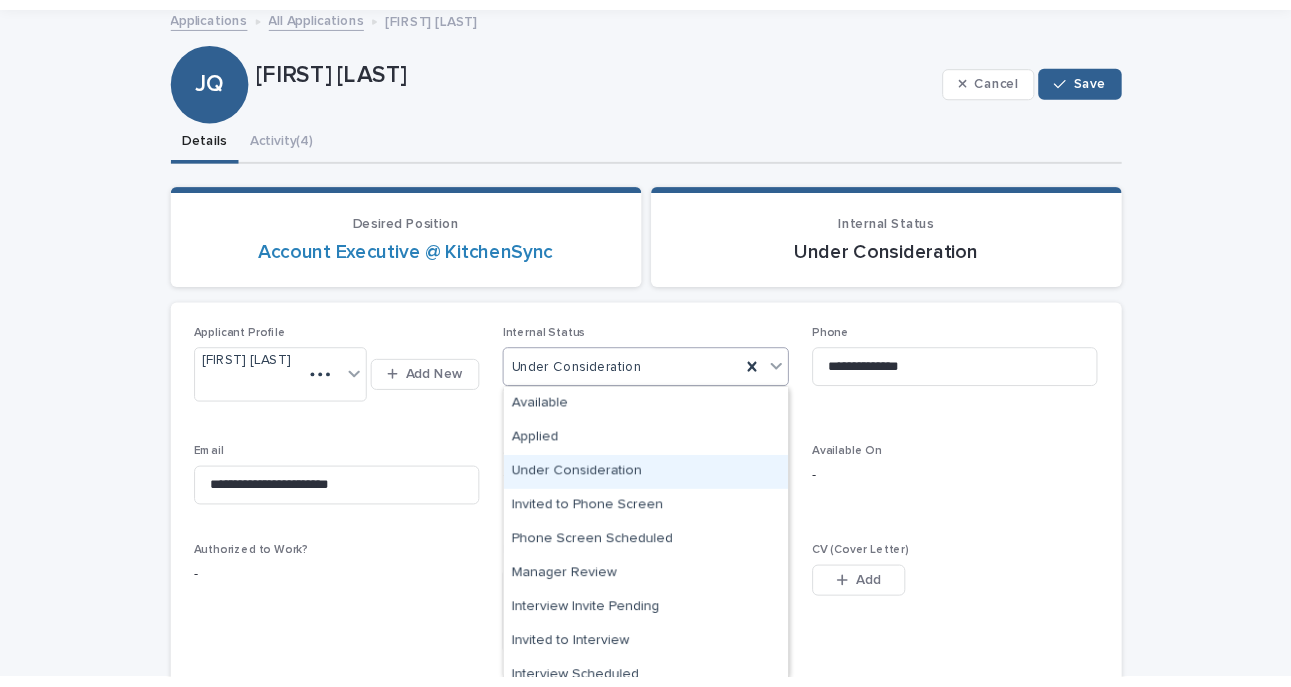 scroll, scrollTop: 66, scrollLeft: 0, axis: vertical 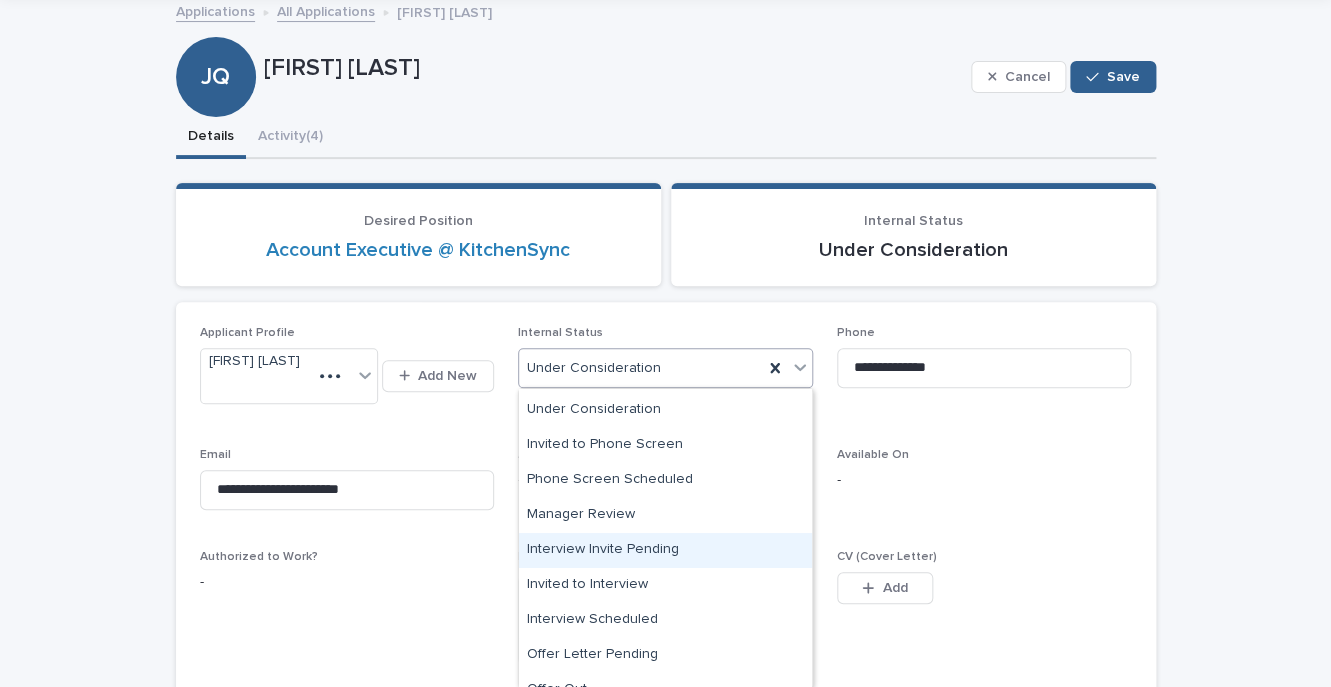click on "Interview Invite Pending" at bounding box center (665, 550) 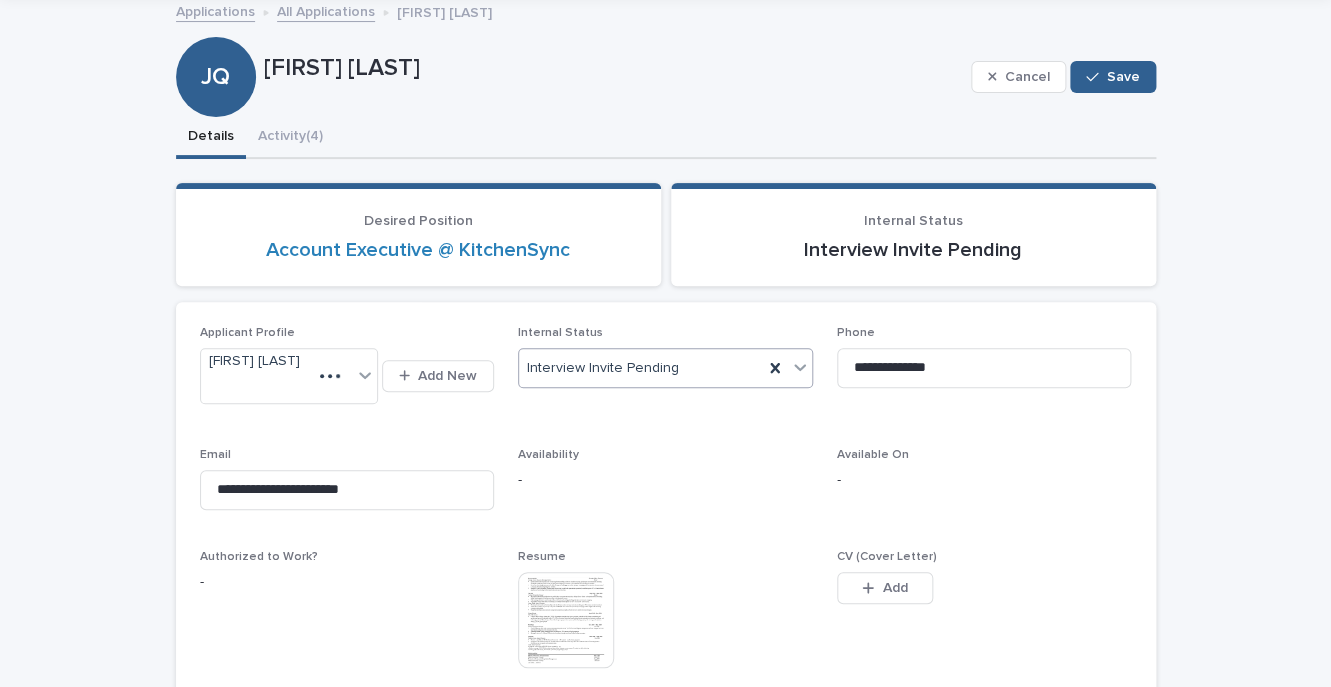 click on "Interview Invite Pending" at bounding box center (603, 368) 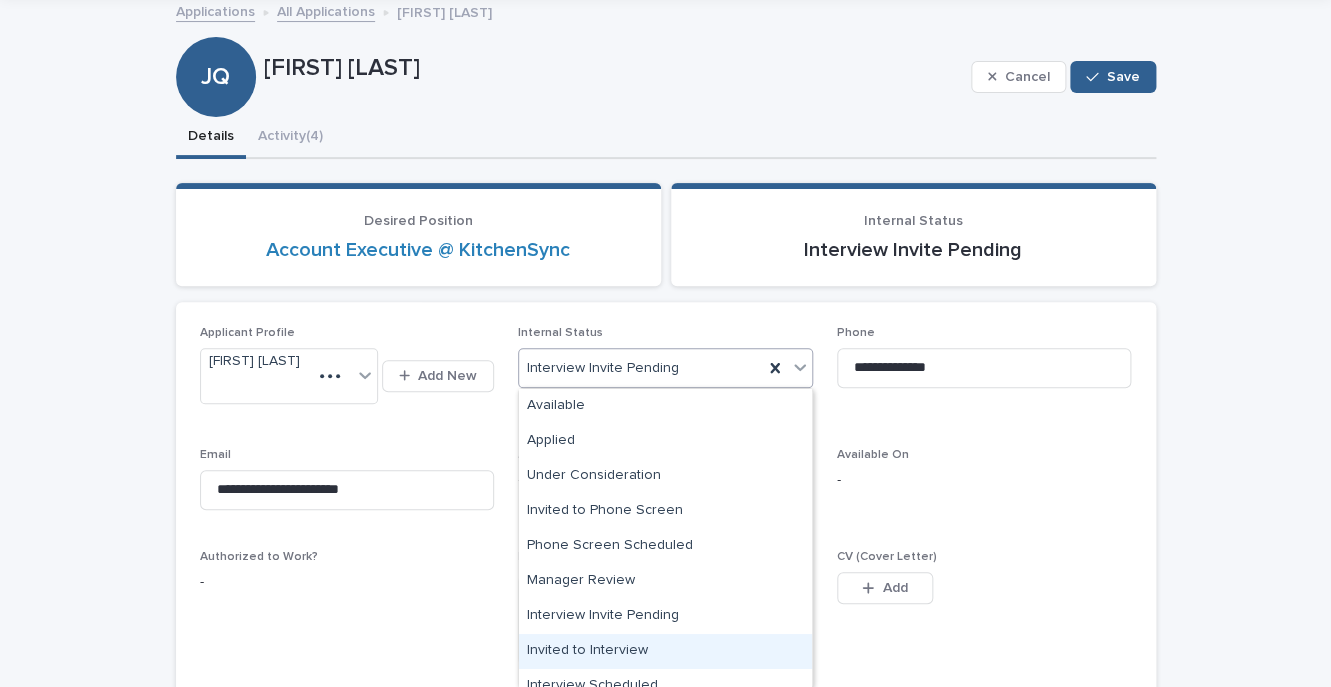 click on "Invited to Interview" at bounding box center (665, 651) 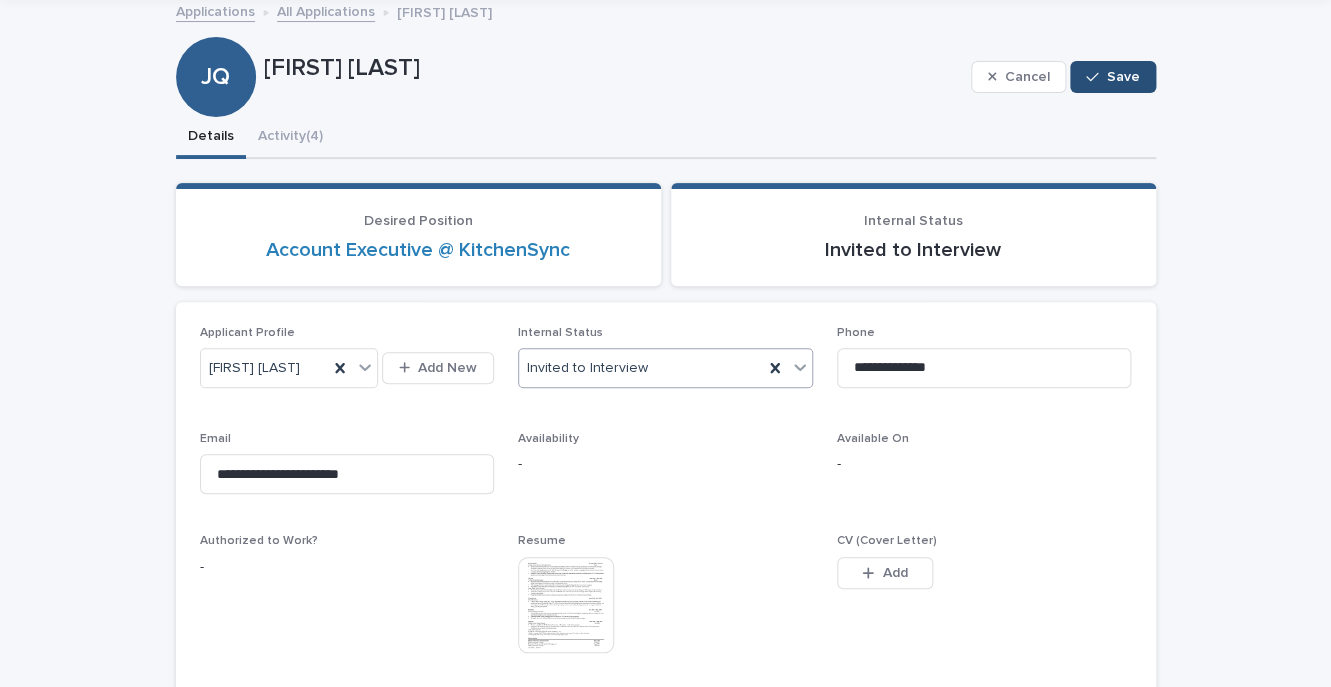click at bounding box center [1096, 77] 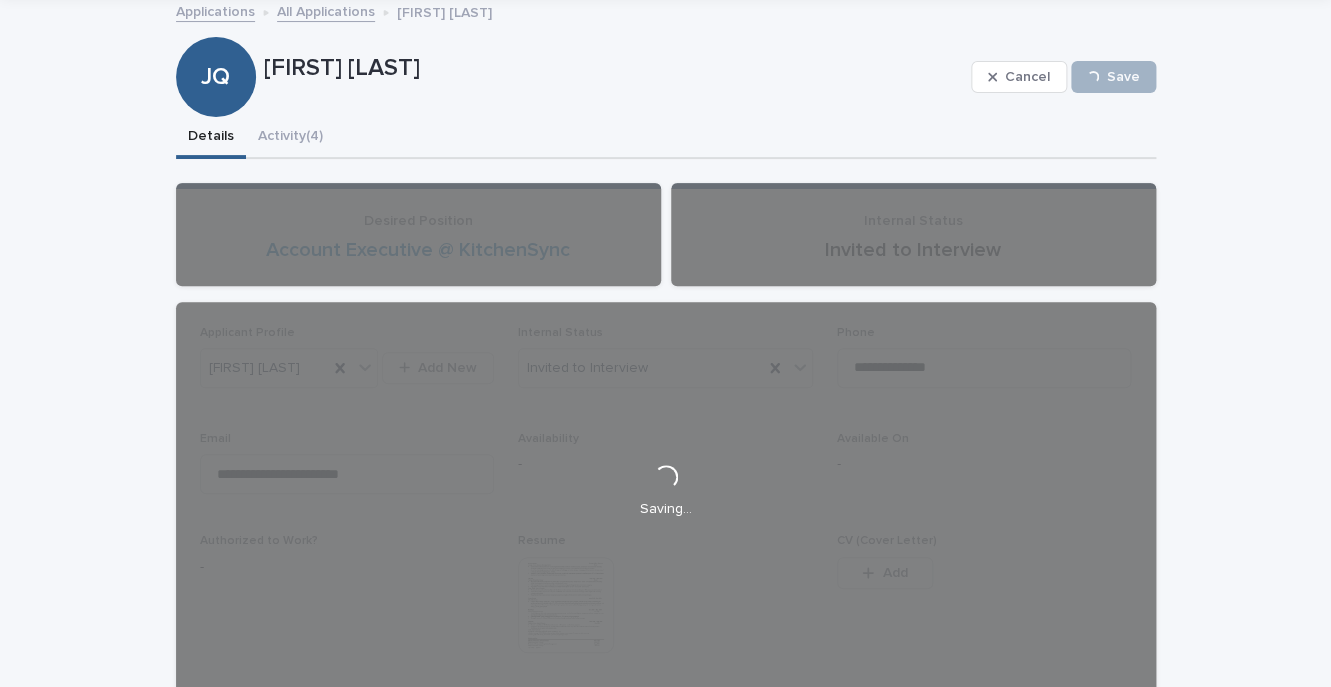 drag, startPoint x: 267, startPoint y: 73, endPoint x: 474, endPoint y: 74, distance: 207.00241 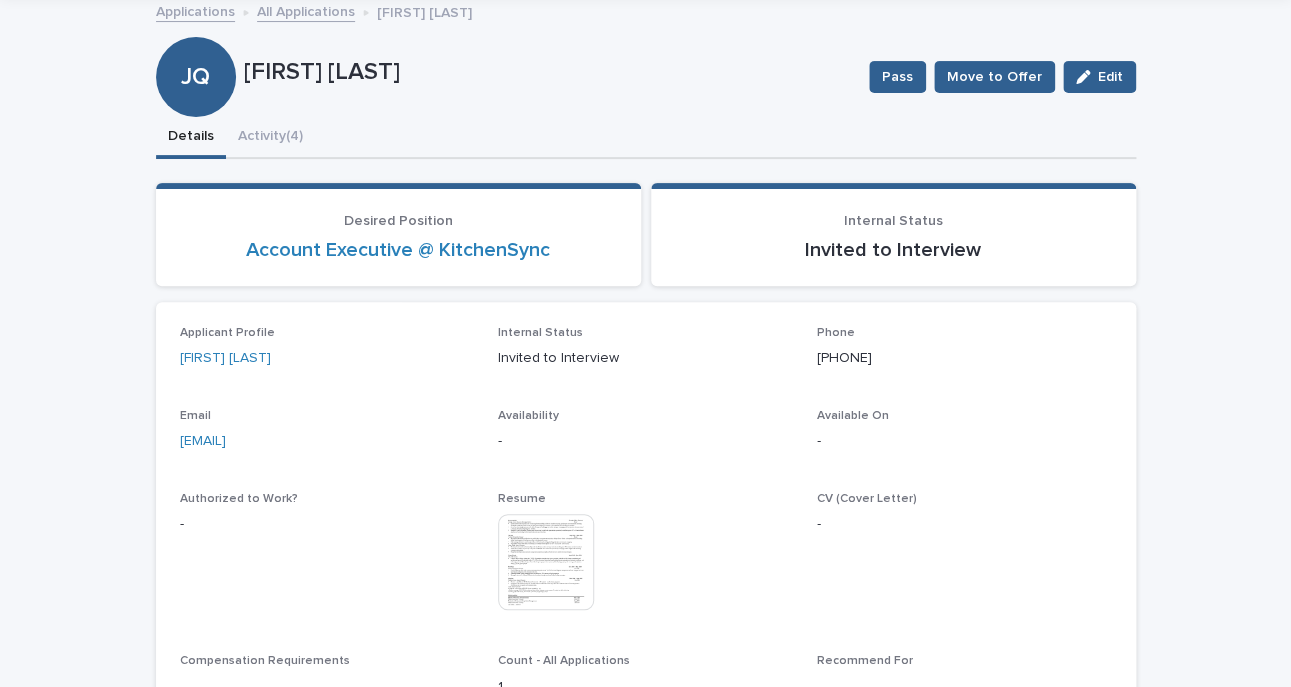 scroll, scrollTop: 0, scrollLeft: 0, axis: both 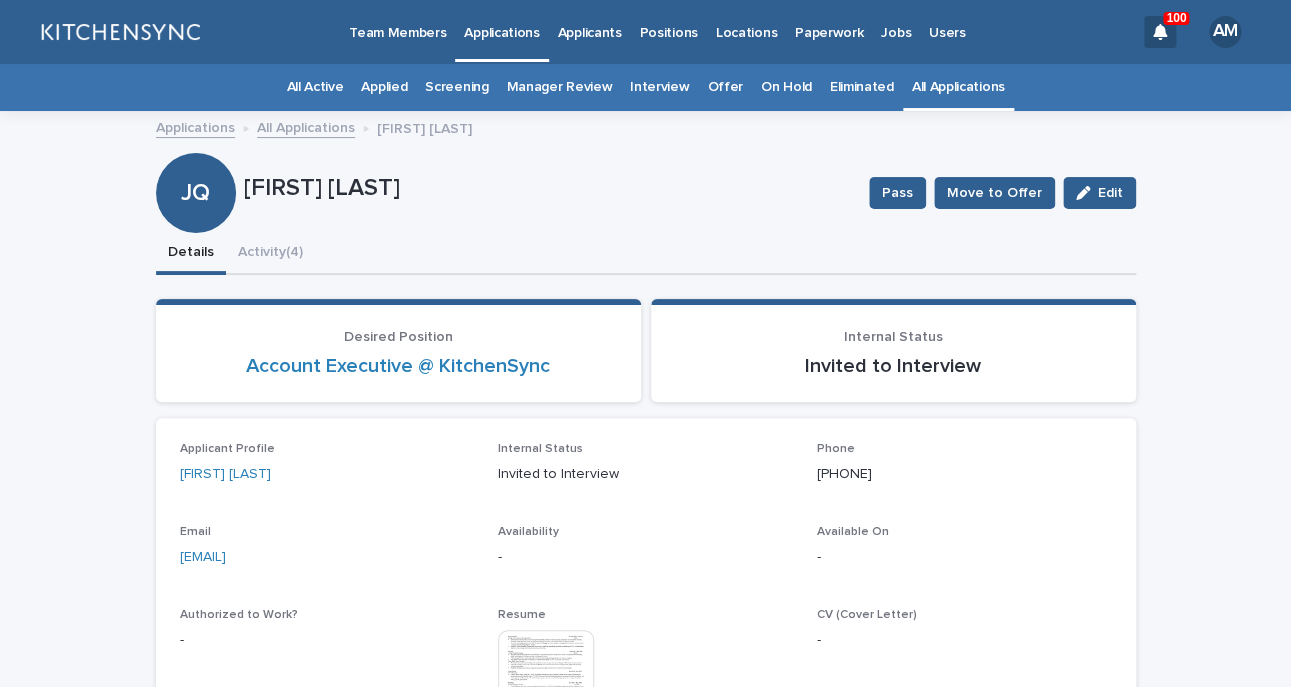 click on "Applicants" at bounding box center [590, 31] 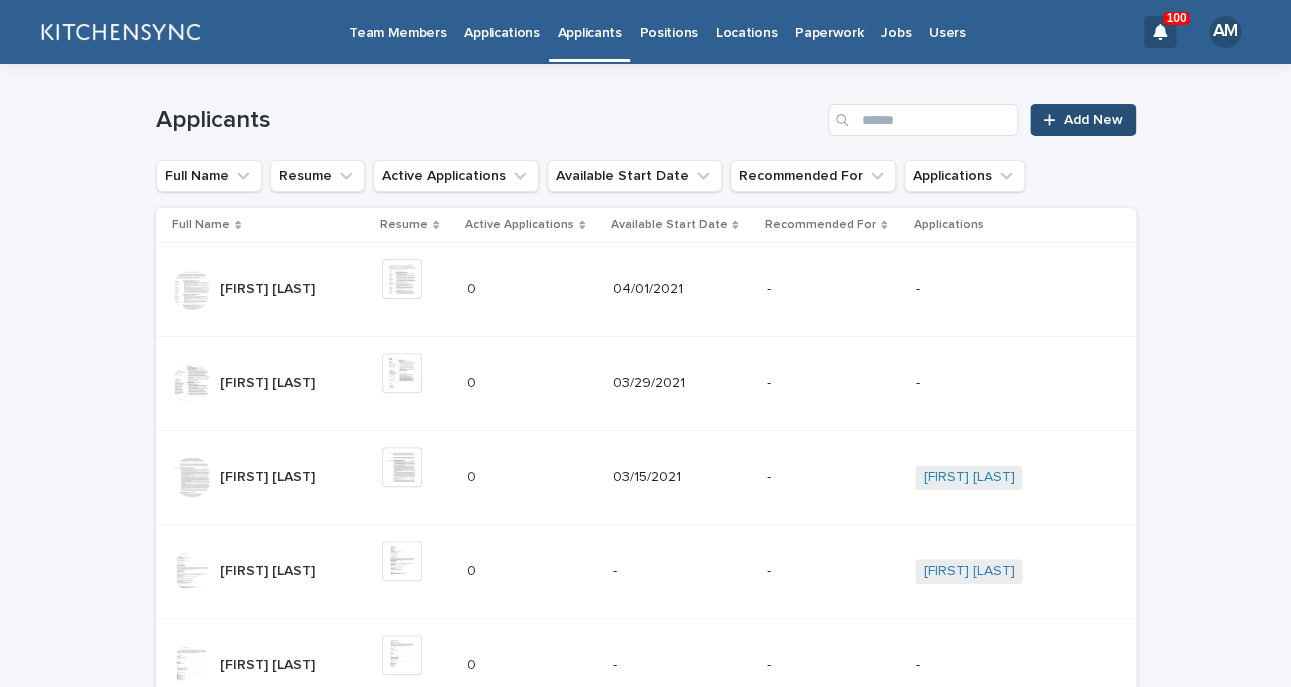 click on "Add New" at bounding box center (1093, 120) 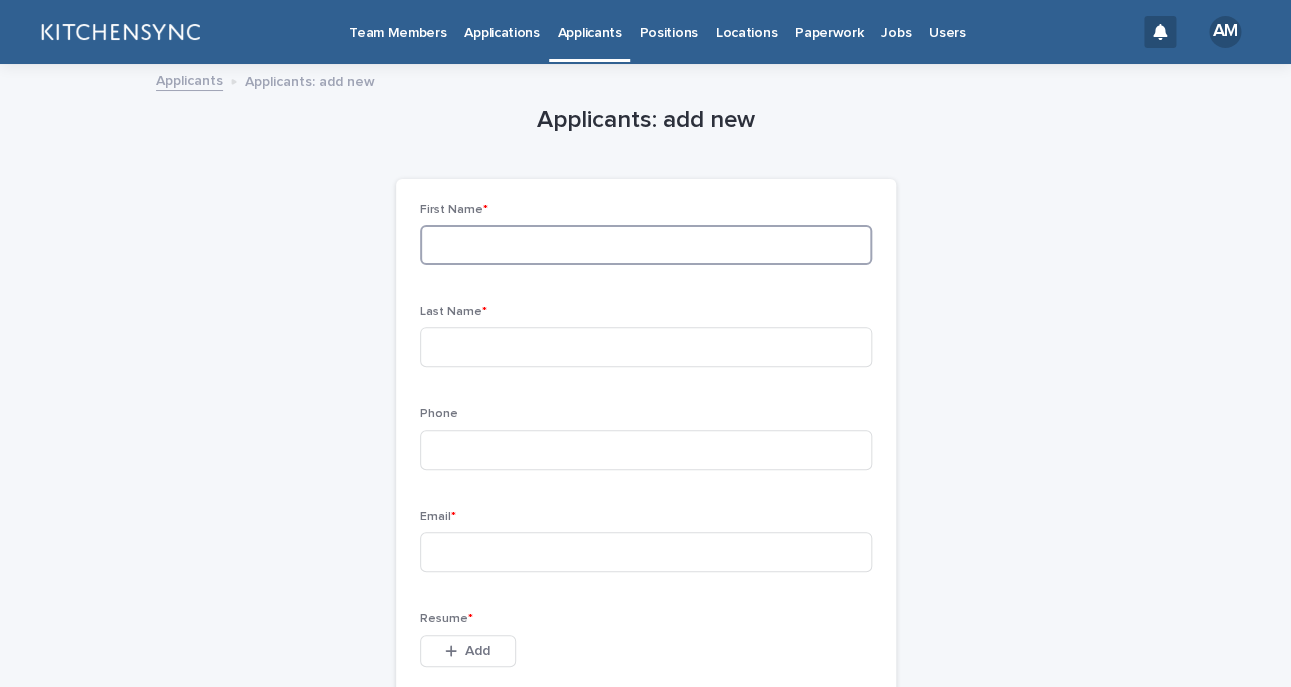 click at bounding box center [646, 245] 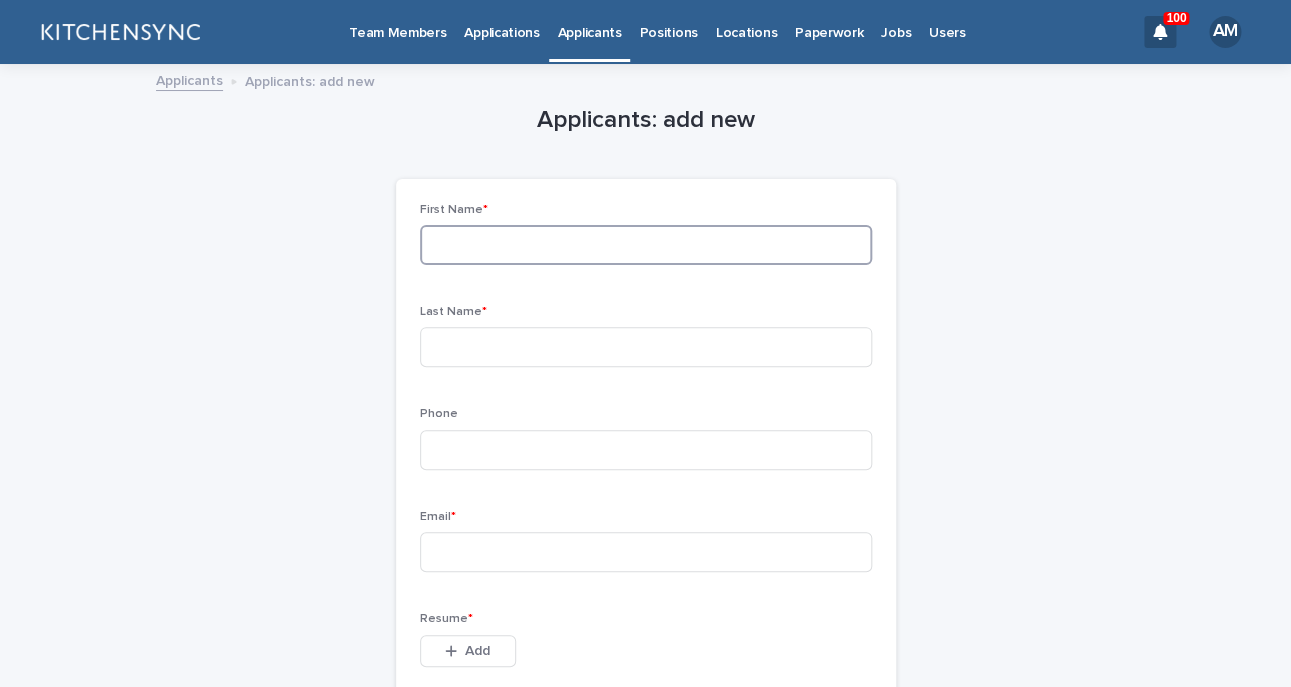 paste on "**********" 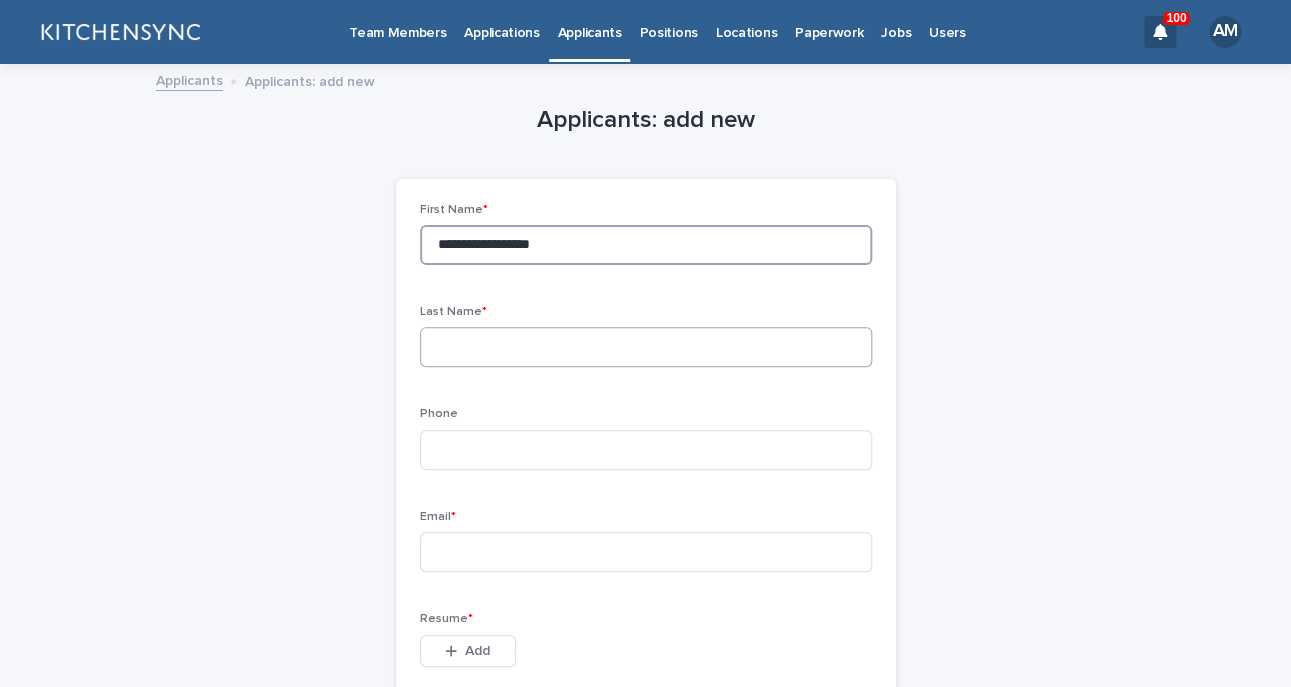 type on "**********" 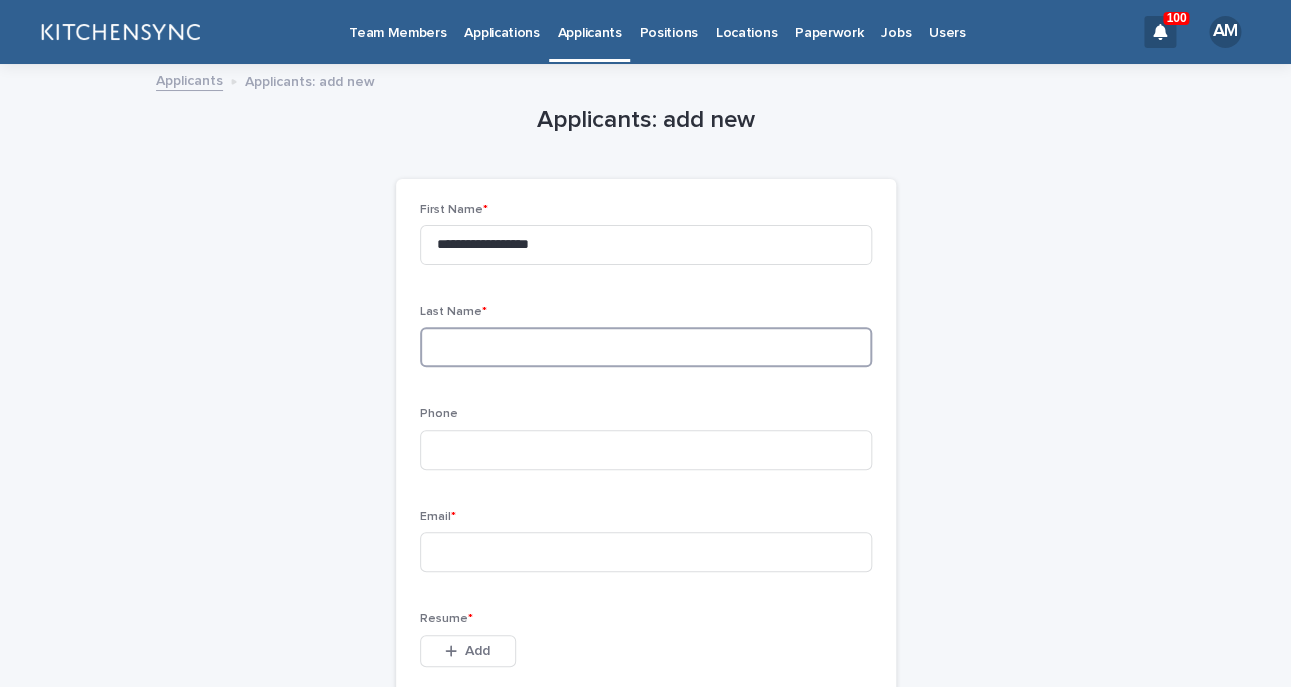 click at bounding box center (646, 347) 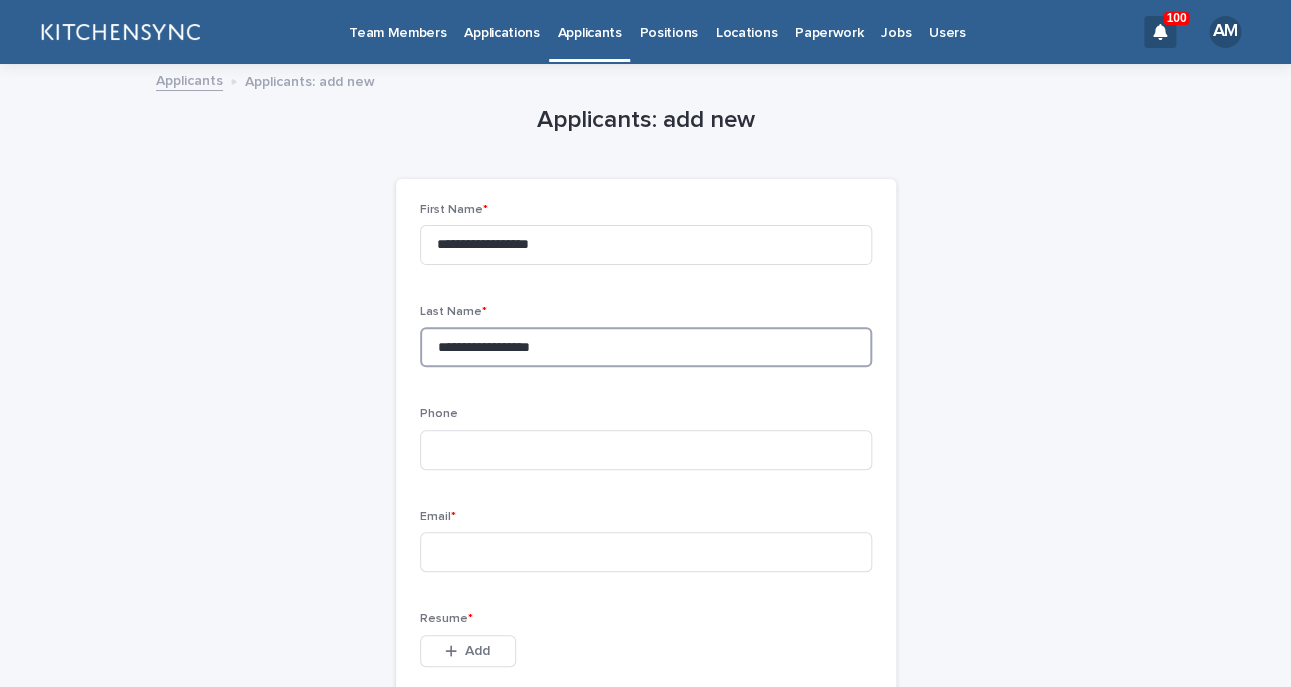drag, startPoint x: 470, startPoint y: 356, endPoint x: 321, endPoint y: 356, distance: 149 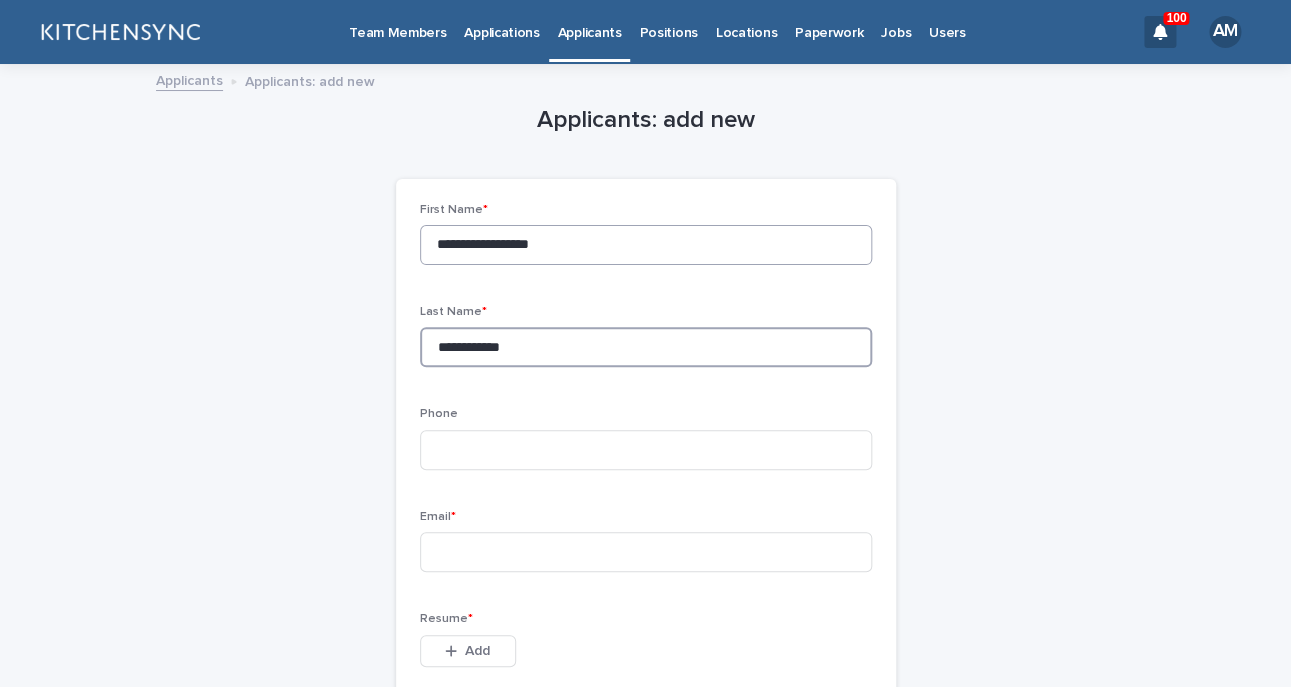 type on "**********" 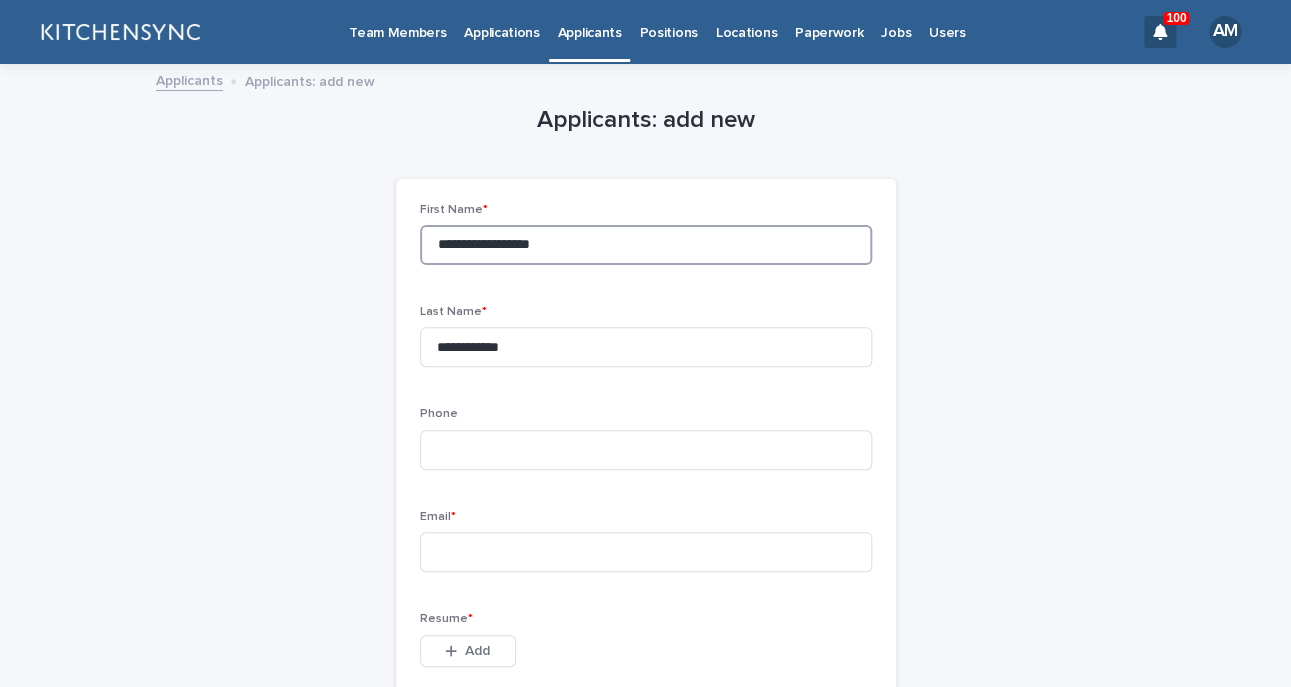 drag, startPoint x: 464, startPoint y: 253, endPoint x: 617, endPoint y: 255, distance: 153.01308 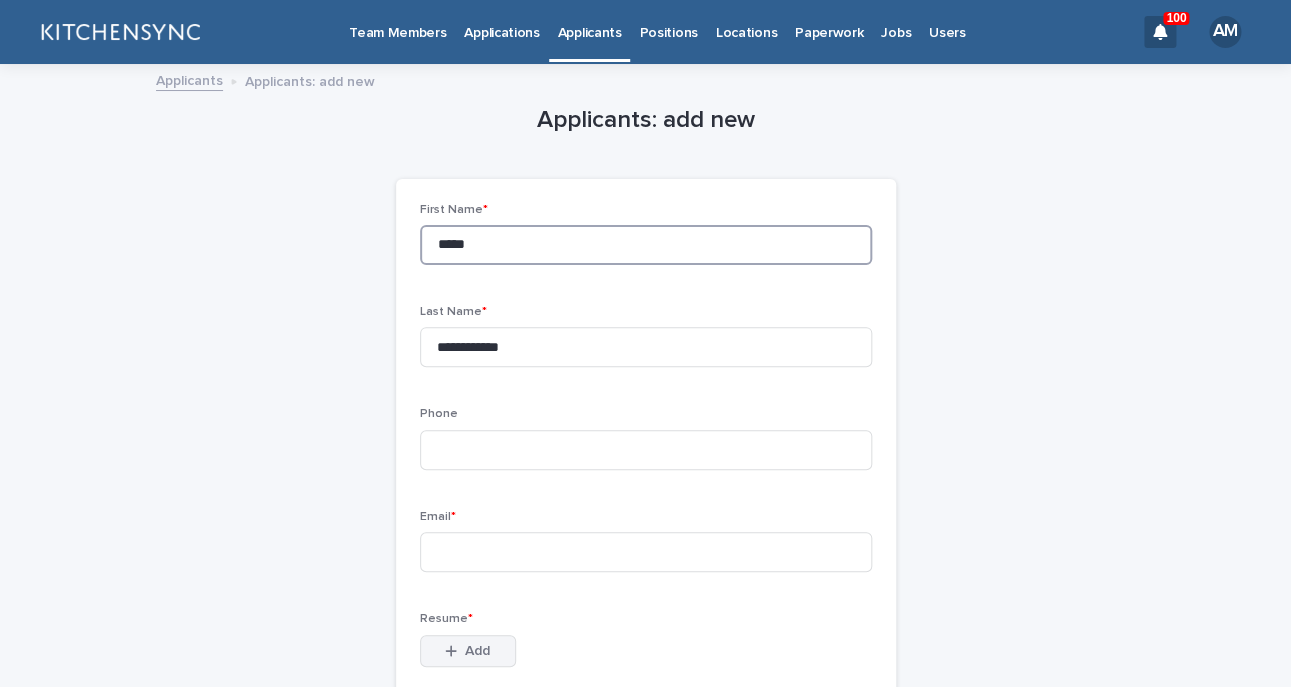 type on "*****" 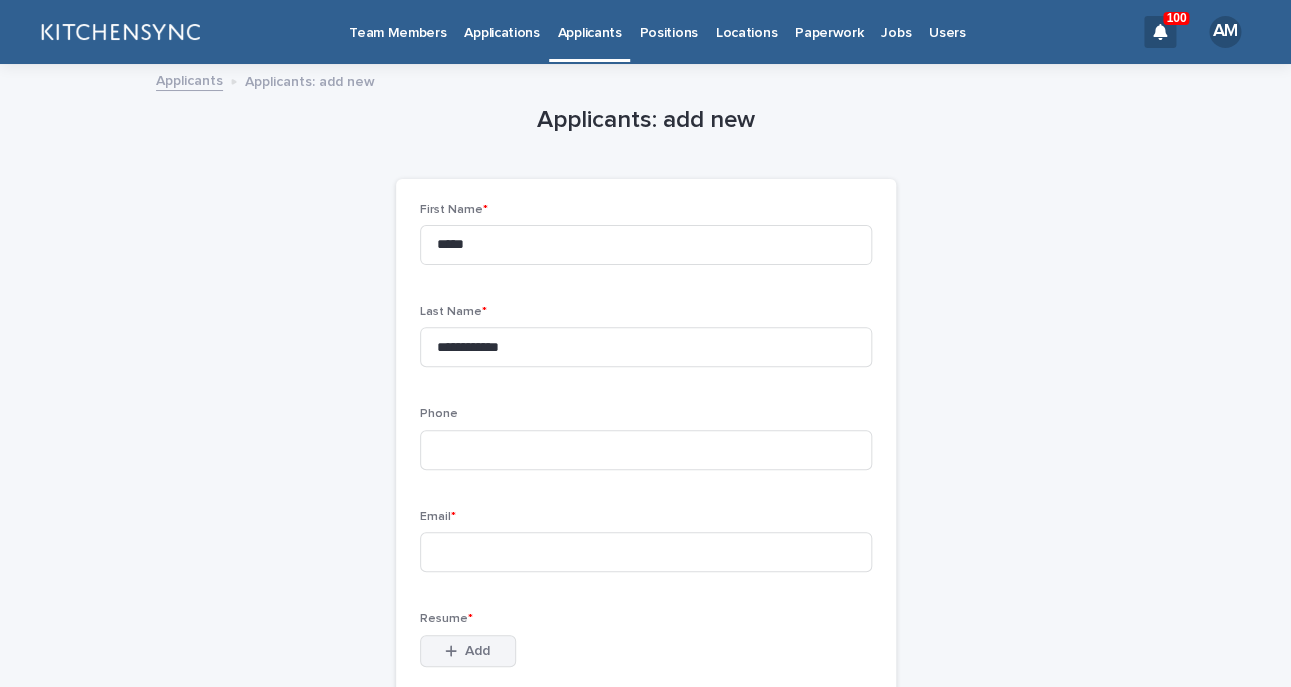 click on "Add" at bounding box center (468, 651) 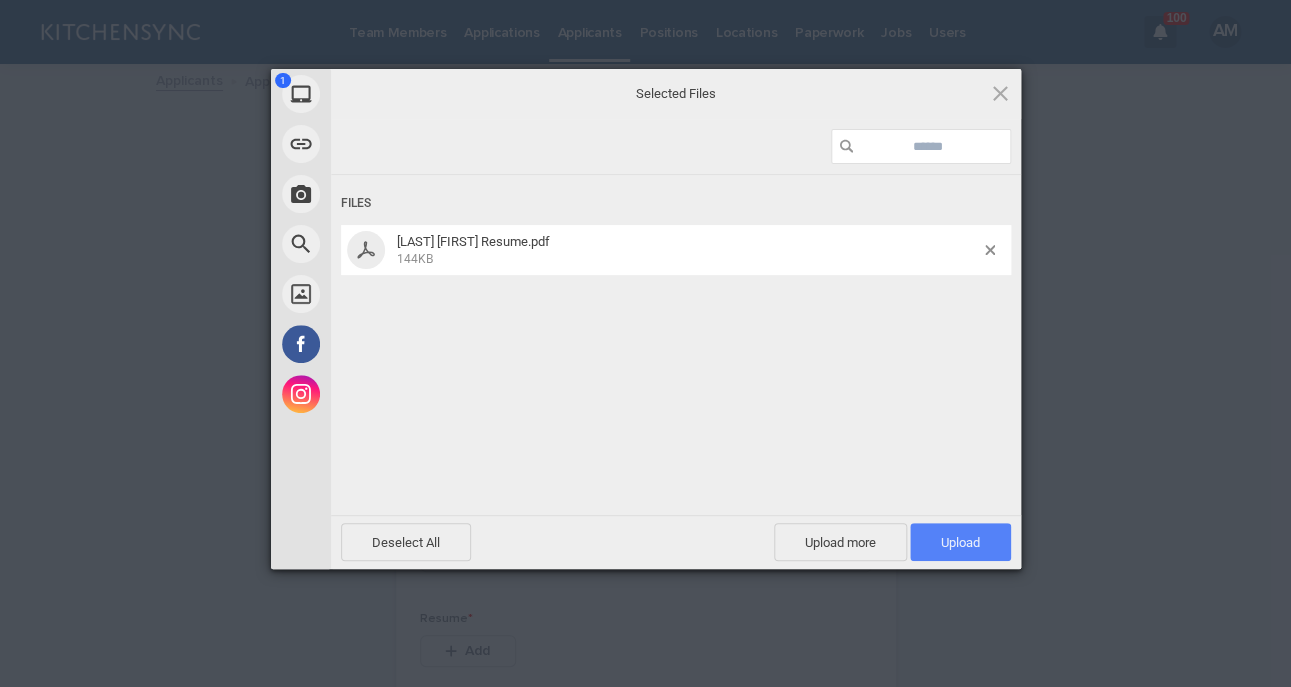 click on "Upload
1" at bounding box center (960, 542) 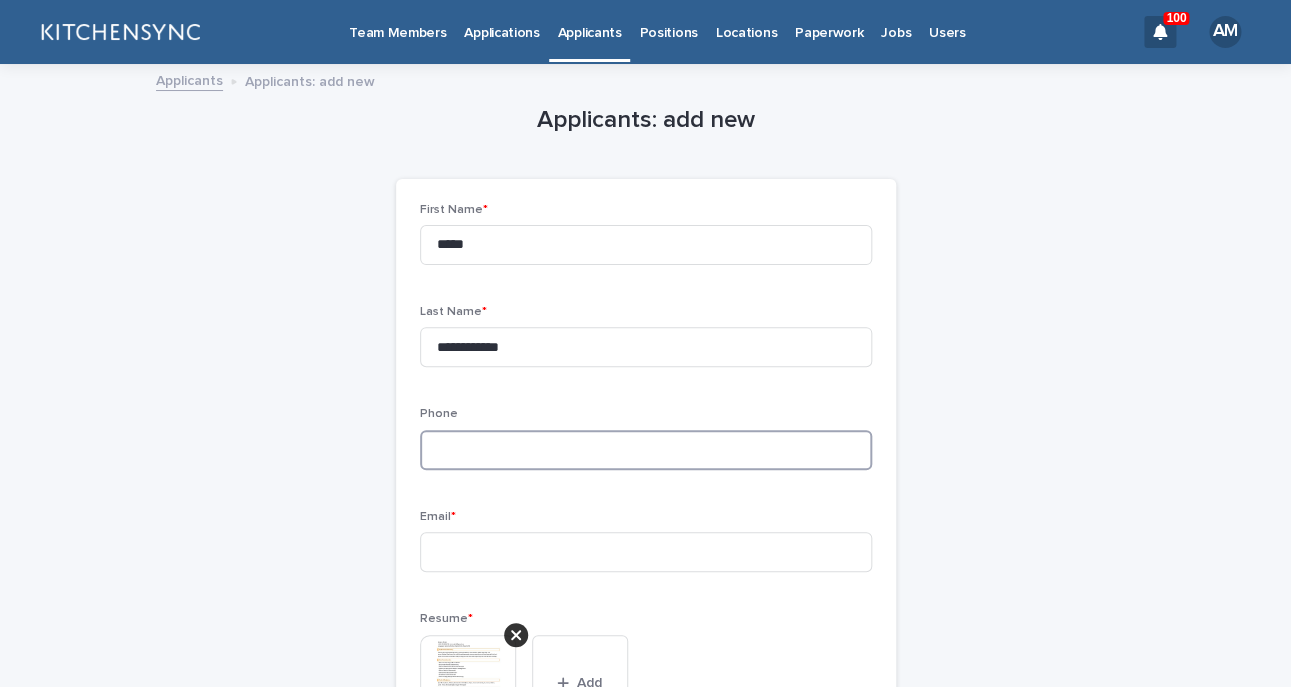 click at bounding box center [646, 450] 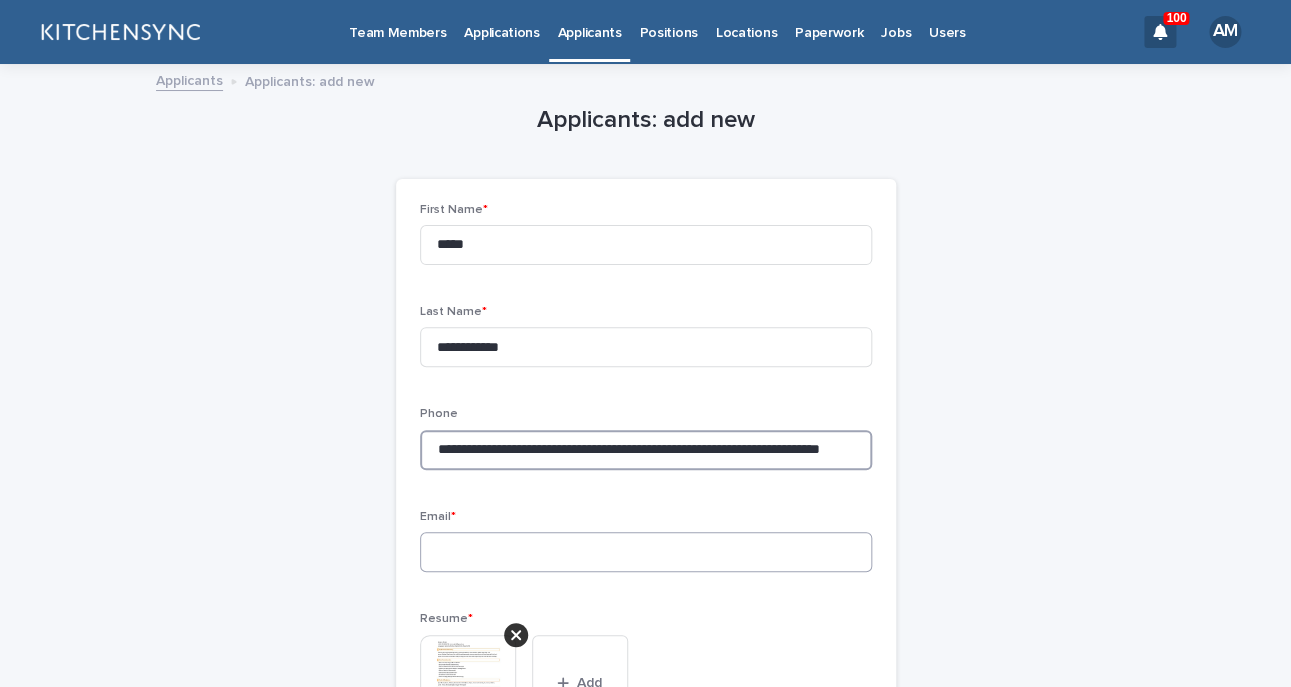 type on "**********" 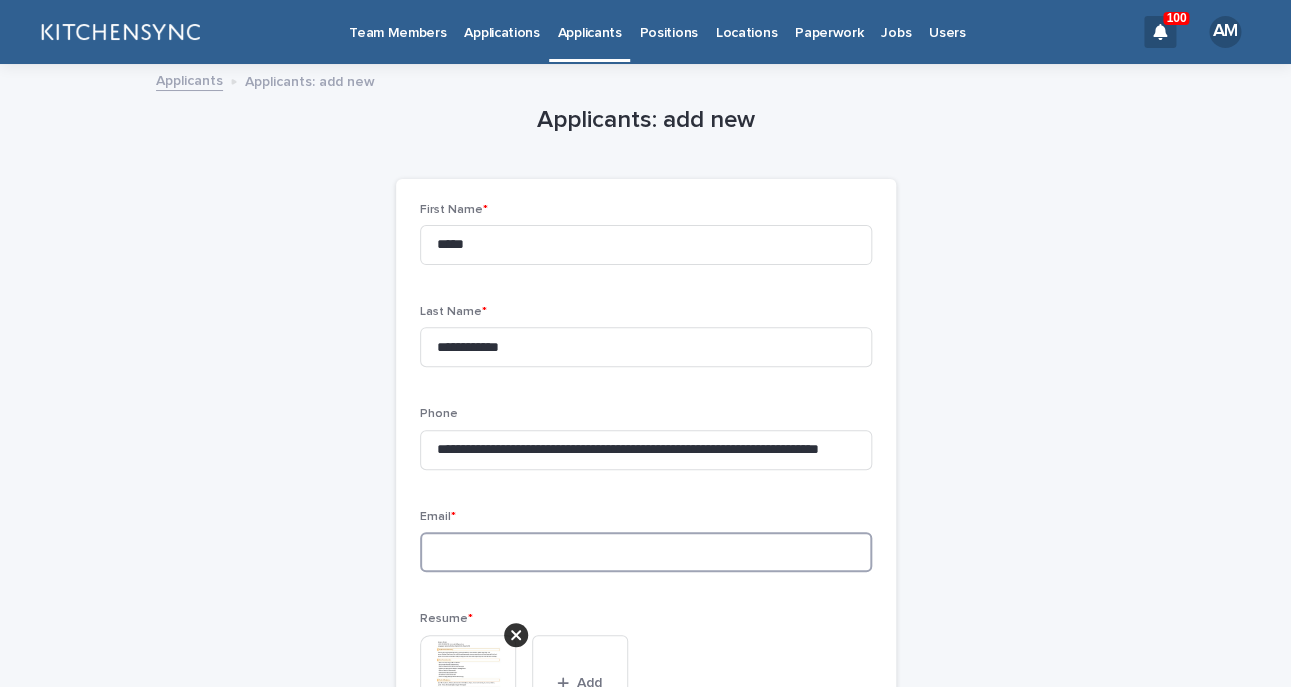 click at bounding box center [646, 552] 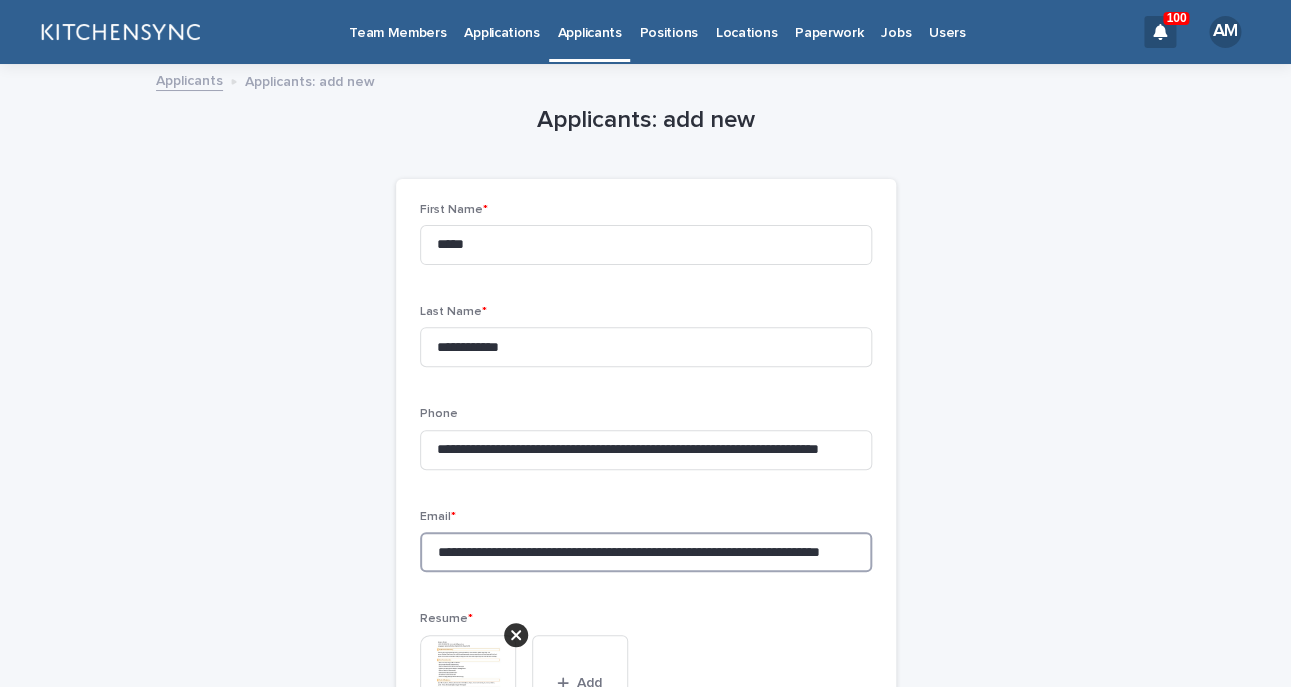 scroll, scrollTop: 0, scrollLeft: 68, axis: horizontal 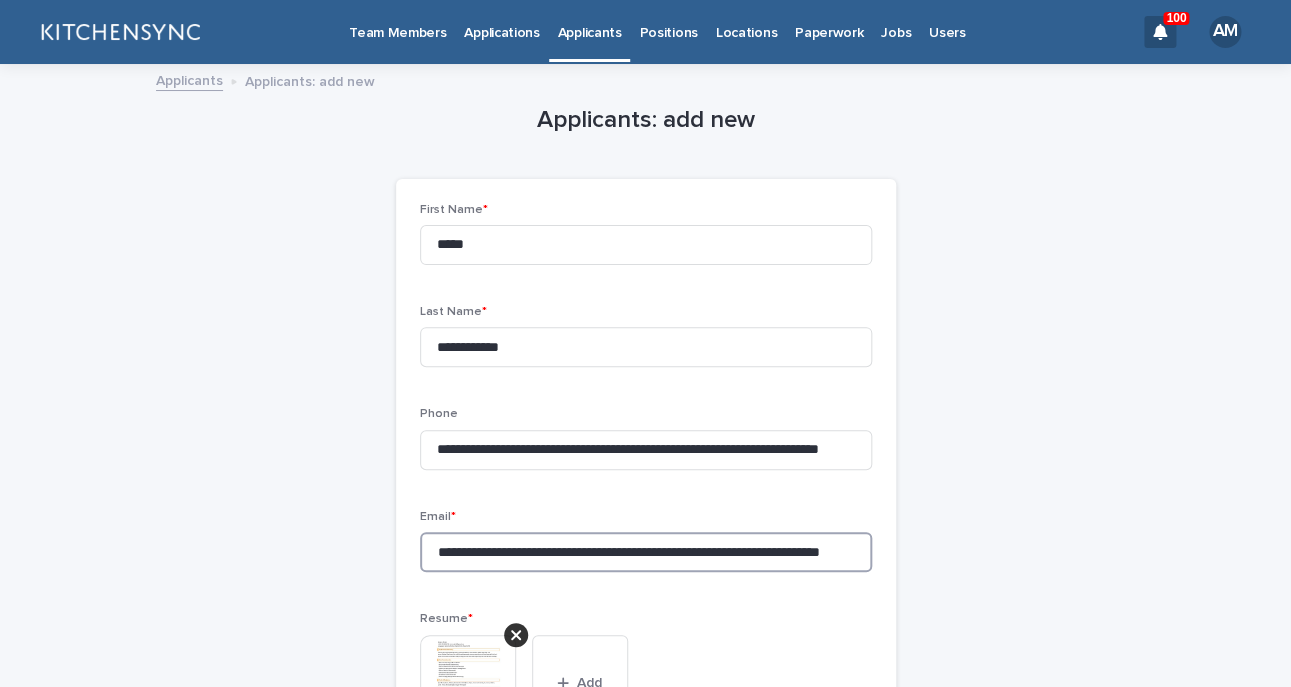 drag, startPoint x: 721, startPoint y: 556, endPoint x: 348, endPoint y: 553, distance: 373.01205 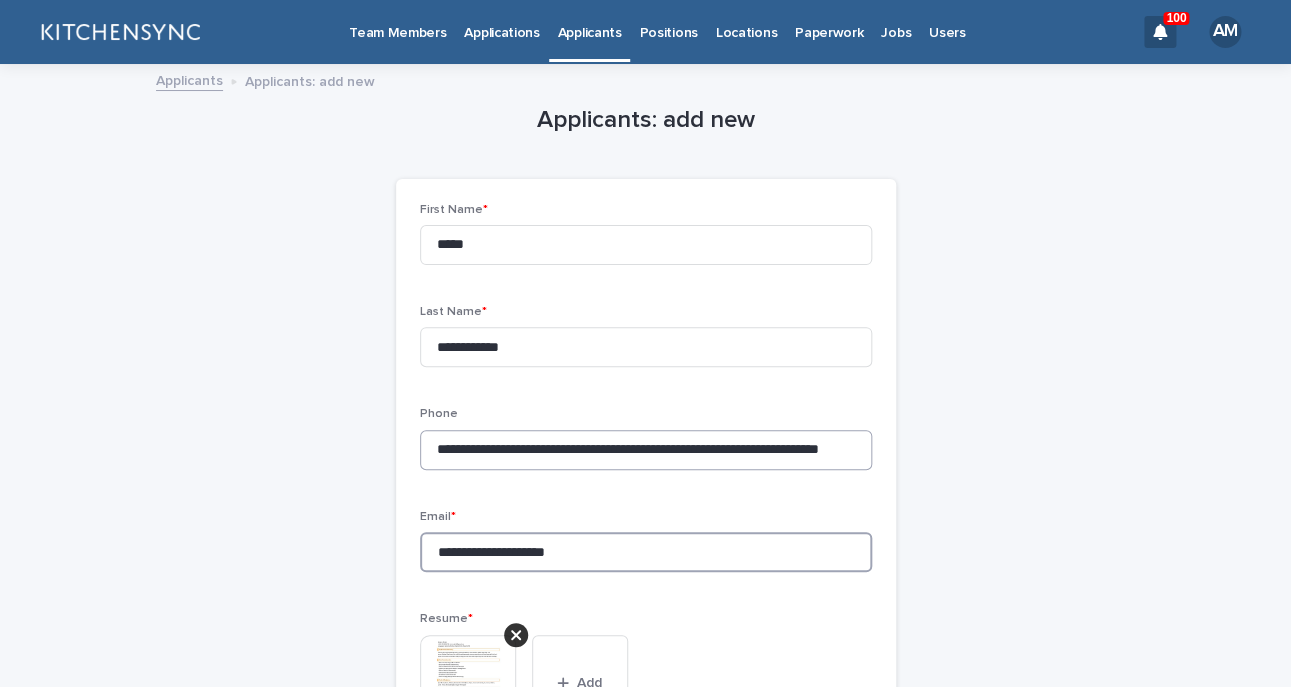 type on "**********" 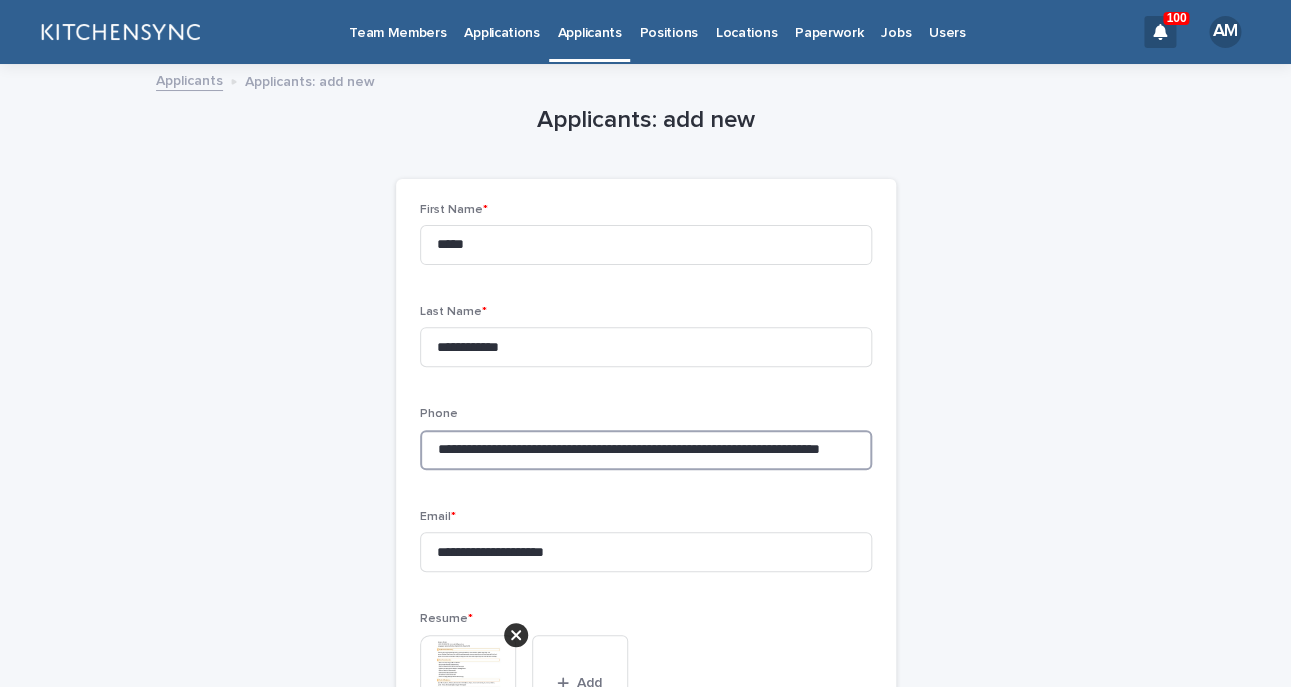 scroll, scrollTop: 0, scrollLeft: 0, axis: both 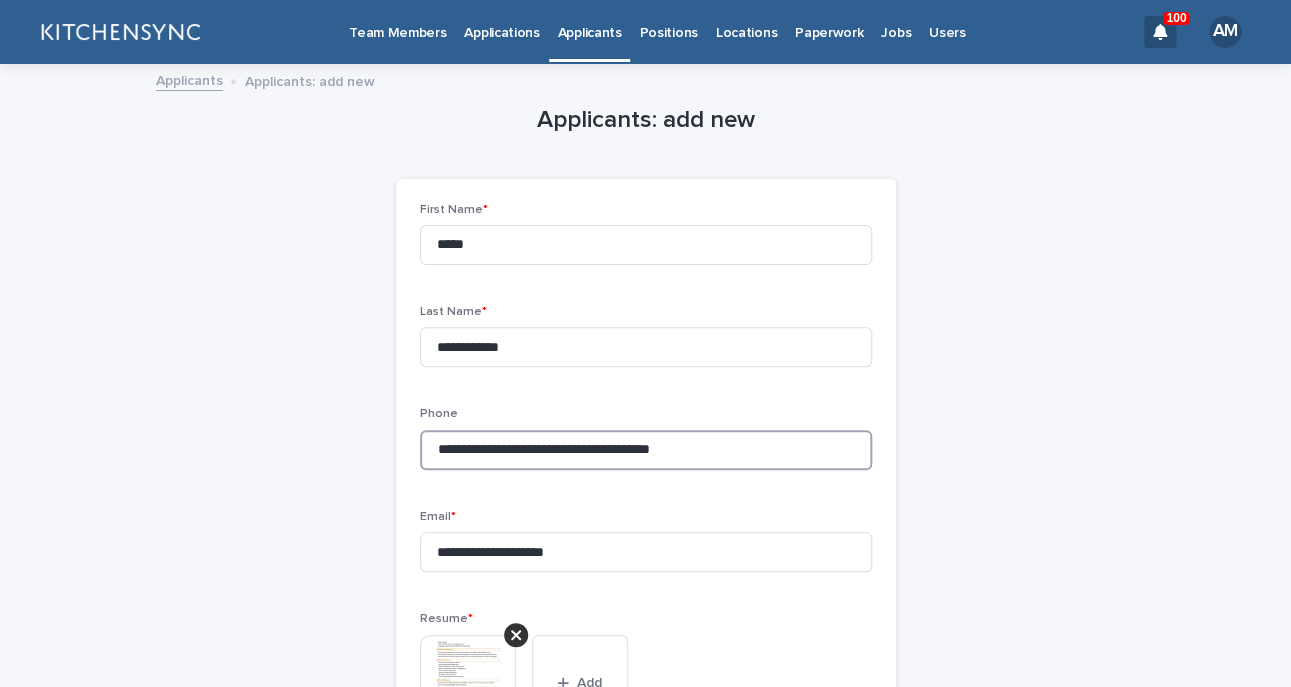 drag, startPoint x: 555, startPoint y: 452, endPoint x: 848, endPoint y: 468, distance: 293.43652 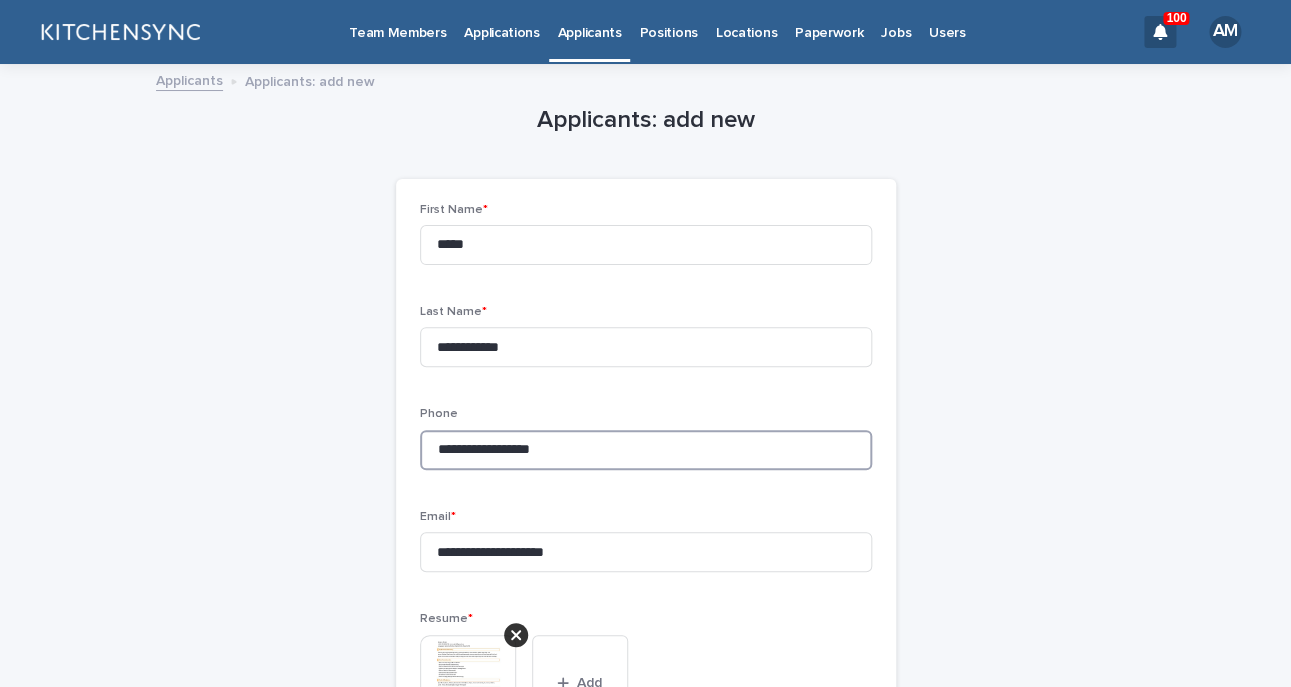 click on "**********" at bounding box center (646, 450) 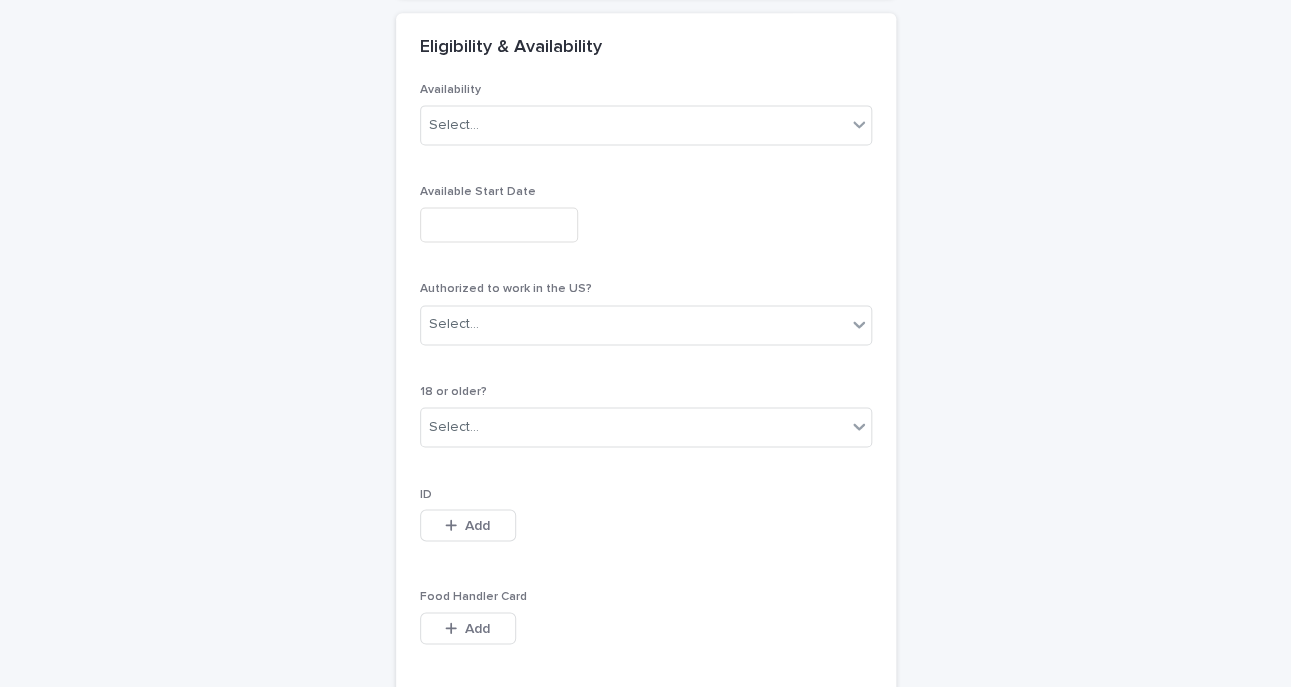 scroll, scrollTop: 1148, scrollLeft: 0, axis: vertical 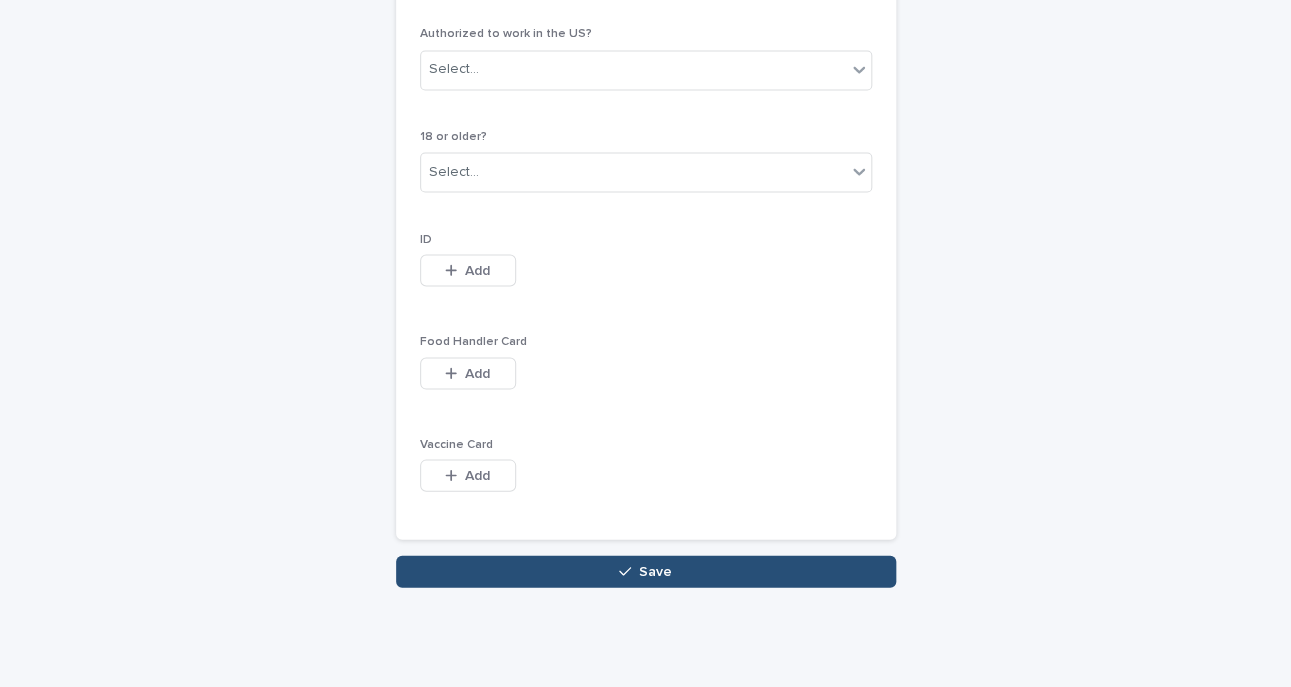 type on "**********" 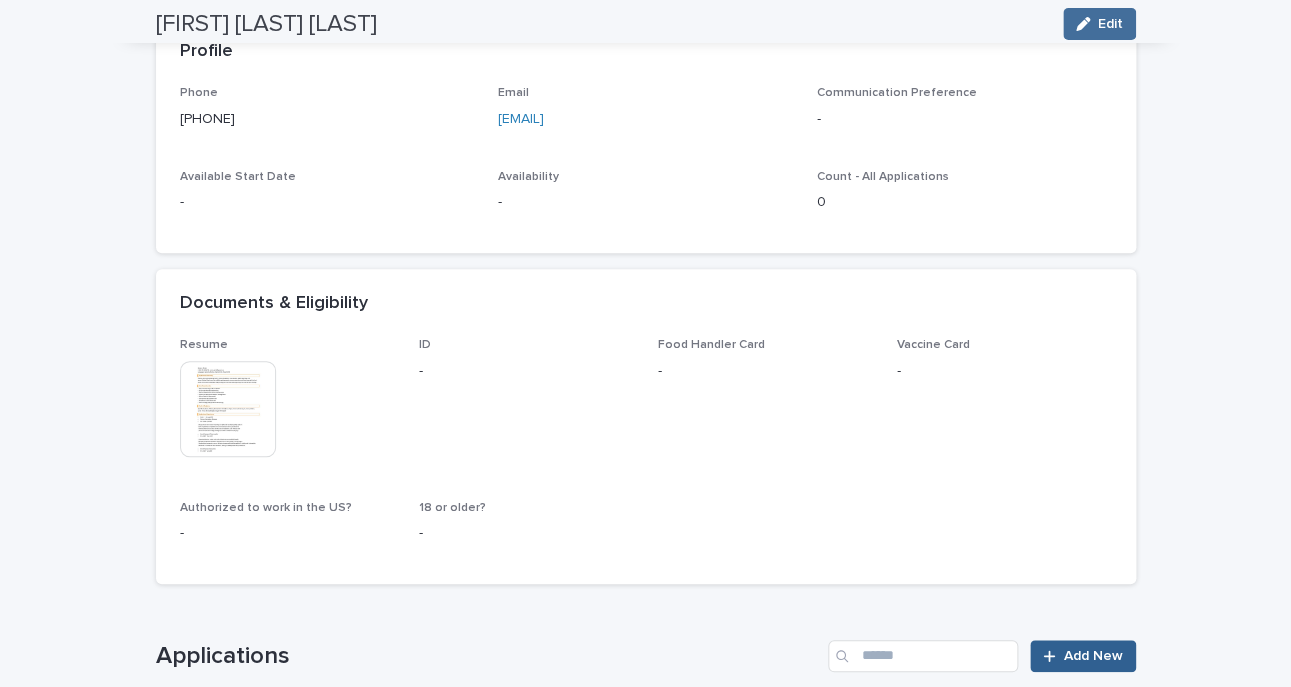 scroll, scrollTop: 0, scrollLeft: 0, axis: both 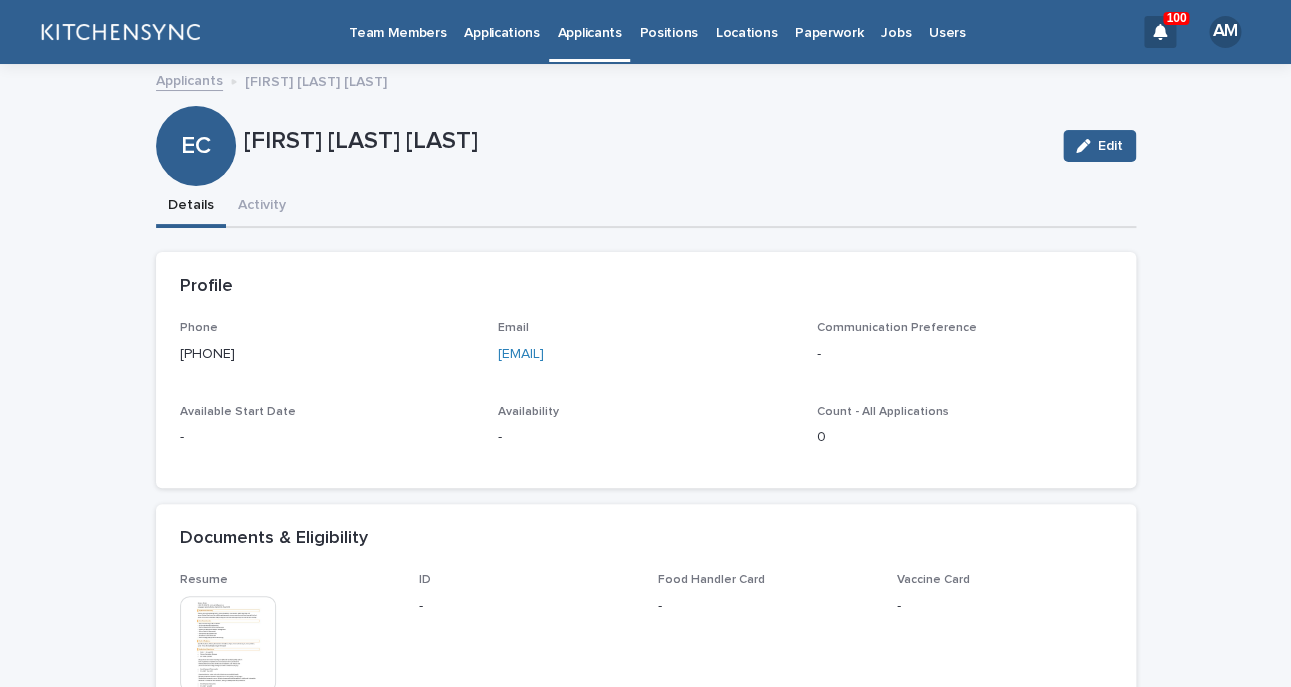 drag, startPoint x: 654, startPoint y: 367, endPoint x: 159, endPoint y: 354, distance: 495.1707 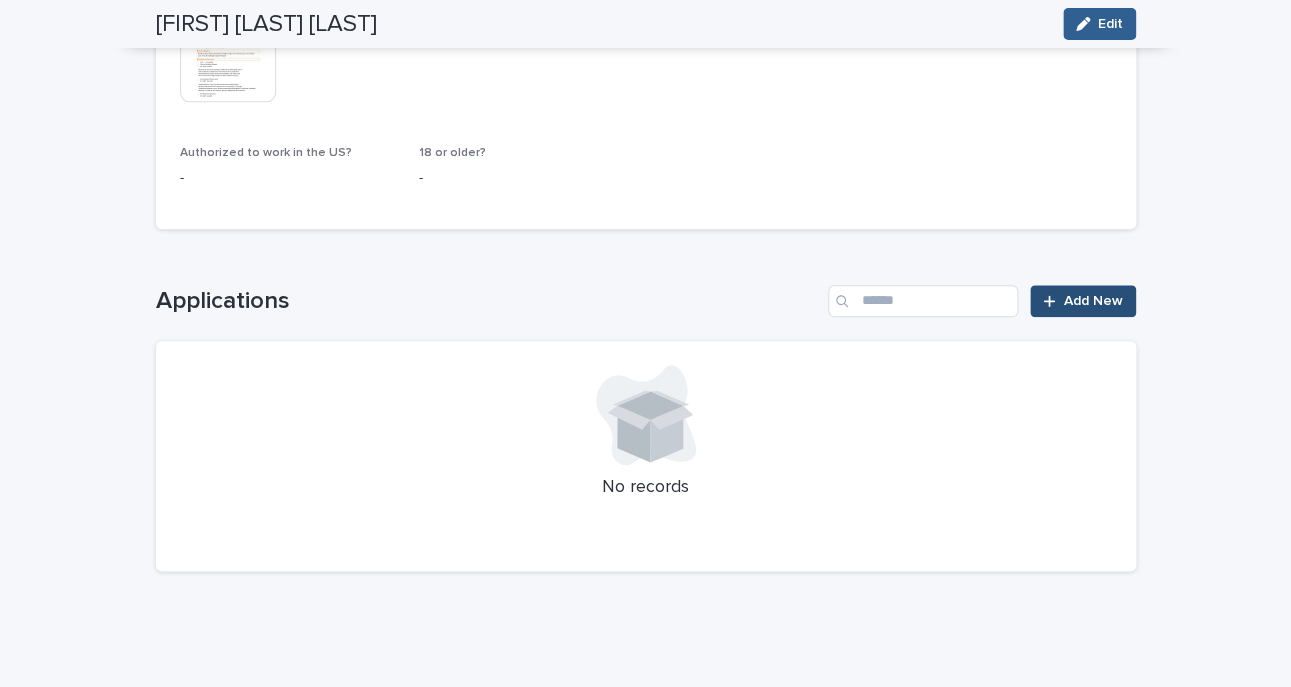click on "Add New" at bounding box center [1093, 301] 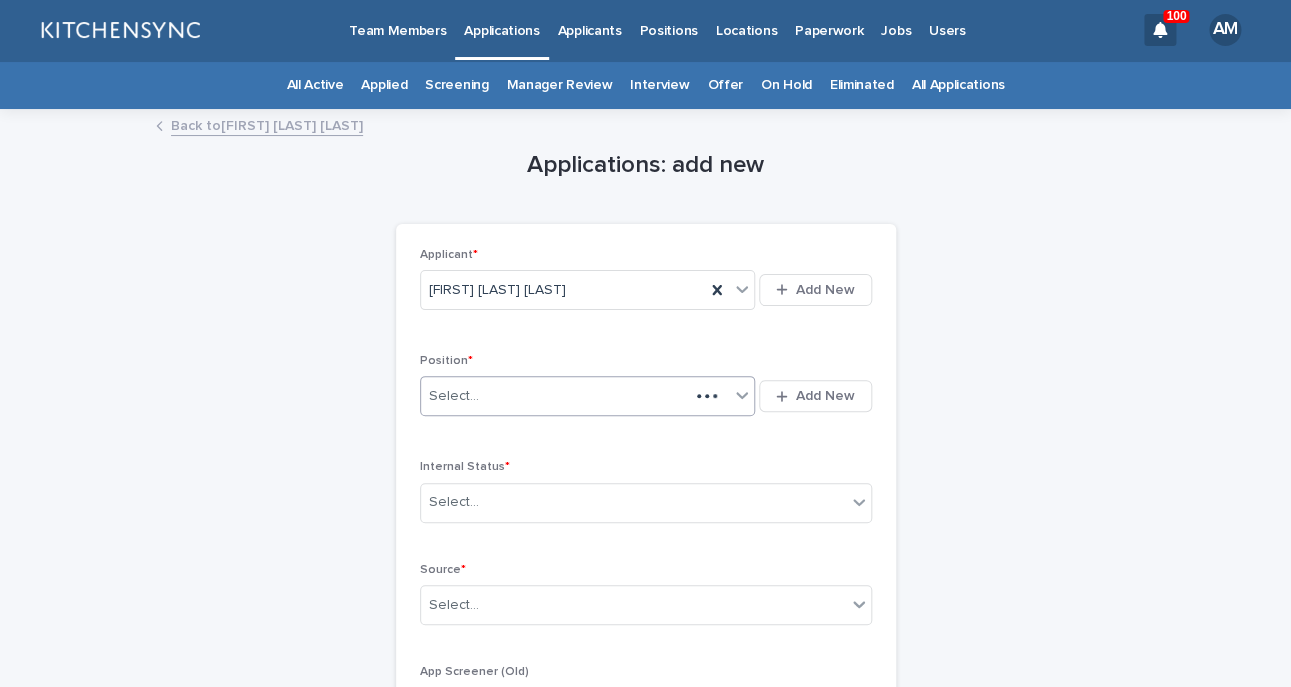scroll, scrollTop: 1, scrollLeft: 0, axis: vertical 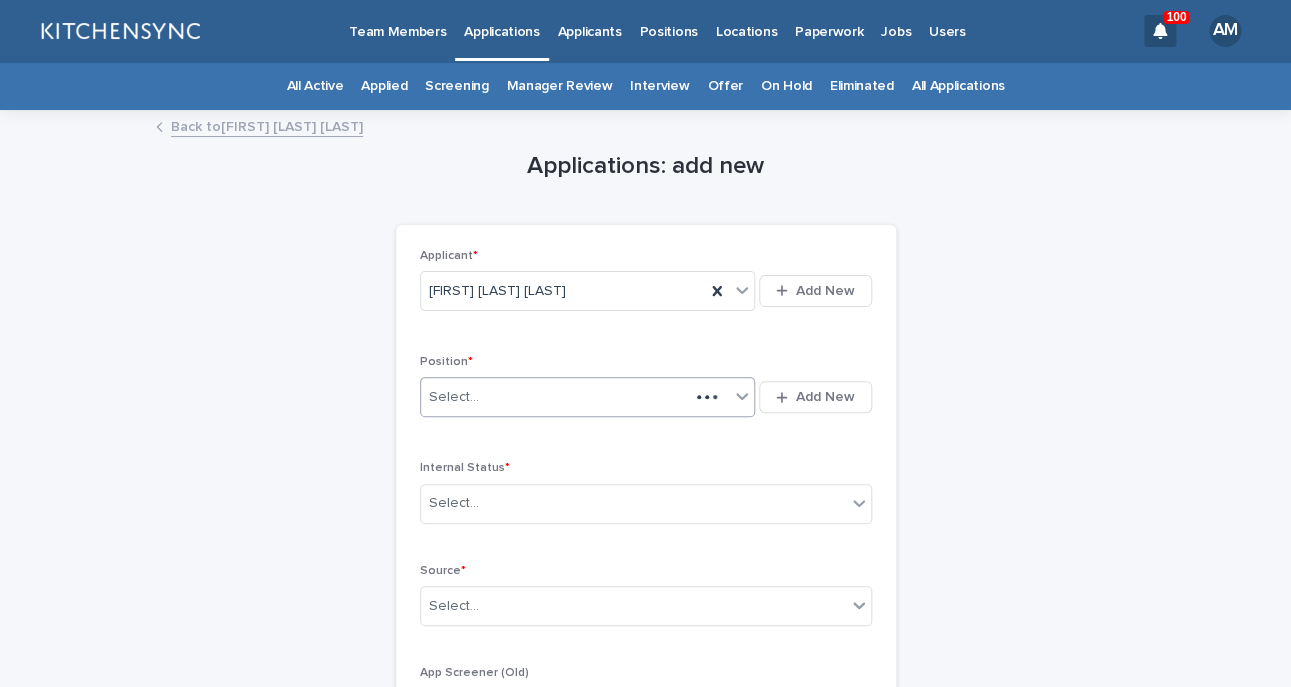 click on "Select..." at bounding box center (555, 397) 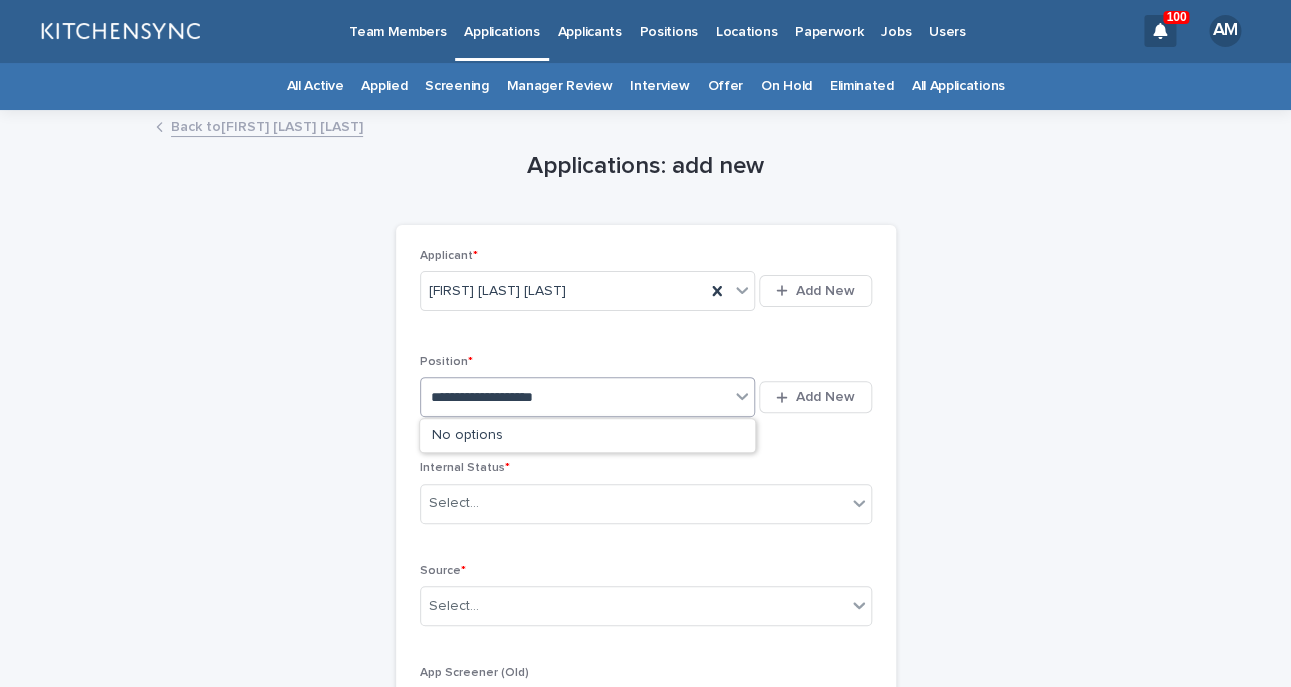 type on "**********" 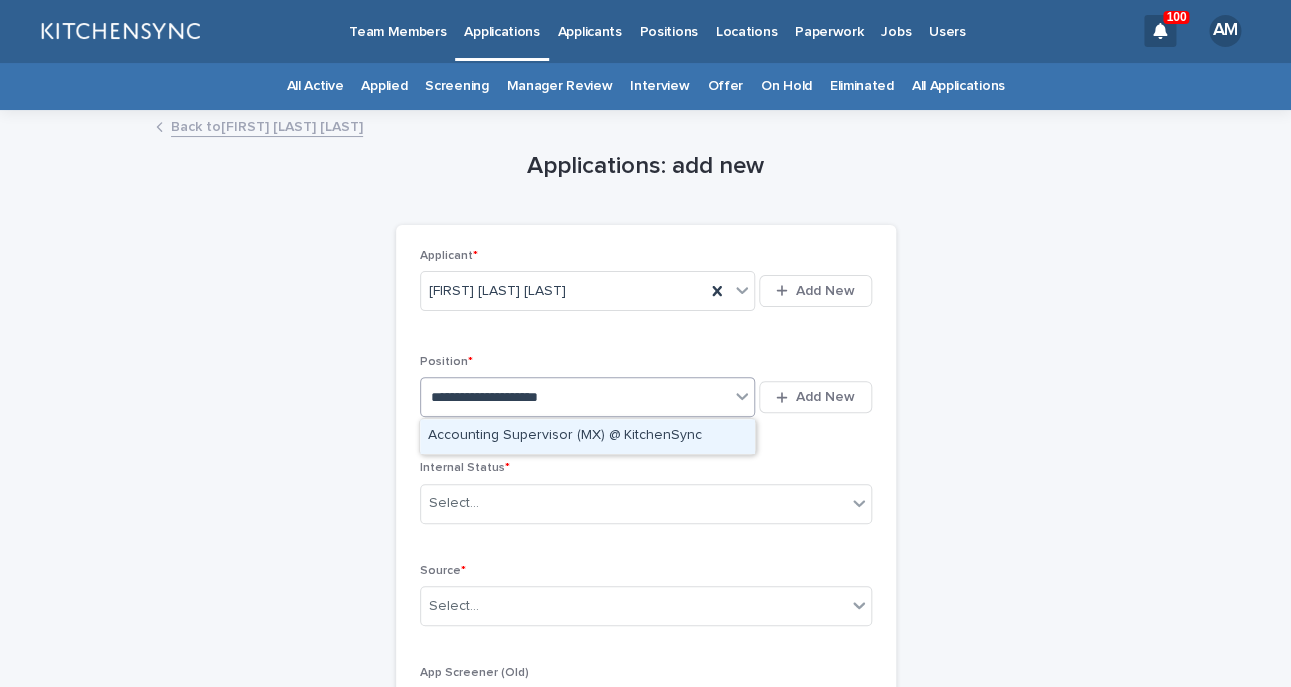 click on "Accounting Supervisor (MX) @ KitchenSync" at bounding box center [587, 436] 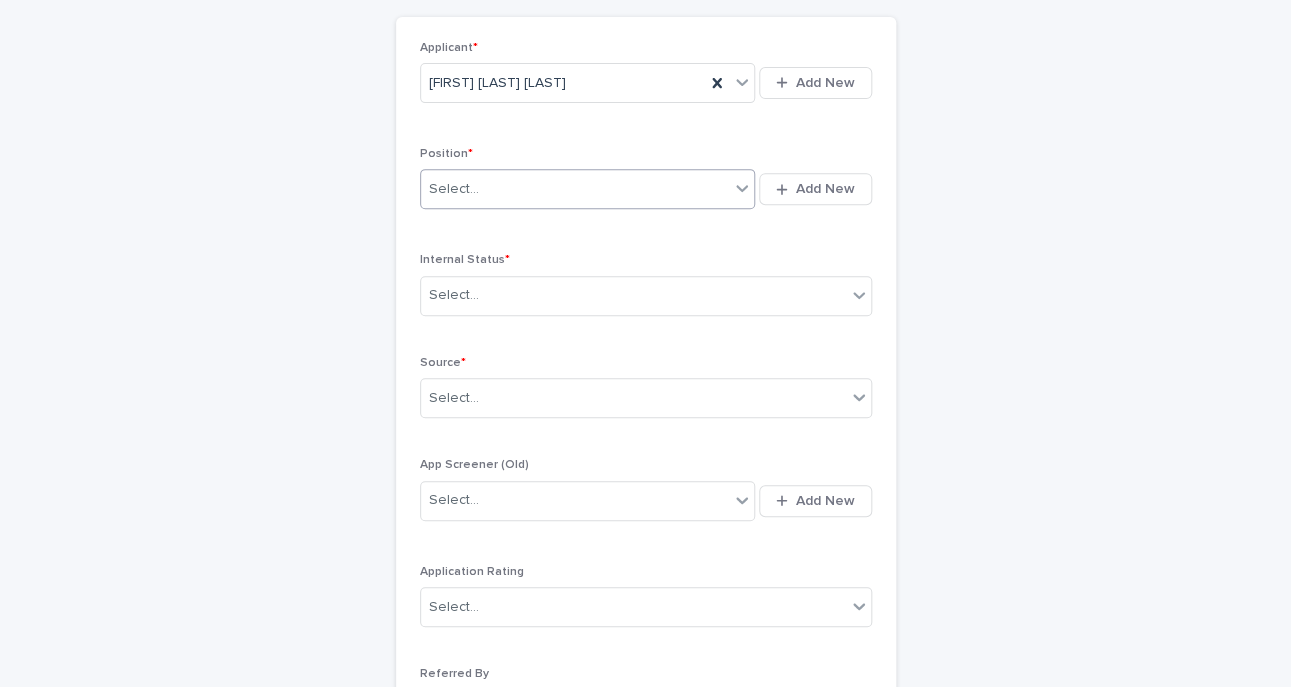 scroll, scrollTop: 243, scrollLeft: 0, axis: vertical 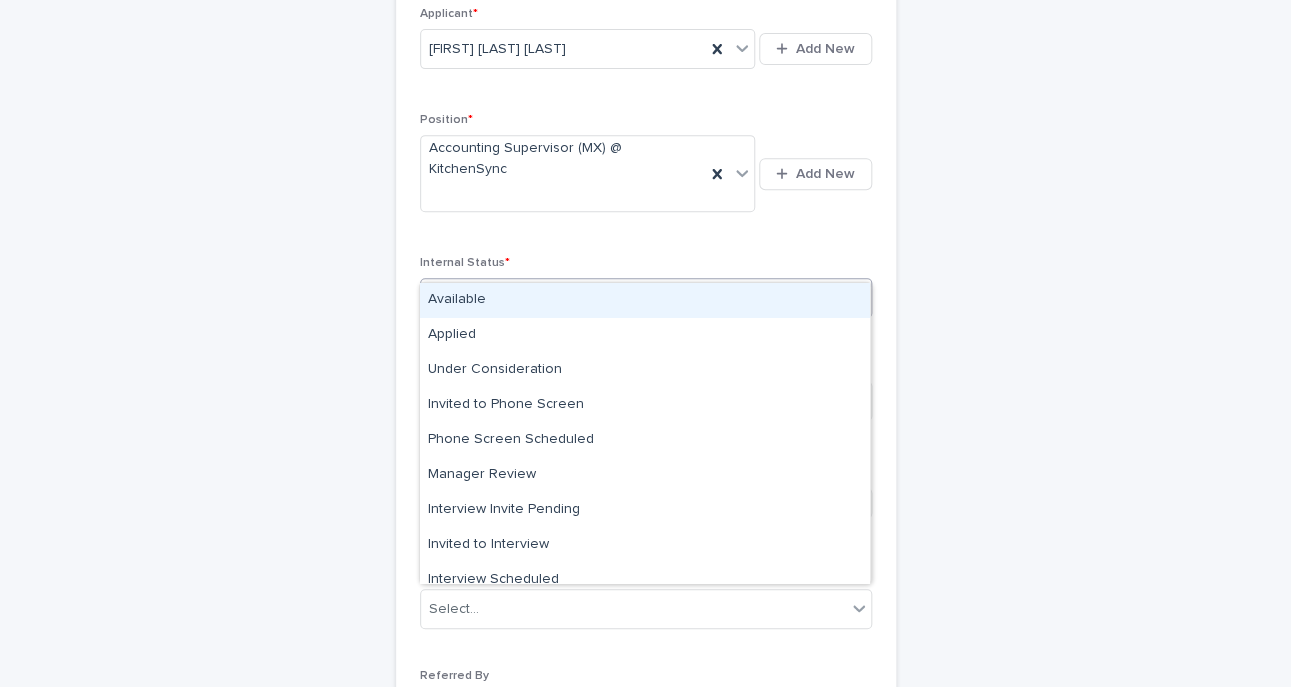 click on "Select..." at bounding box center [646, 298] 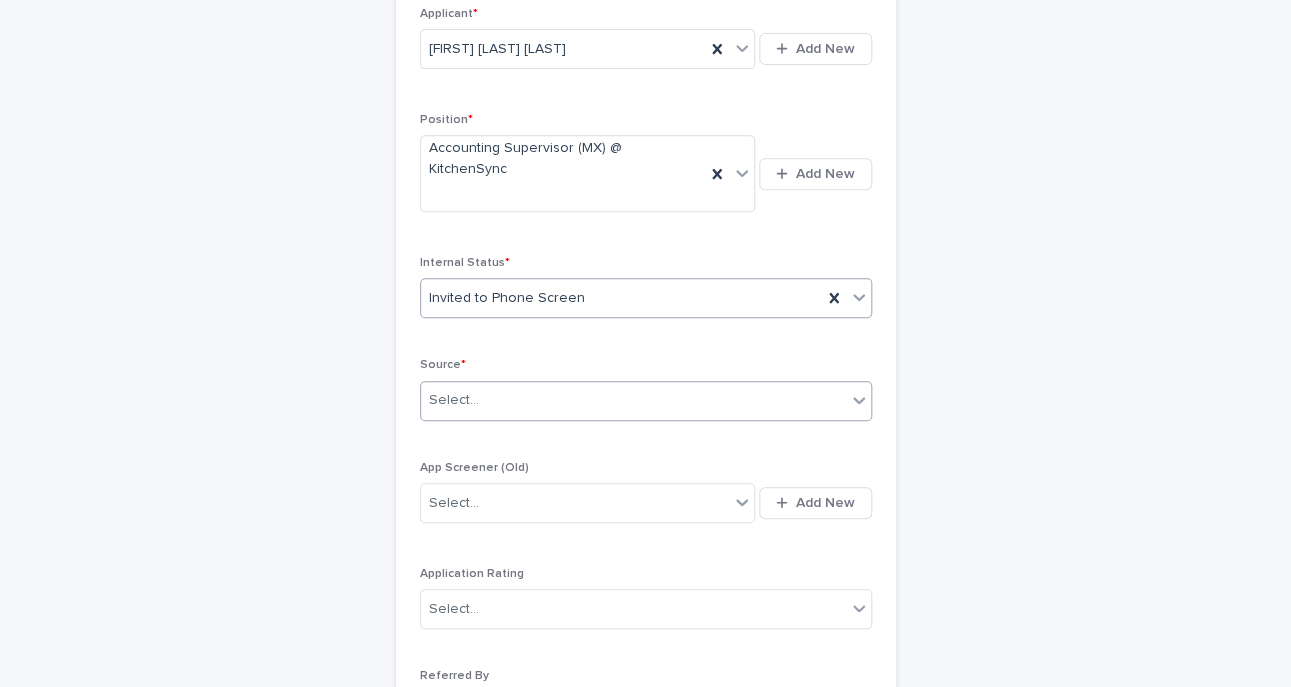 click on "Select..." at bounding box center [454, 400] 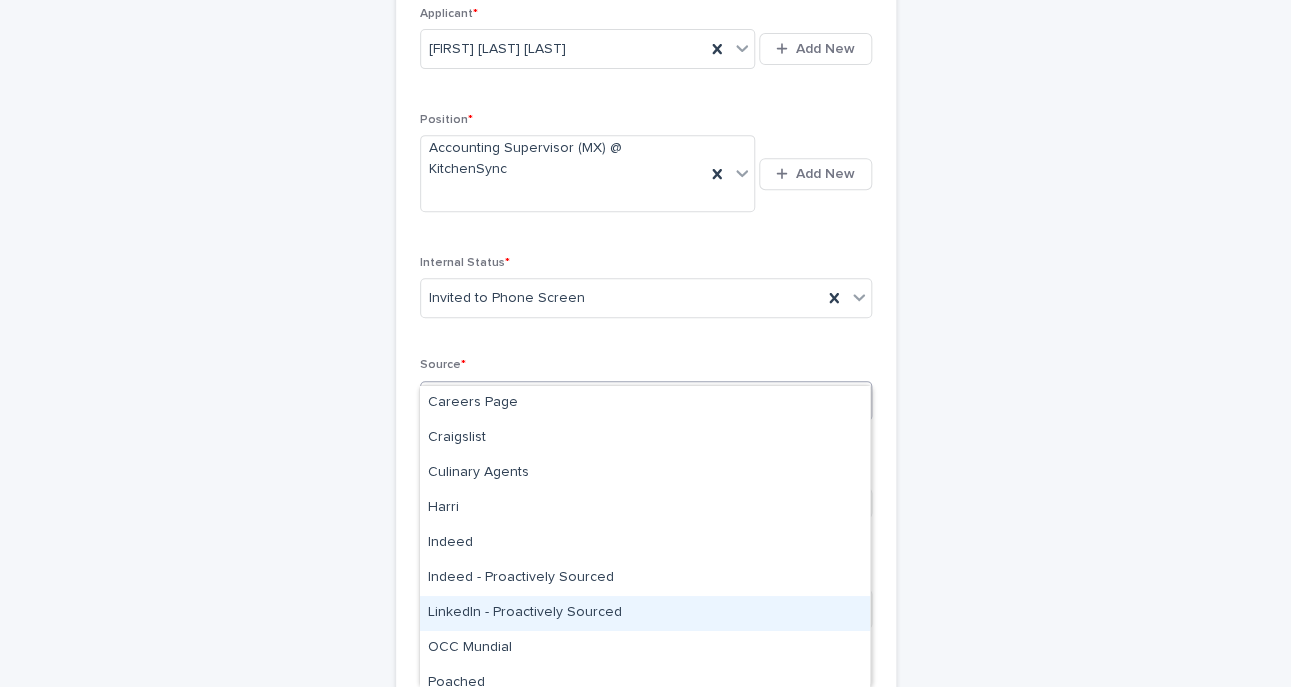 click on "LinkedIn - Proactively Sourced" at bounding box center [645, 613] 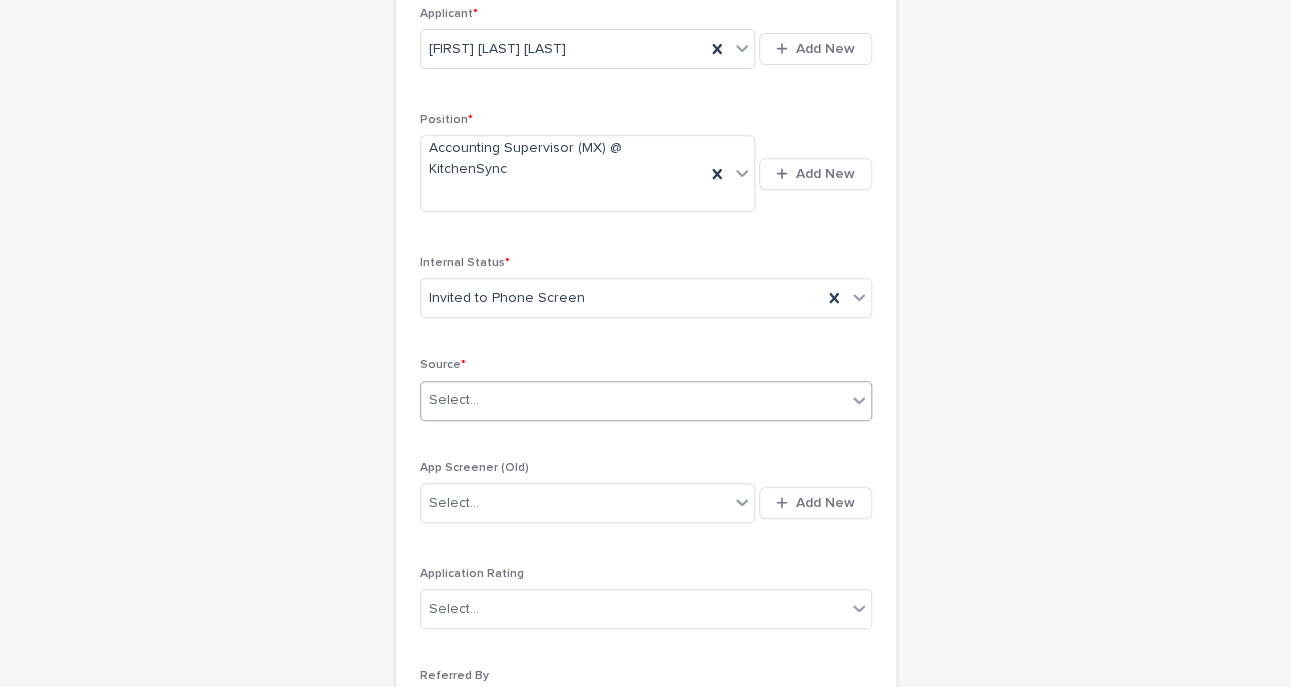 scroll, scrollTop: 541, scrollLeft: 0, axis: vertical 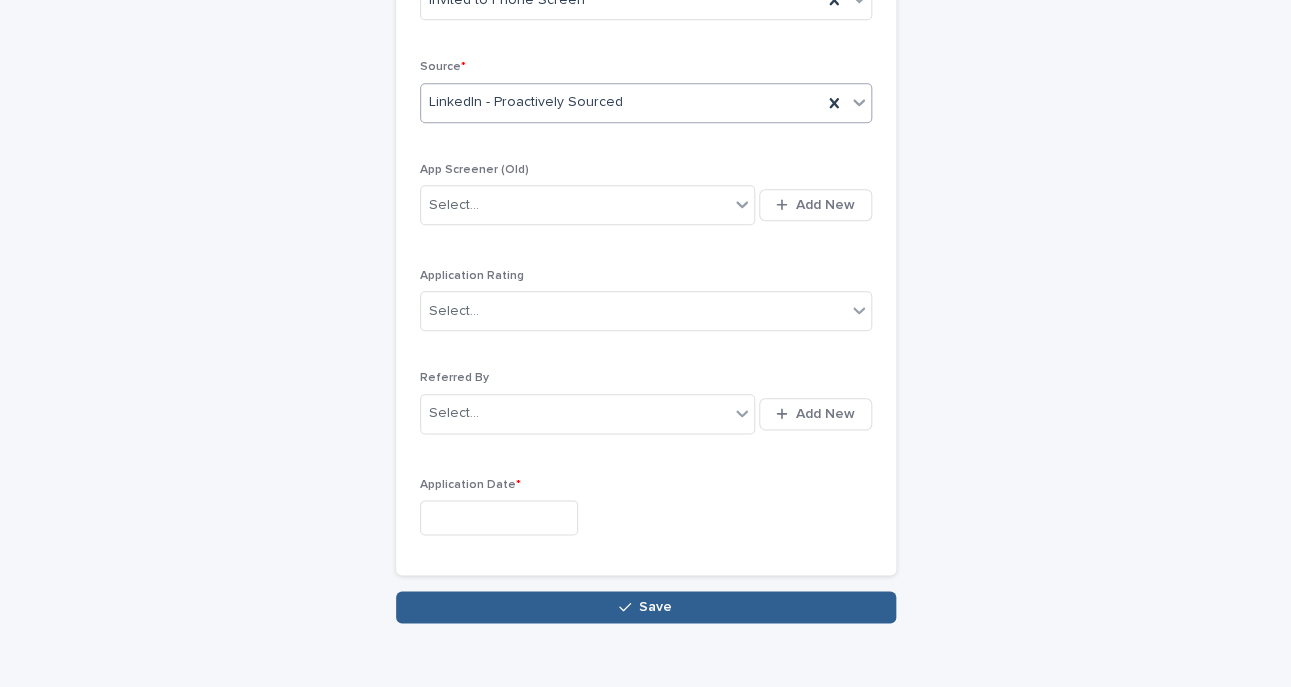 click on "Application Date *" at bounding box center [646, 514] 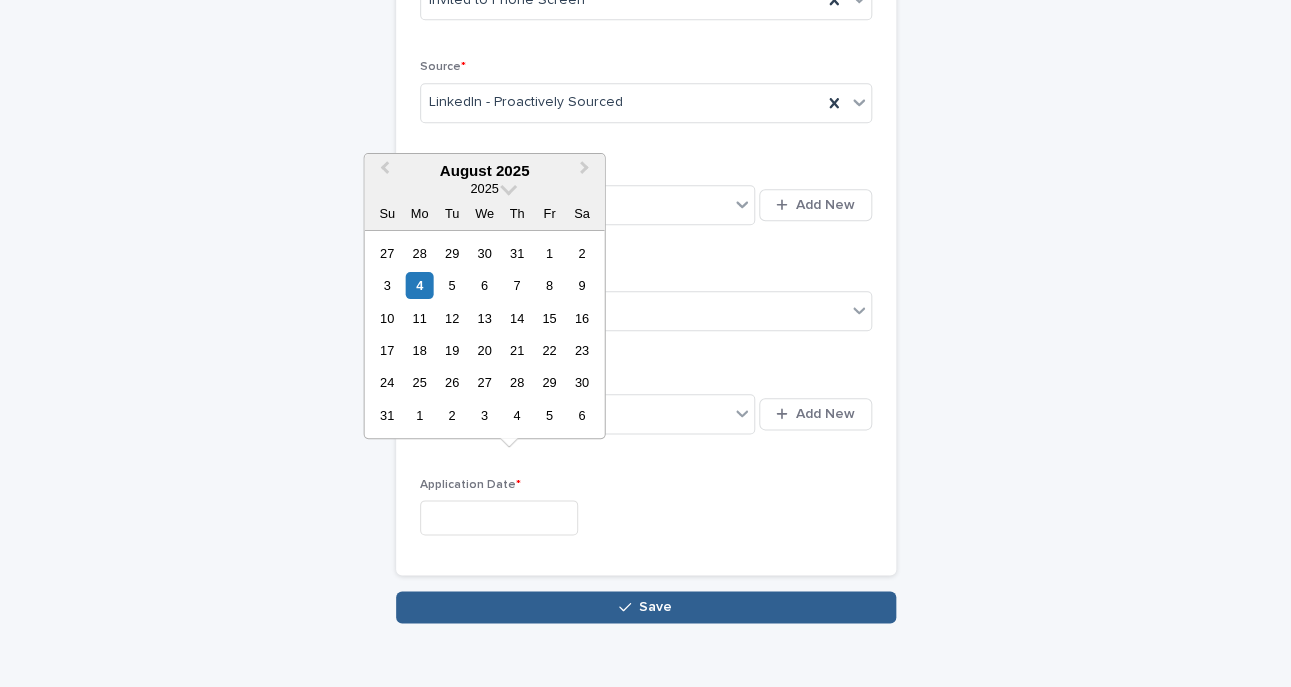 click at bounding box center (499, 517) 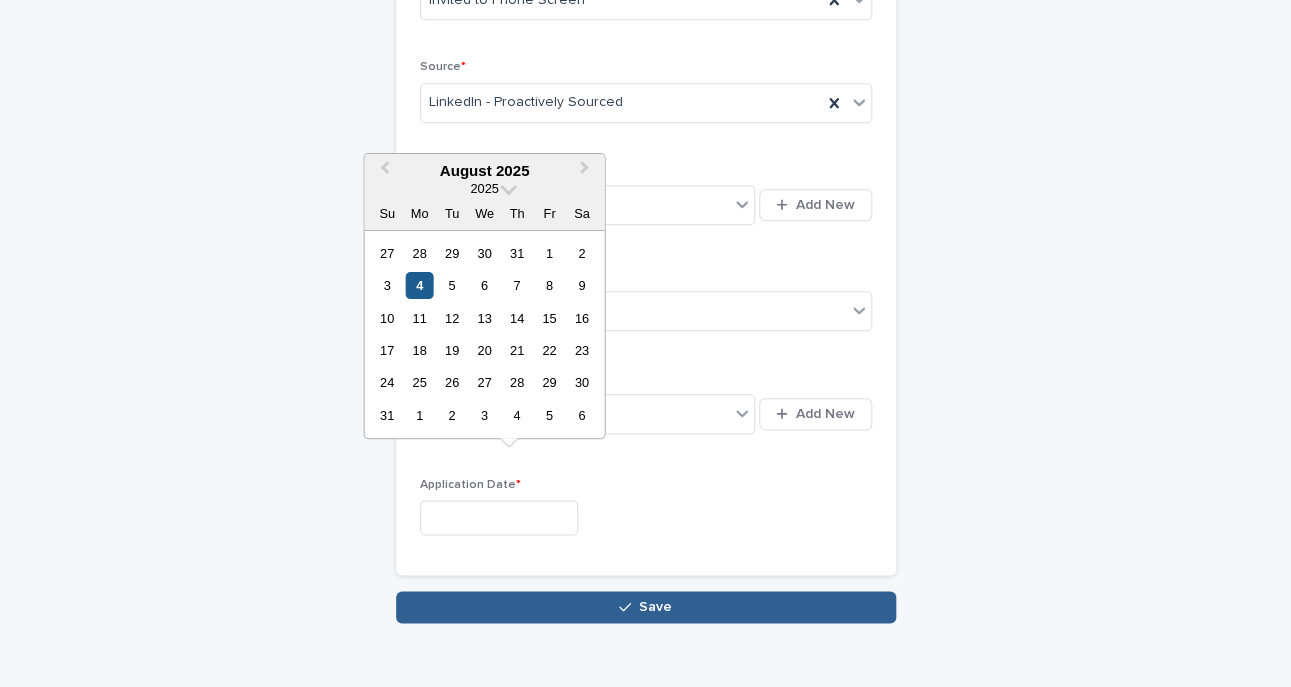 click on "4" at bounding box center (419, 285) 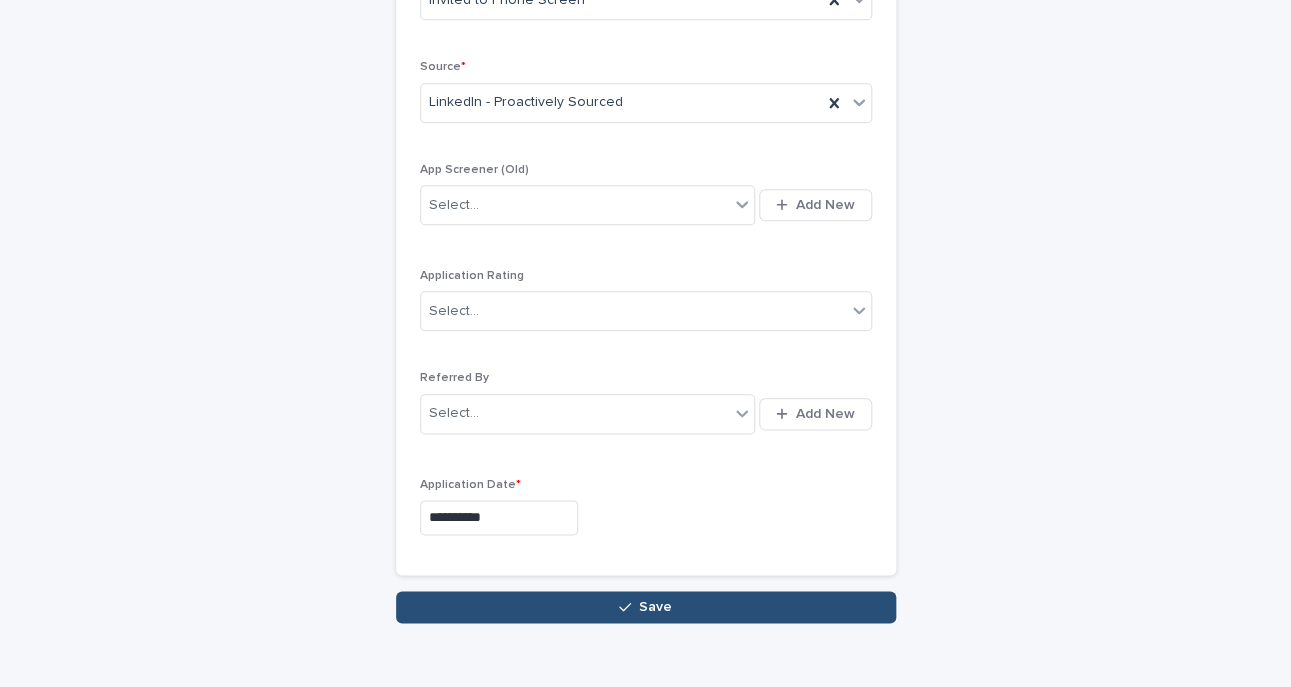 click on "Save" at bounding box center [646, 607] 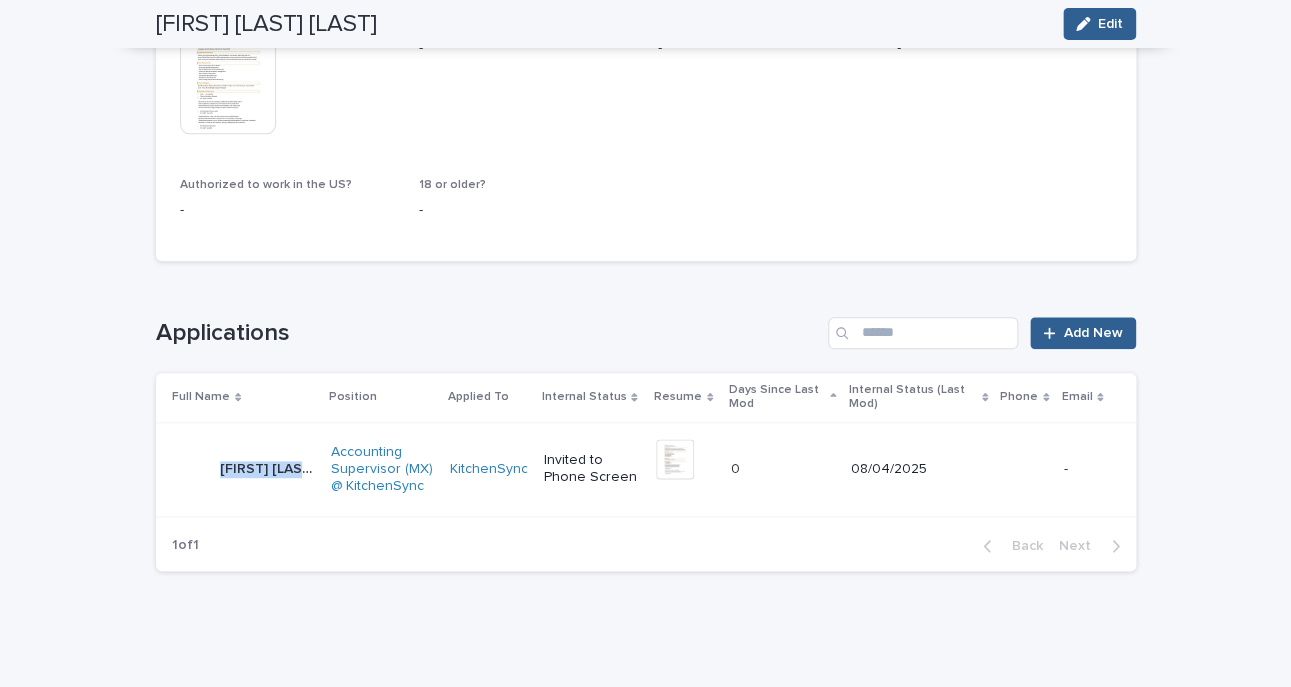 click on "[FIRST] [LAST] [FIRST] [LAST]" at bounding box center (243, 469) 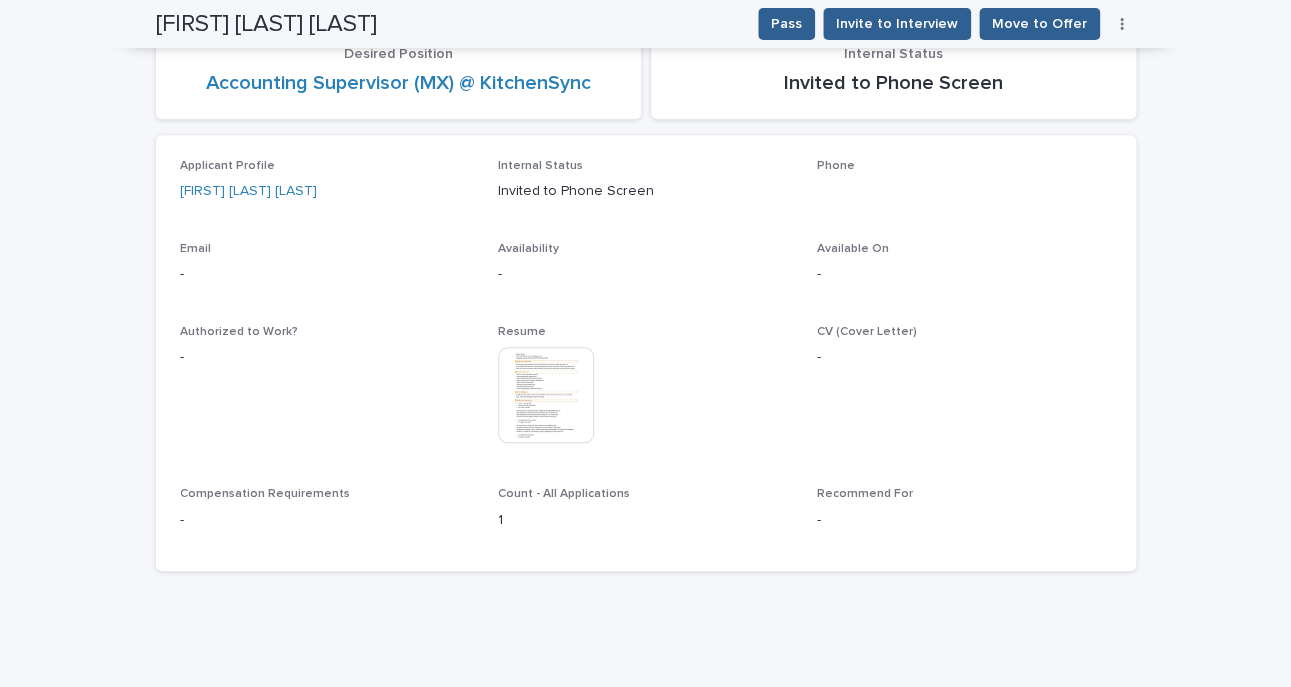 scroll, scrollTop: 283, scrollLeft: 0, axis: vertical 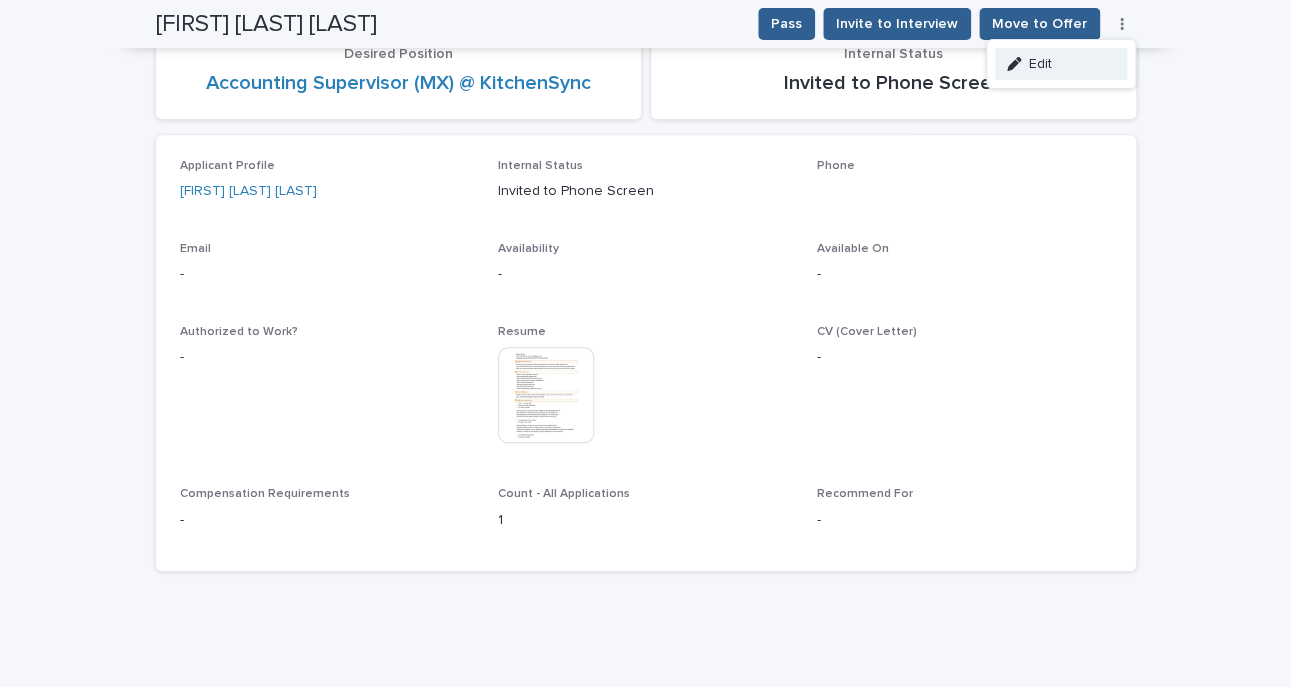 click on "Edit" at bounding box center (1061, 64) 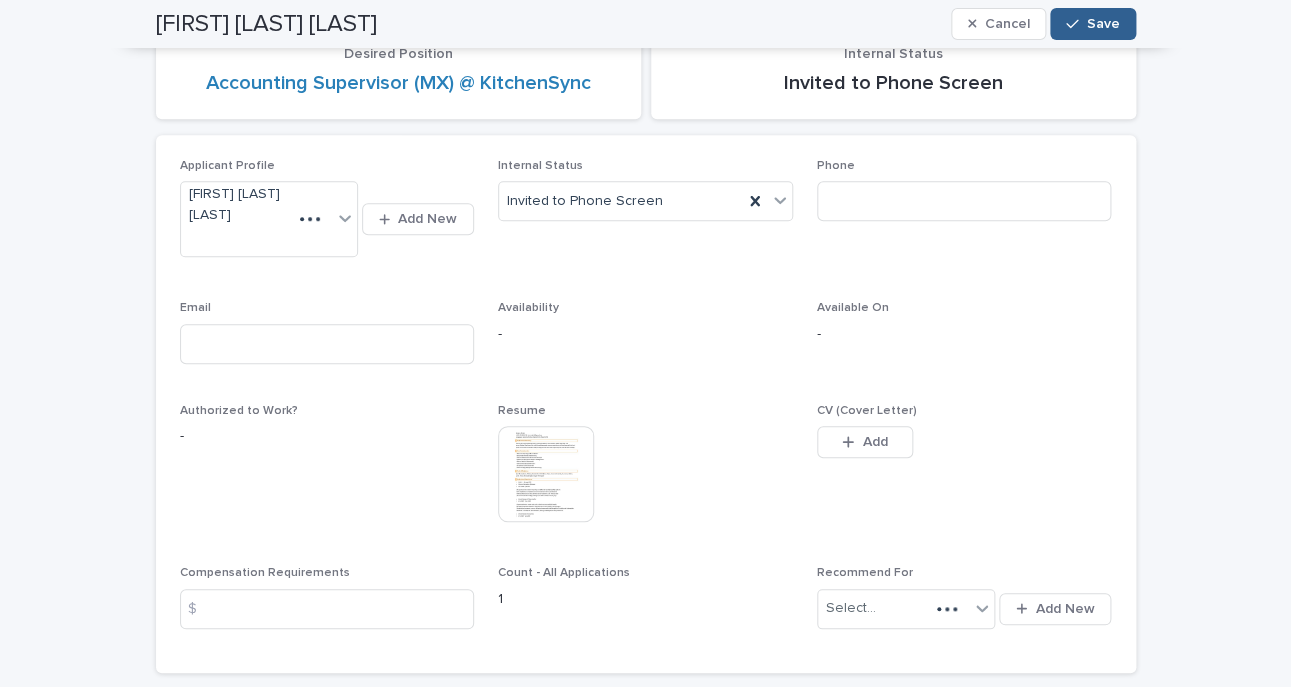 scroll, scrollTop: 334, scrollLeft: 0, axis: vertical 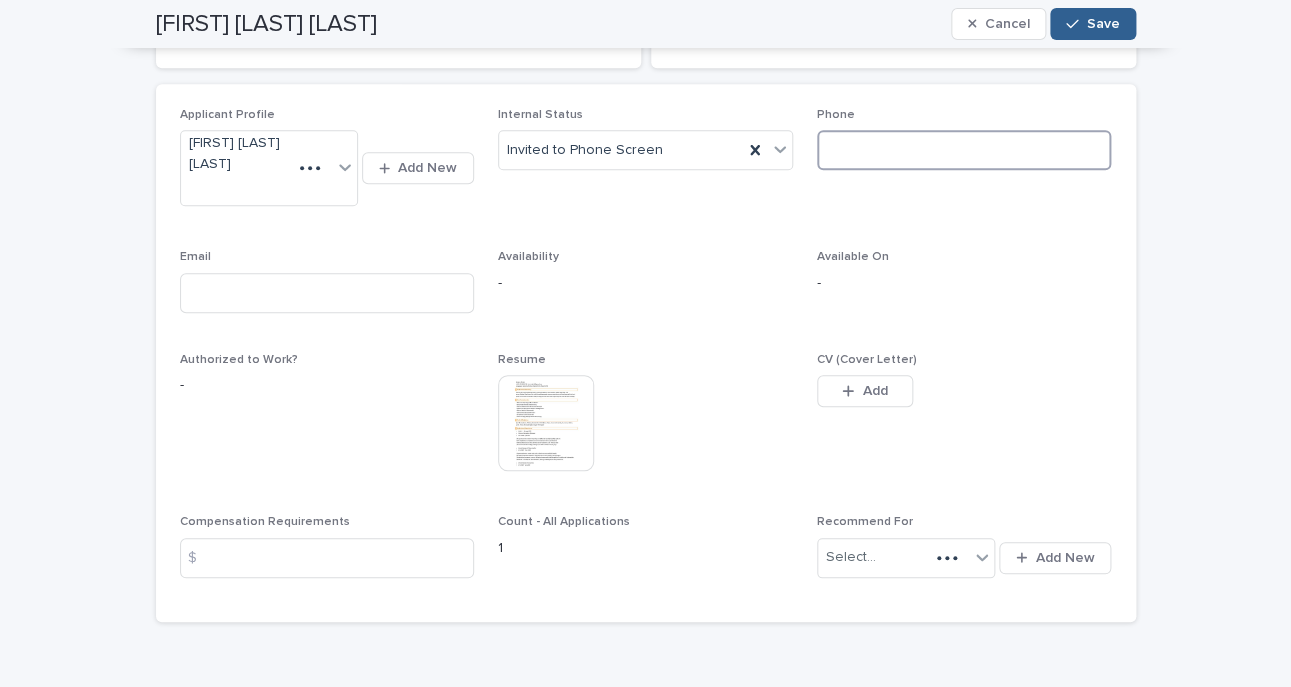 click at bounding box center [964, 150] 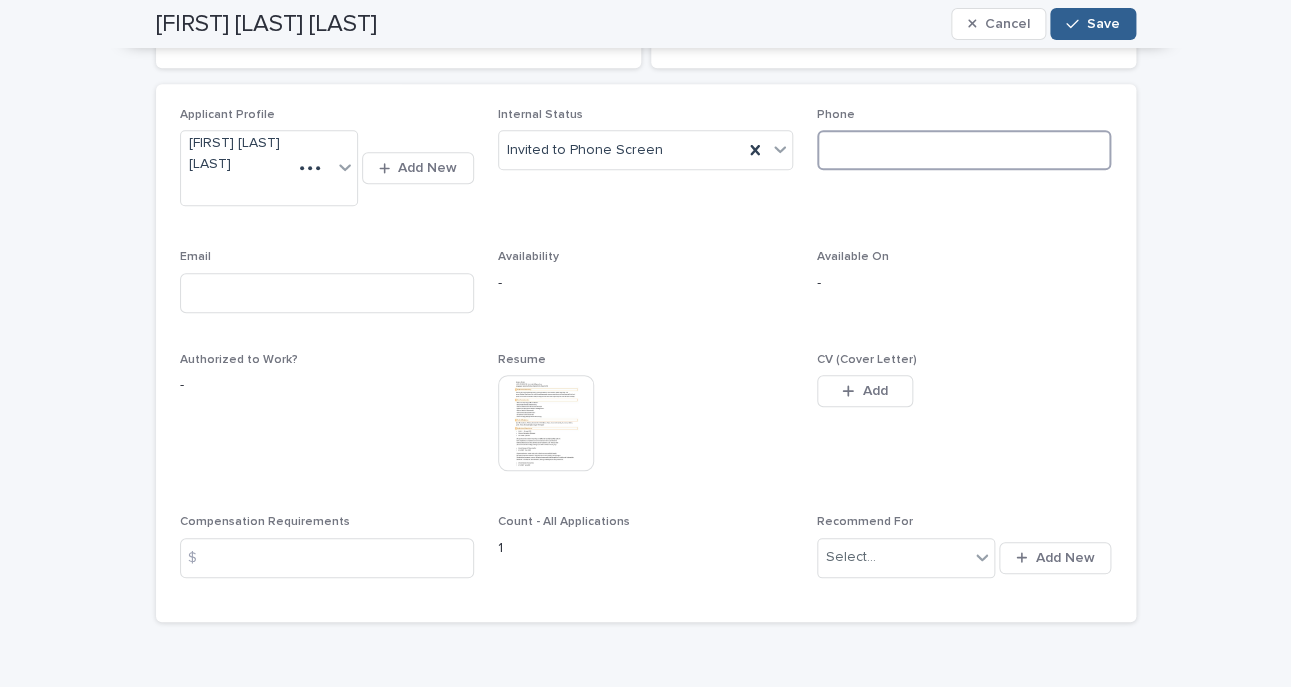paste on "**********" 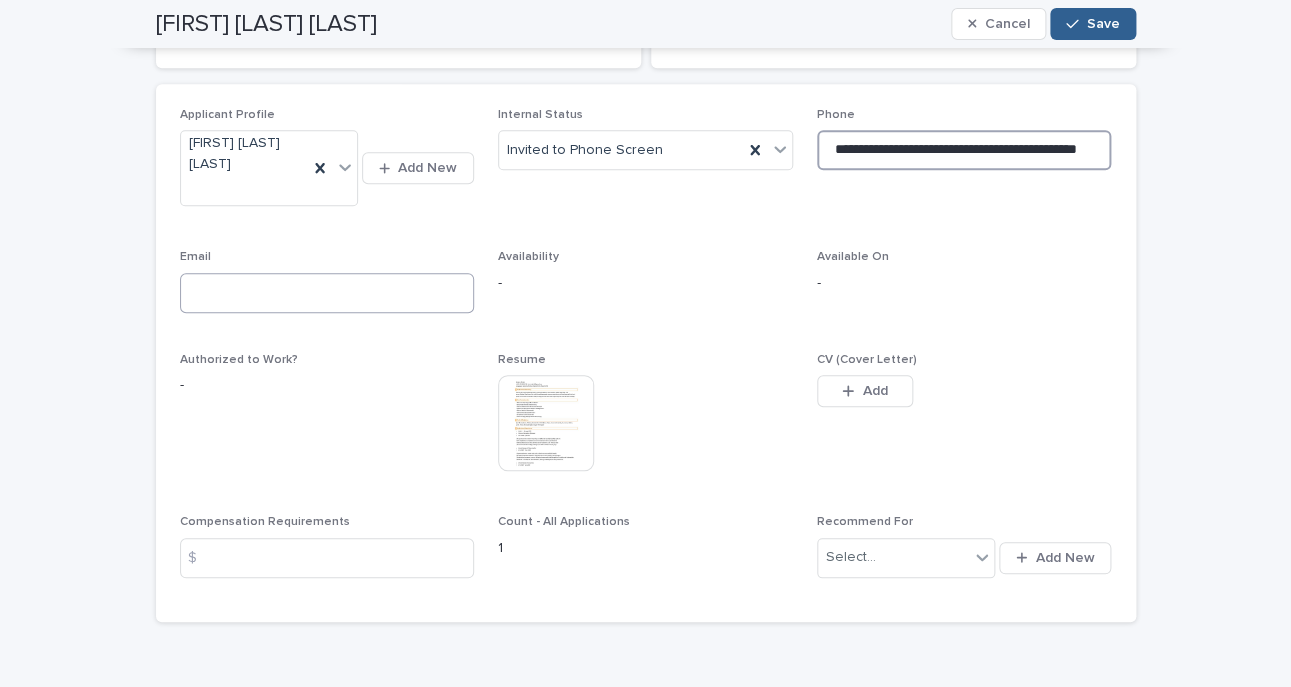type on "**********" 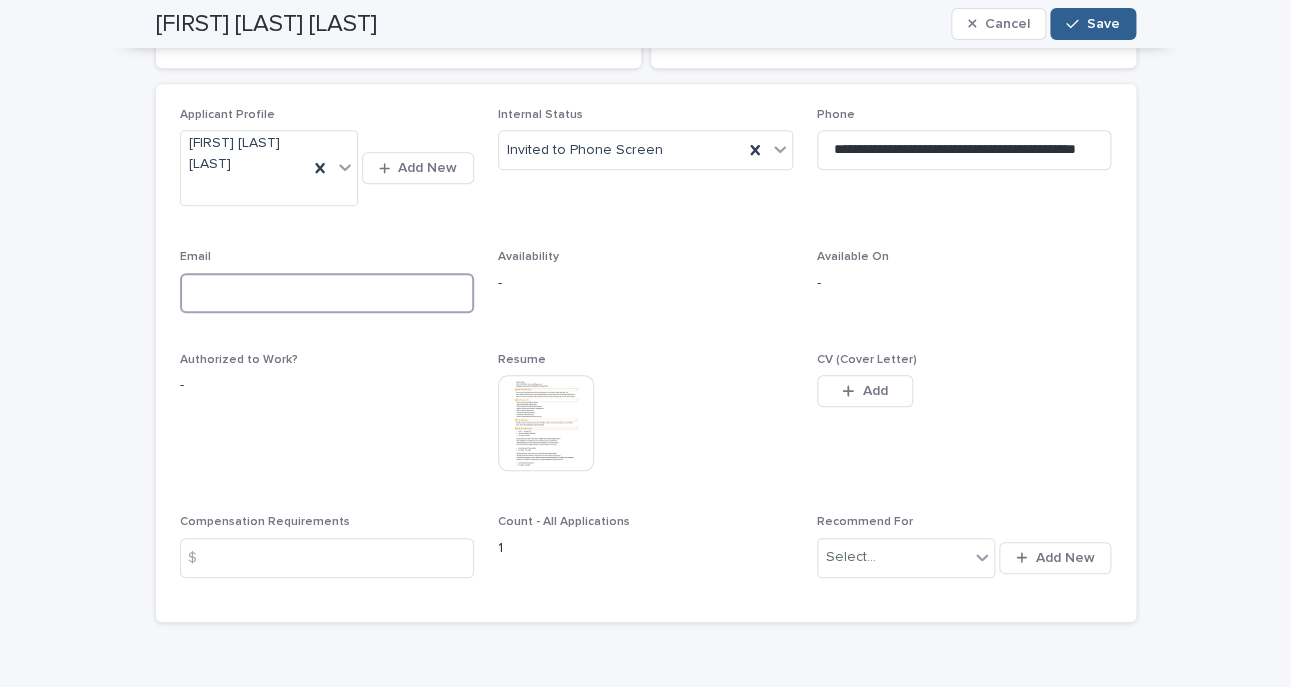 click at bounding box center (327, 293) 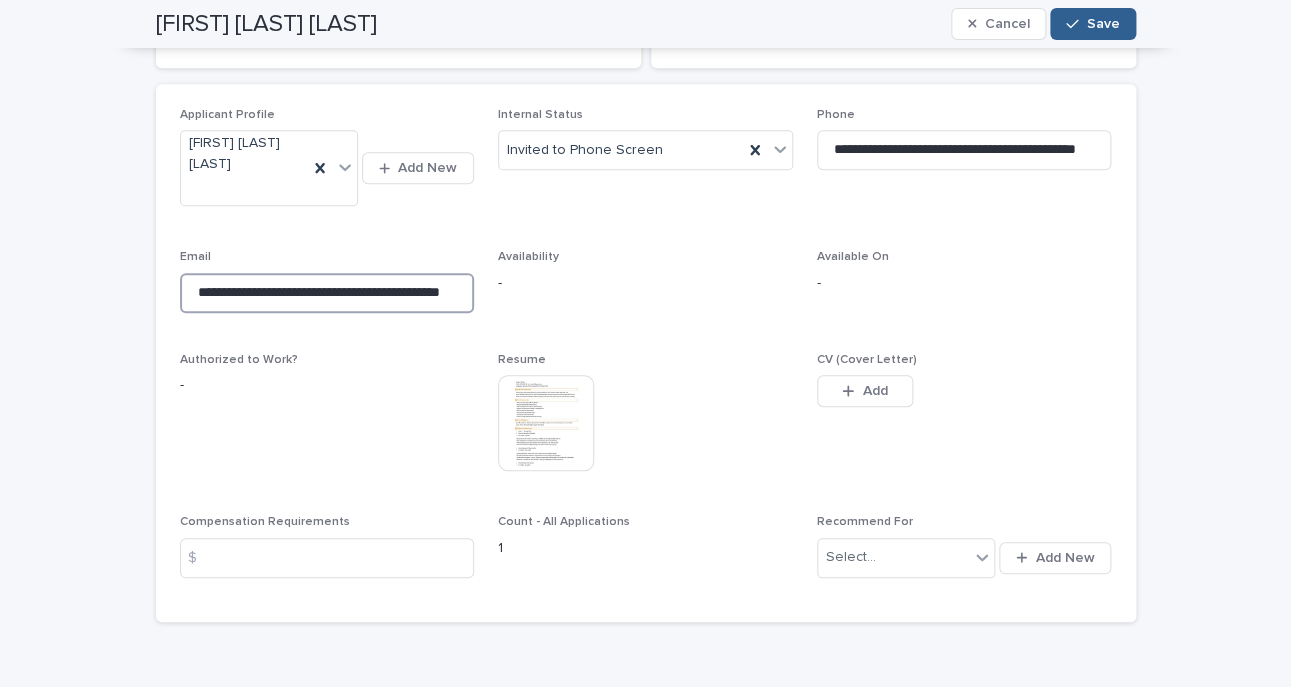 scroll, scrollTop: 0, scrollLeft: 0, axis: both 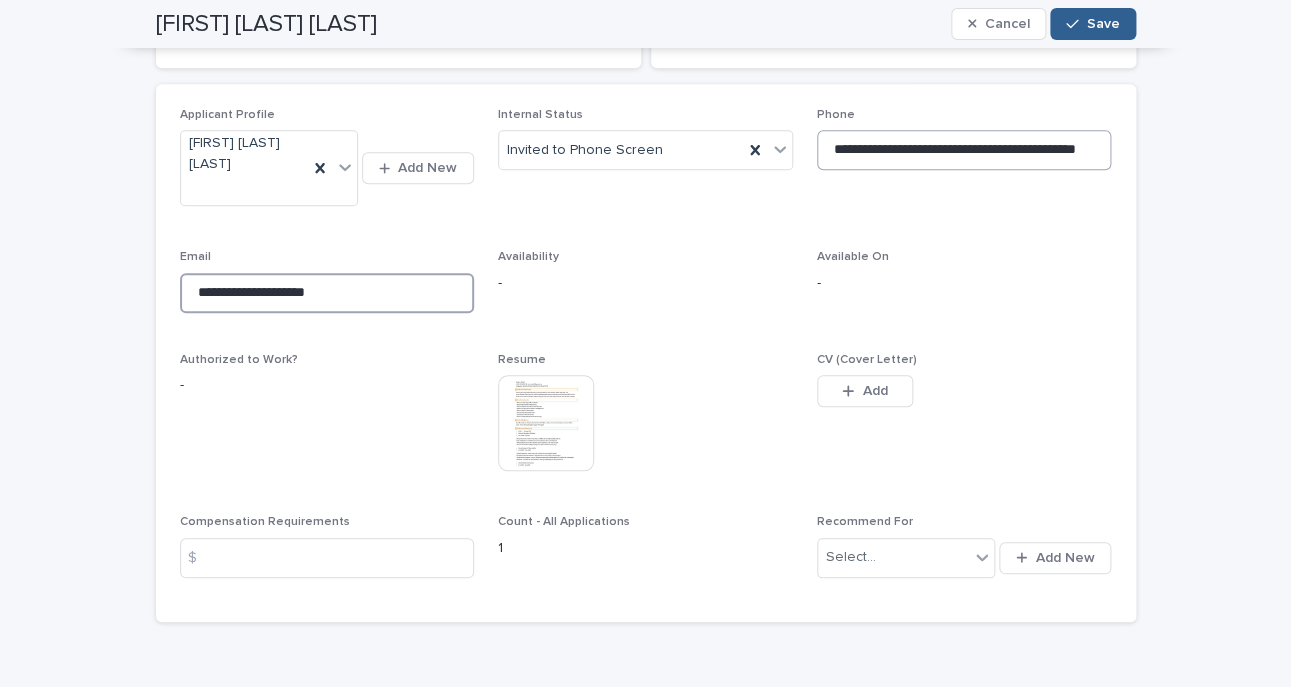 type on "**********" 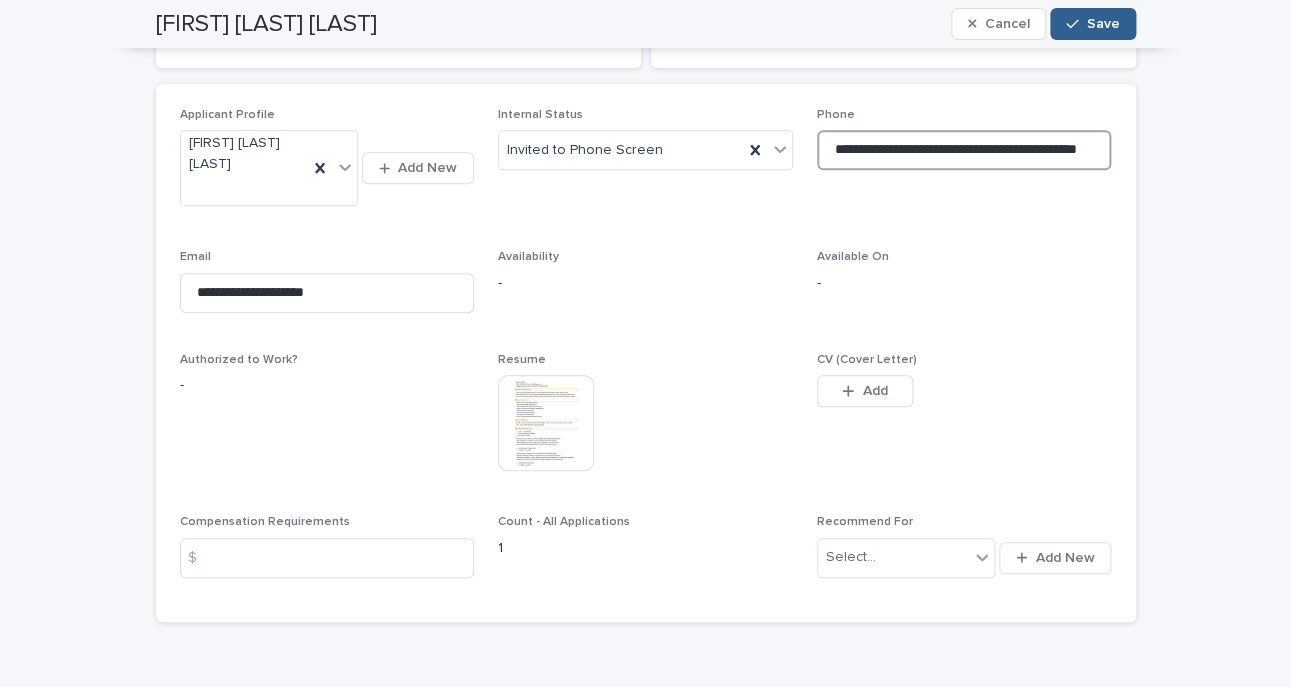 scroll, scrollTop: 0, scrollLeft: 40, axis: horizontal 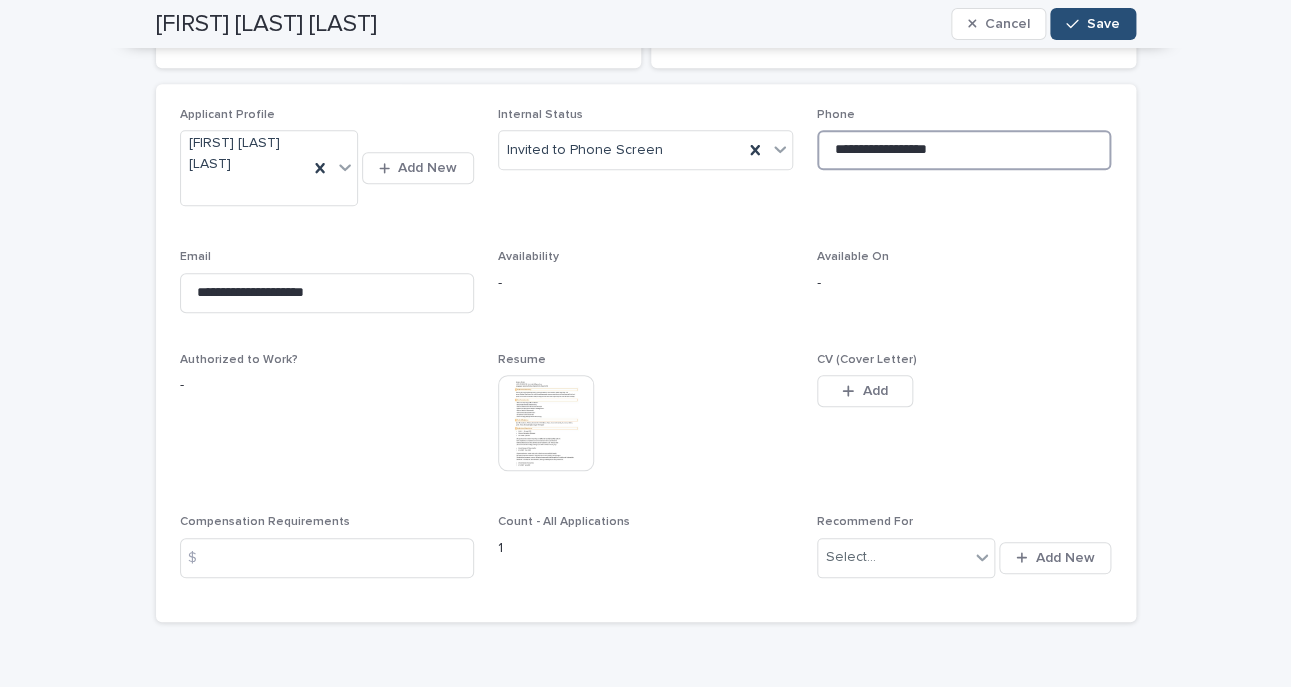 type on "**********" 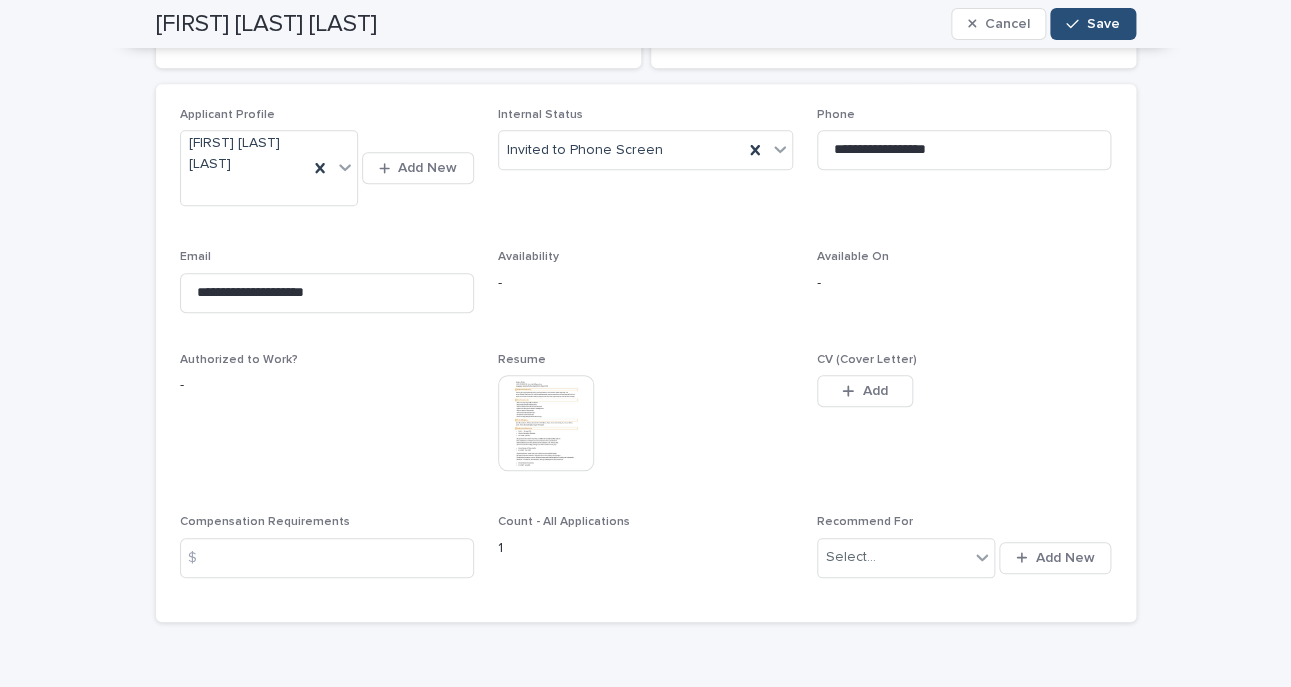 click on "Save" at bounding box center (1092, 24) 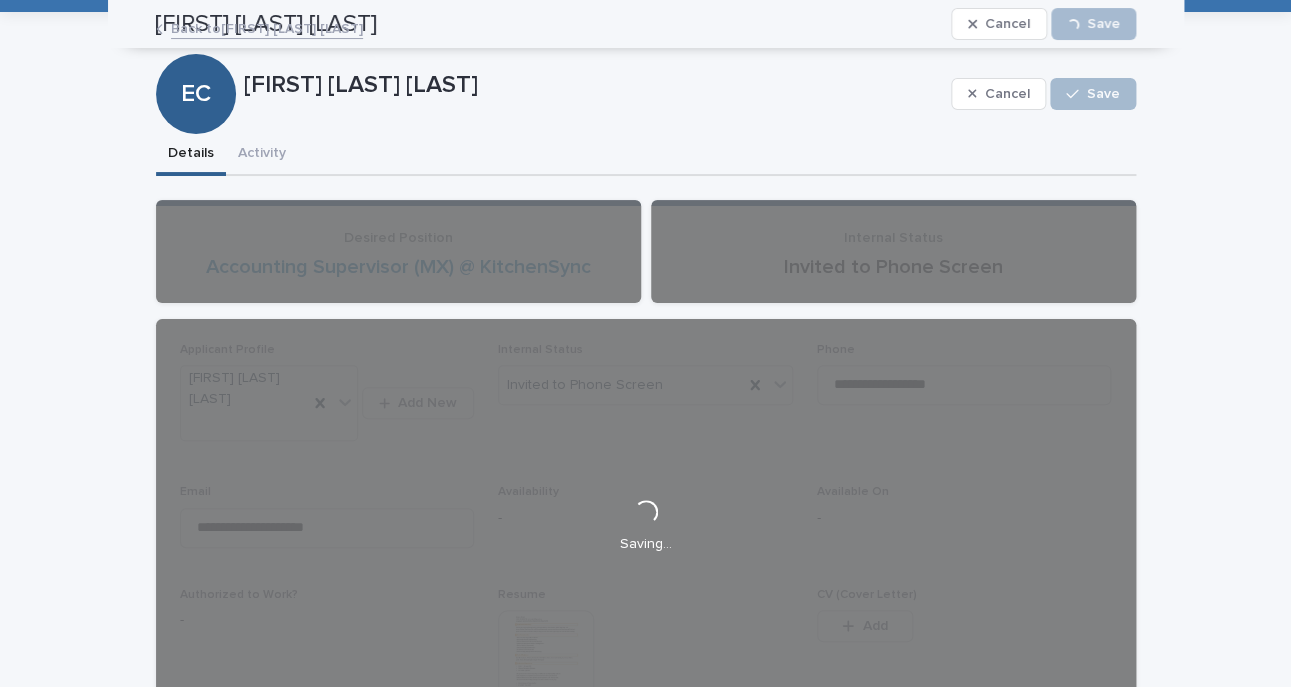 scroll, scrollTop: 0, scrollLeft: 0, axis: both 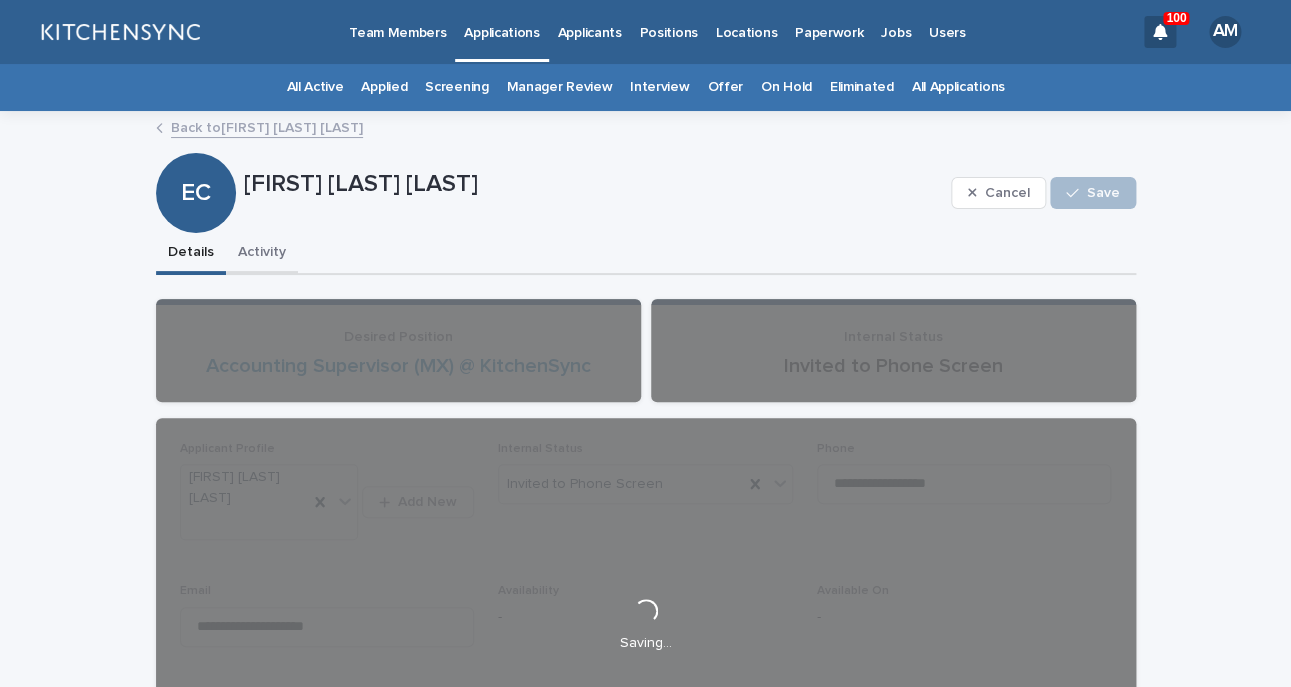 click on "Activity" at bounding box center [262, 254] 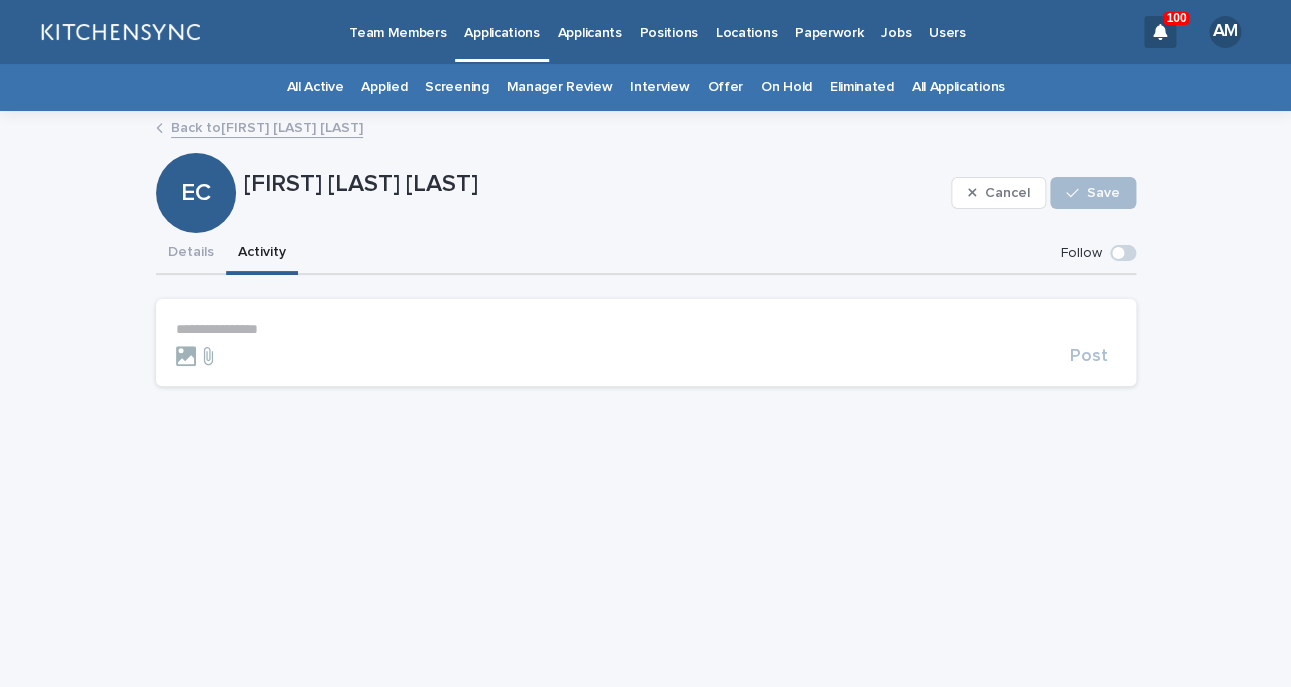 click on "**********" at bounding box center (646, 329) 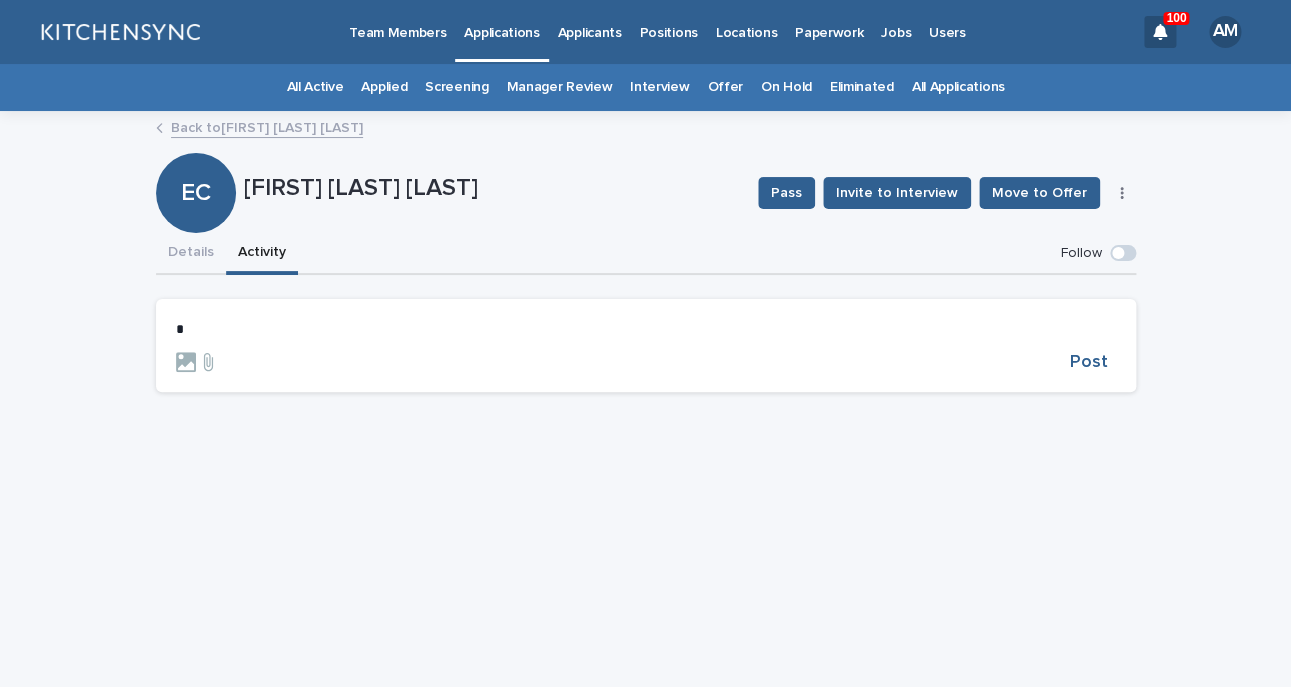 type 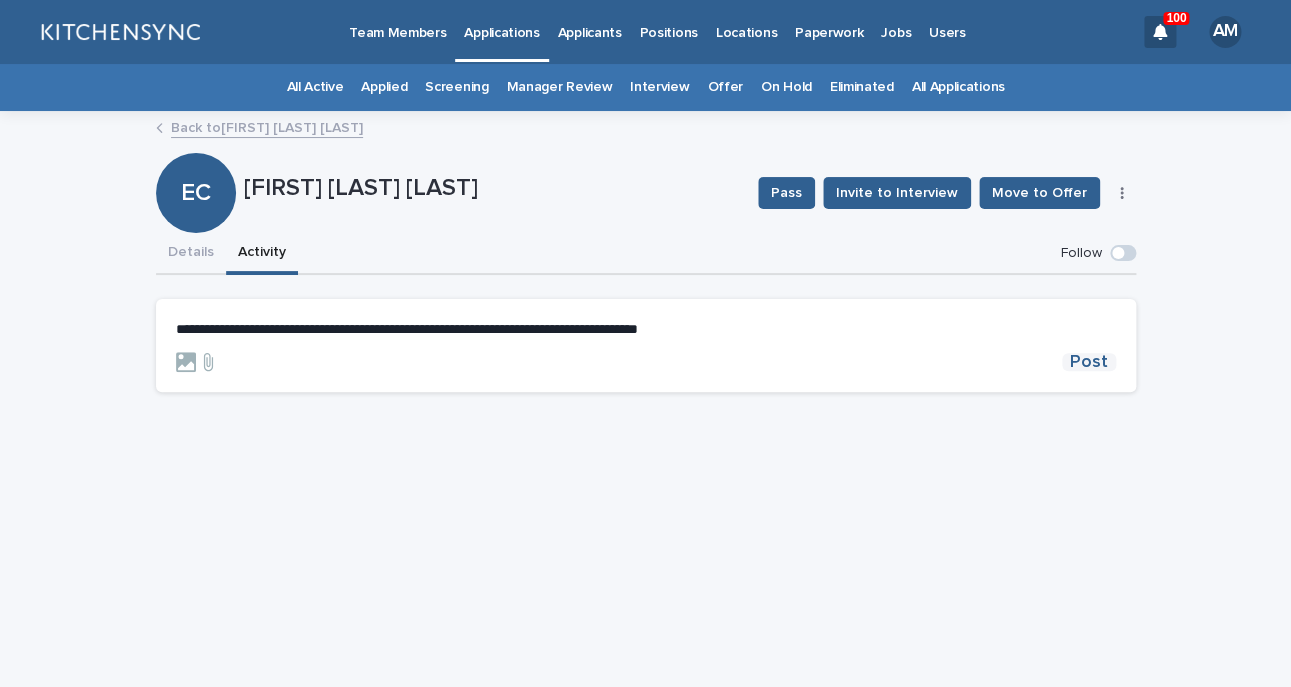 click on "Post" at bounding box center [1089, 362] 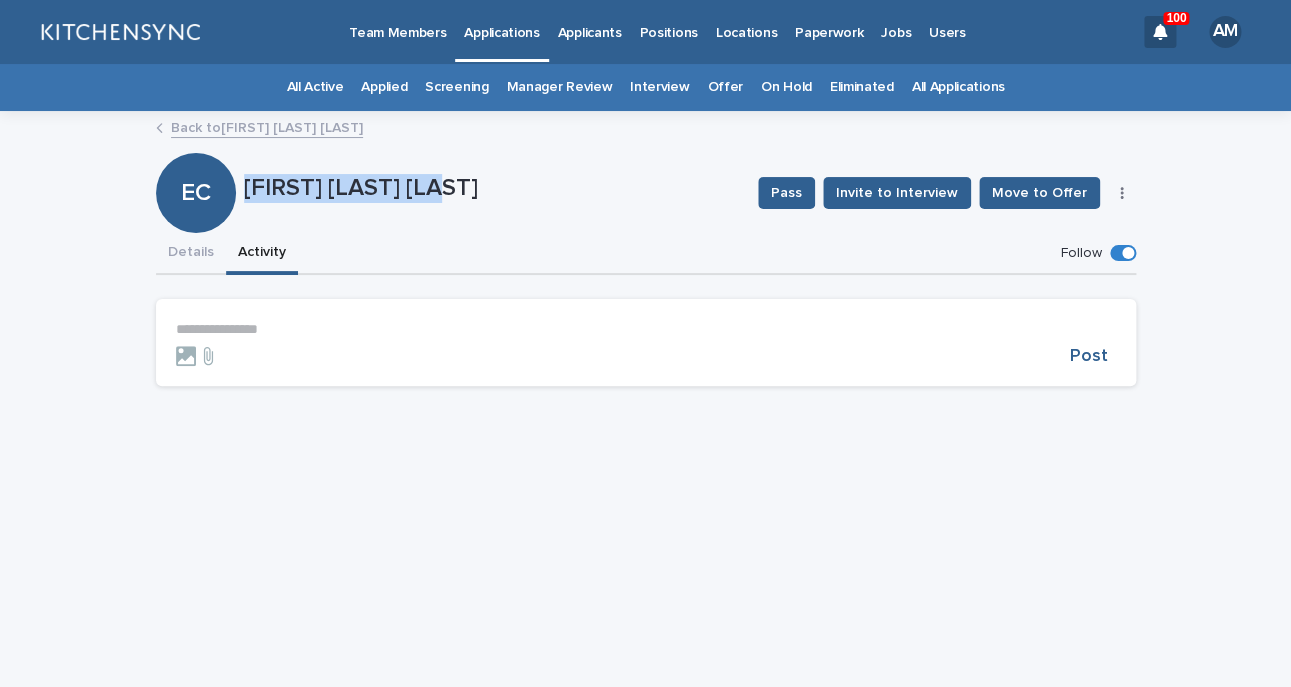 drag, startPoint x: 247, startPoint y: 185, endPoint x: 506, endPoint y: 193, distance: 259.12354 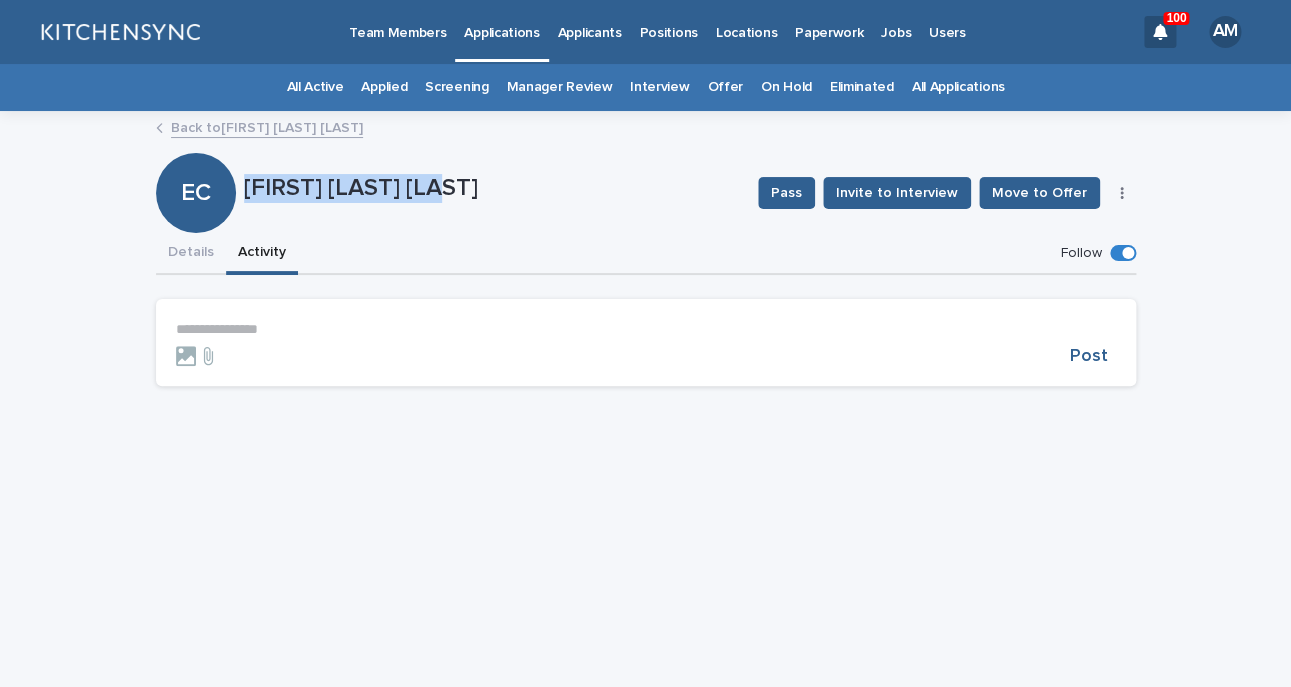 click on "[FIRST] [LAST] [LAST]" at bounding box center (493, 188) 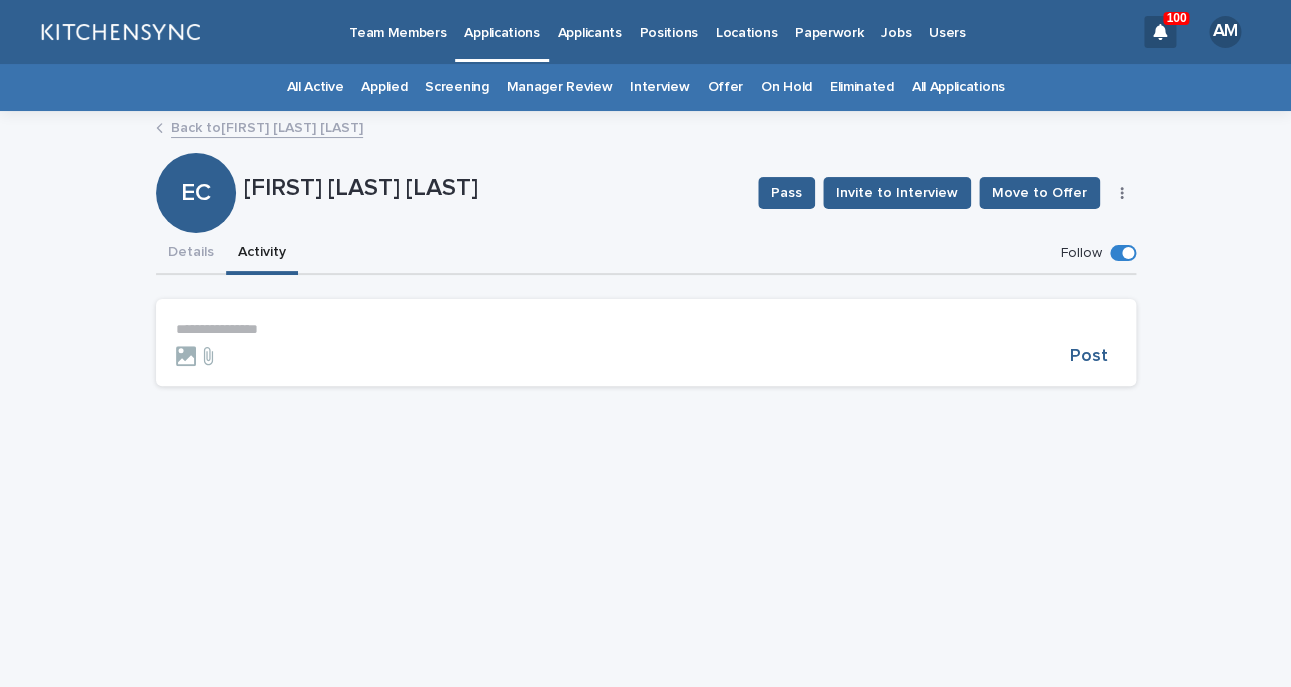 click on "Details Activity" at bounding box center (646, 254) 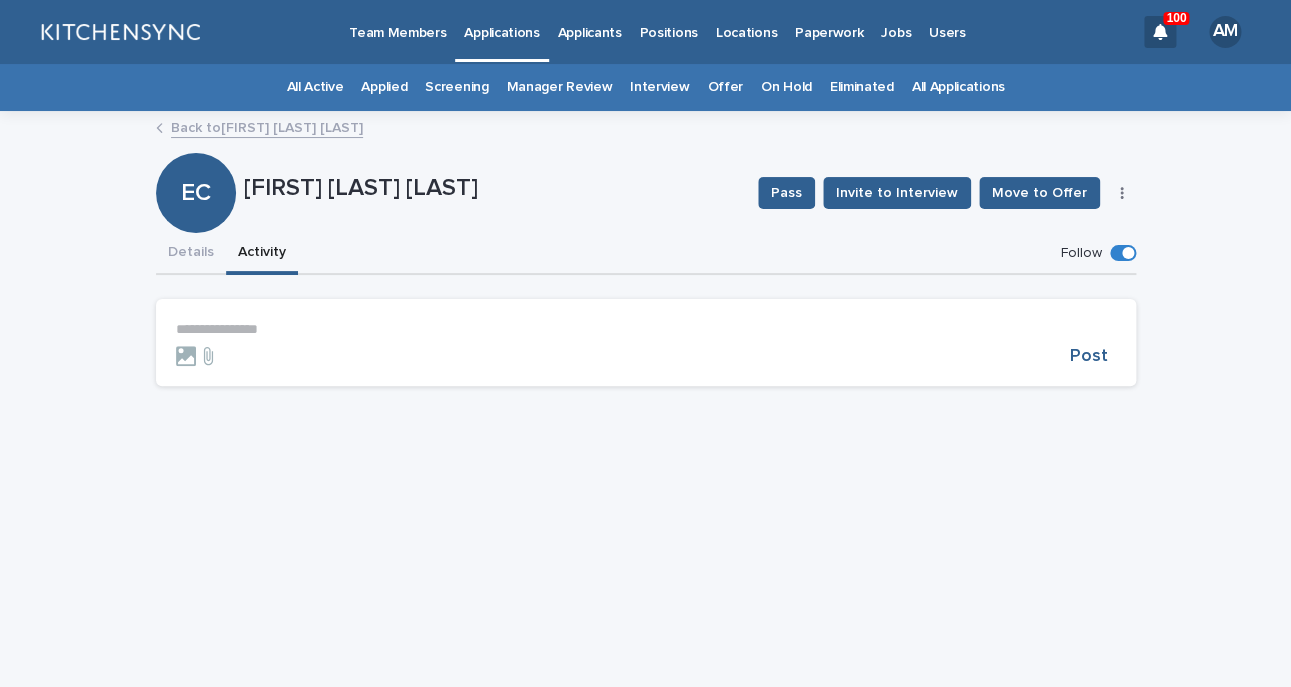 click on "Details" at bounding box center (191, 254) 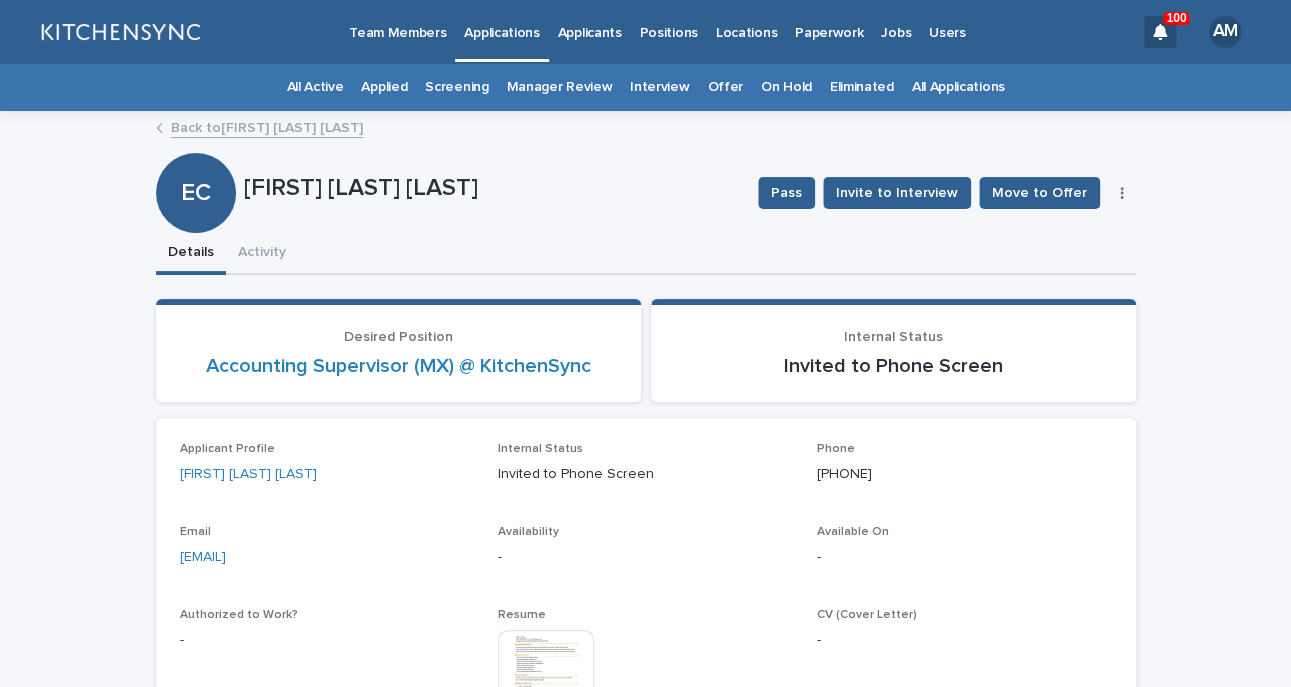 click on "Applicants" at bounding box center (590, 31) 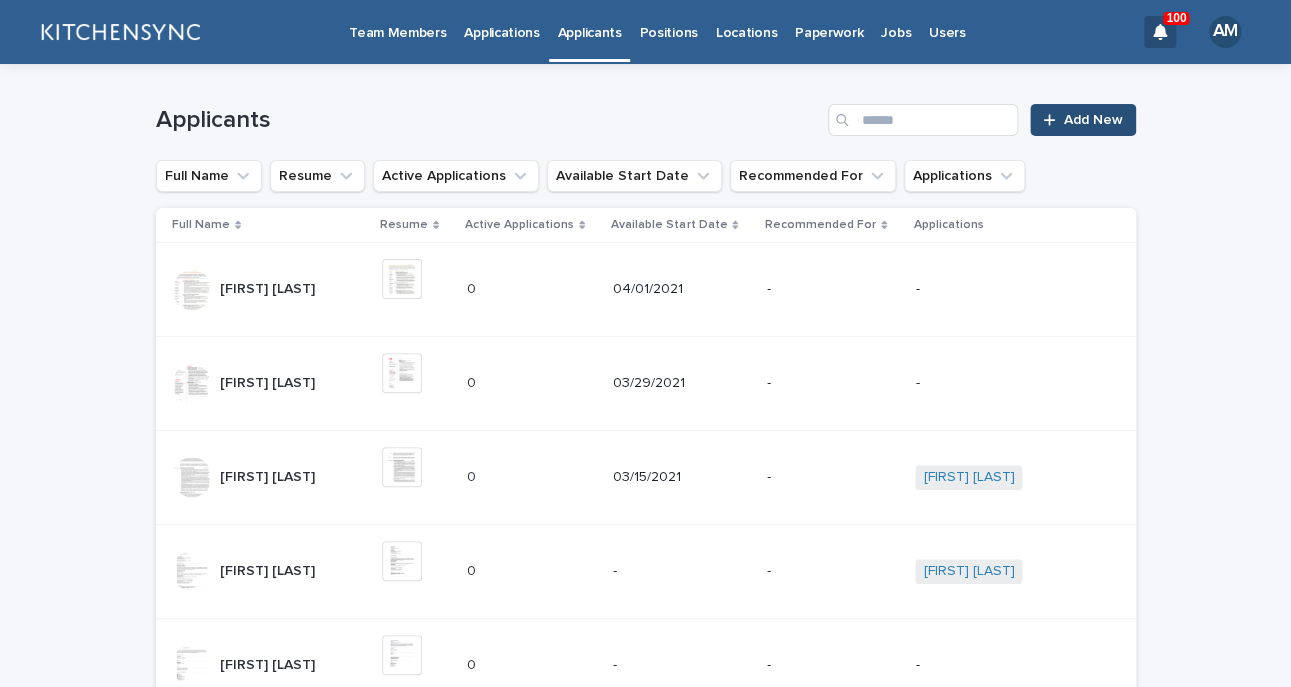 click on "Add New" at bounding box center [1093, 120] 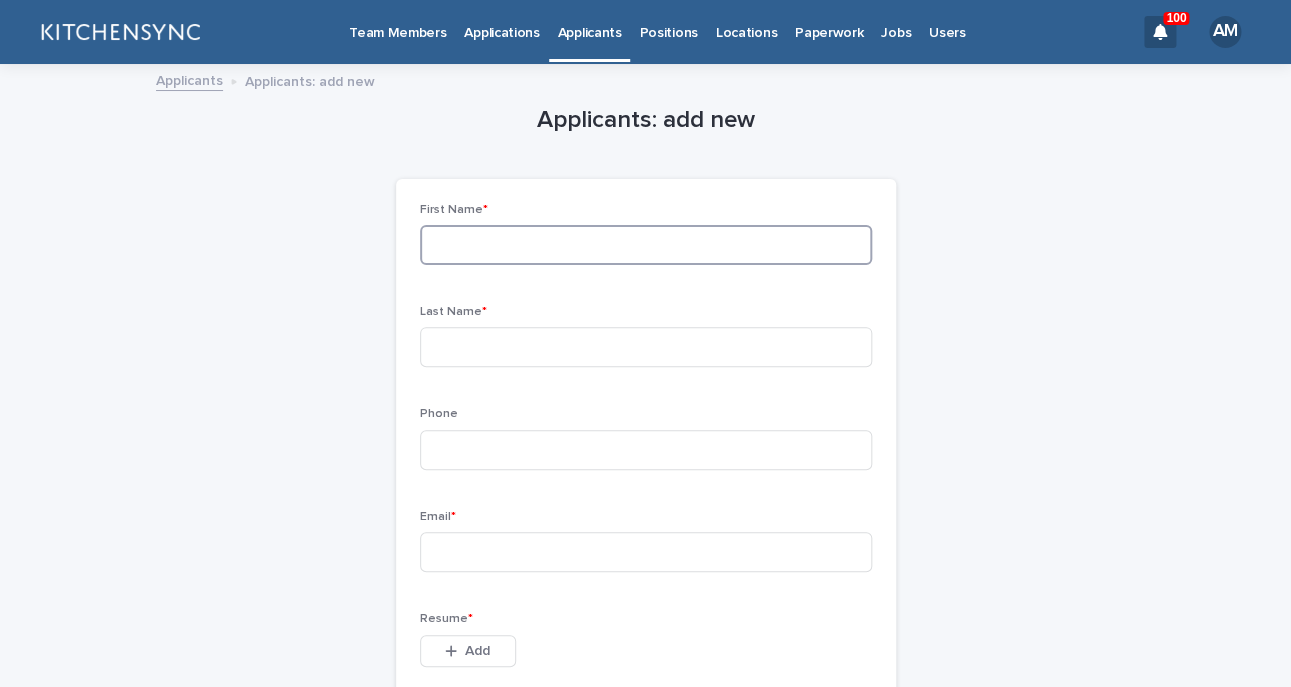 click at bounding box center [646, 245] 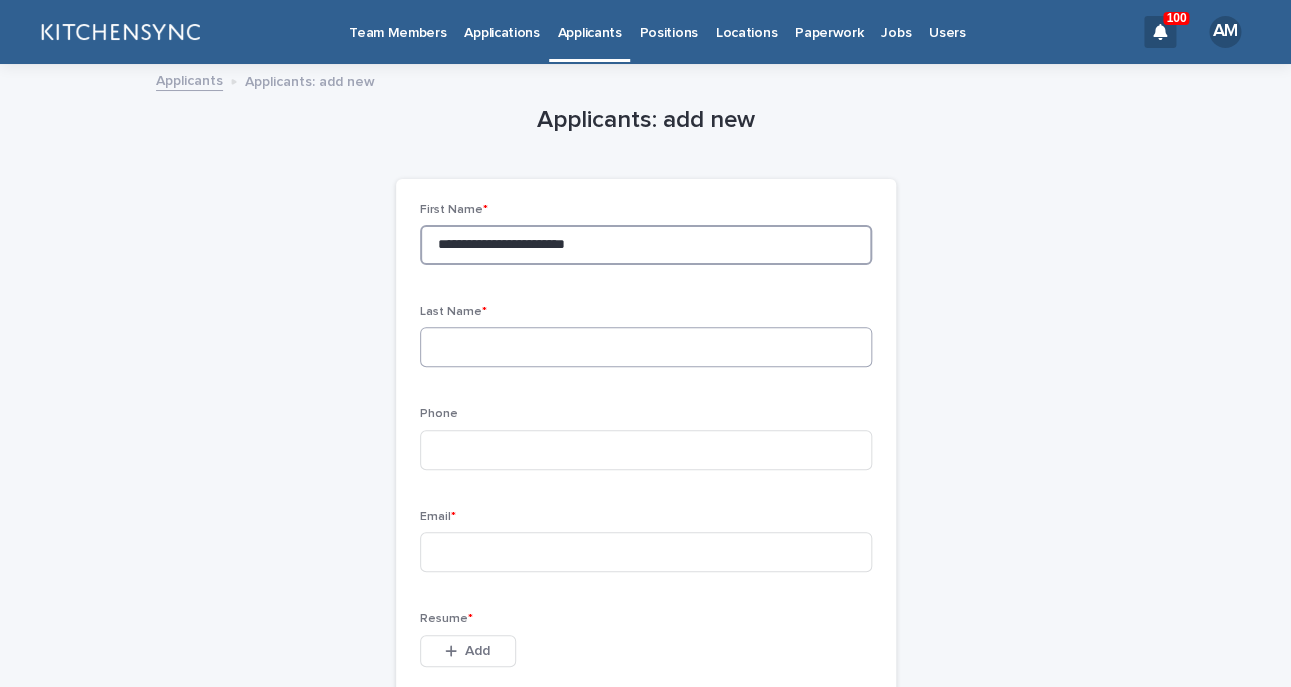 type on "**********" 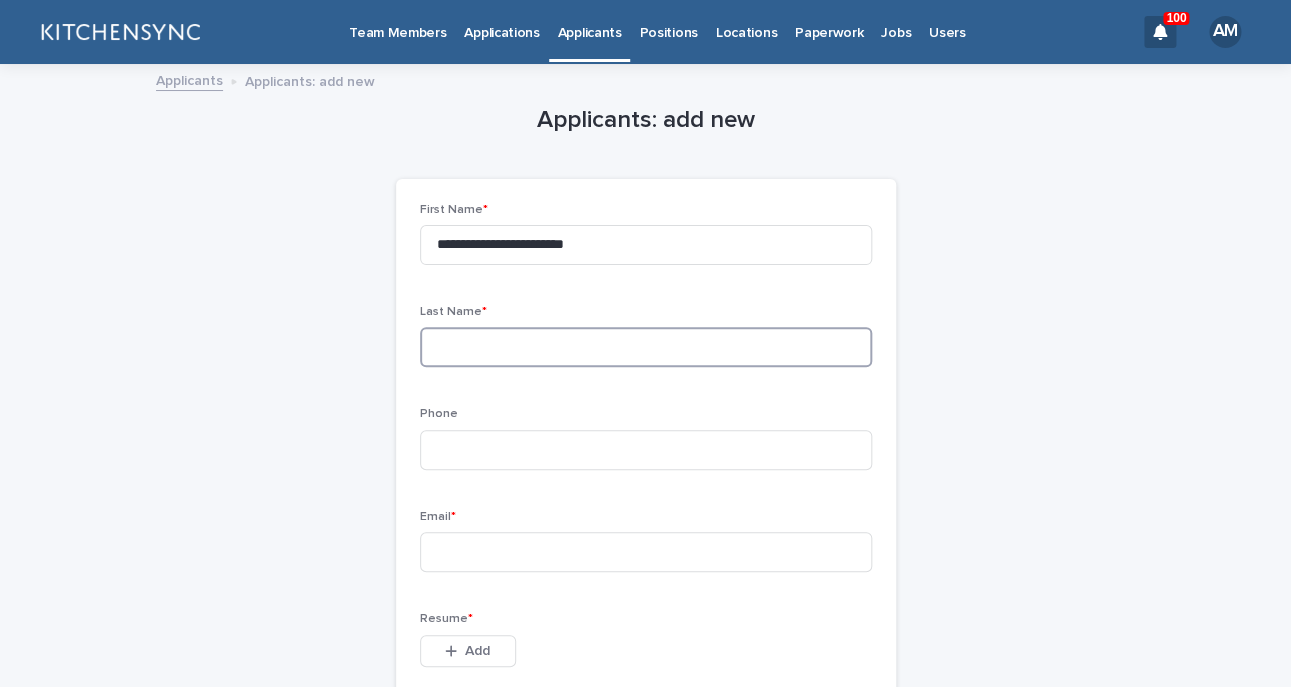 click at bounding box center (646, 347) 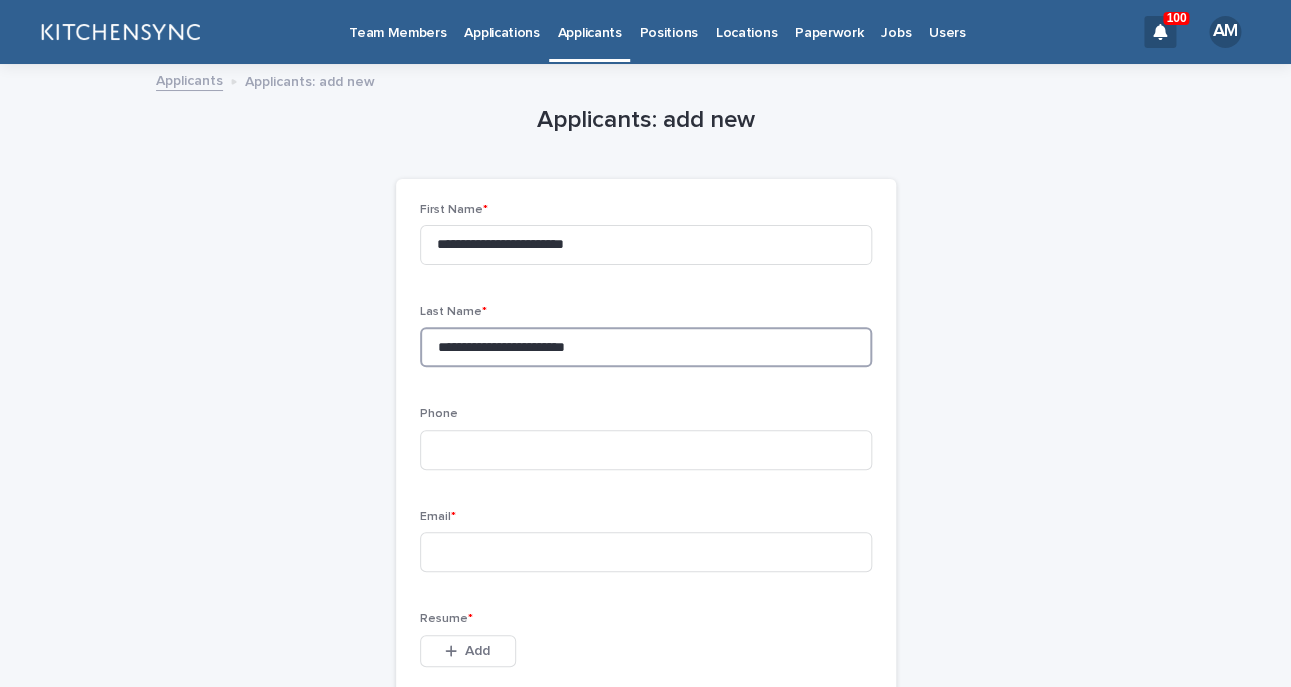 drag, startPoint x: 501, startPoint y: 360, endPoint x: 359, endPoint y: 359, distance: 142.00352 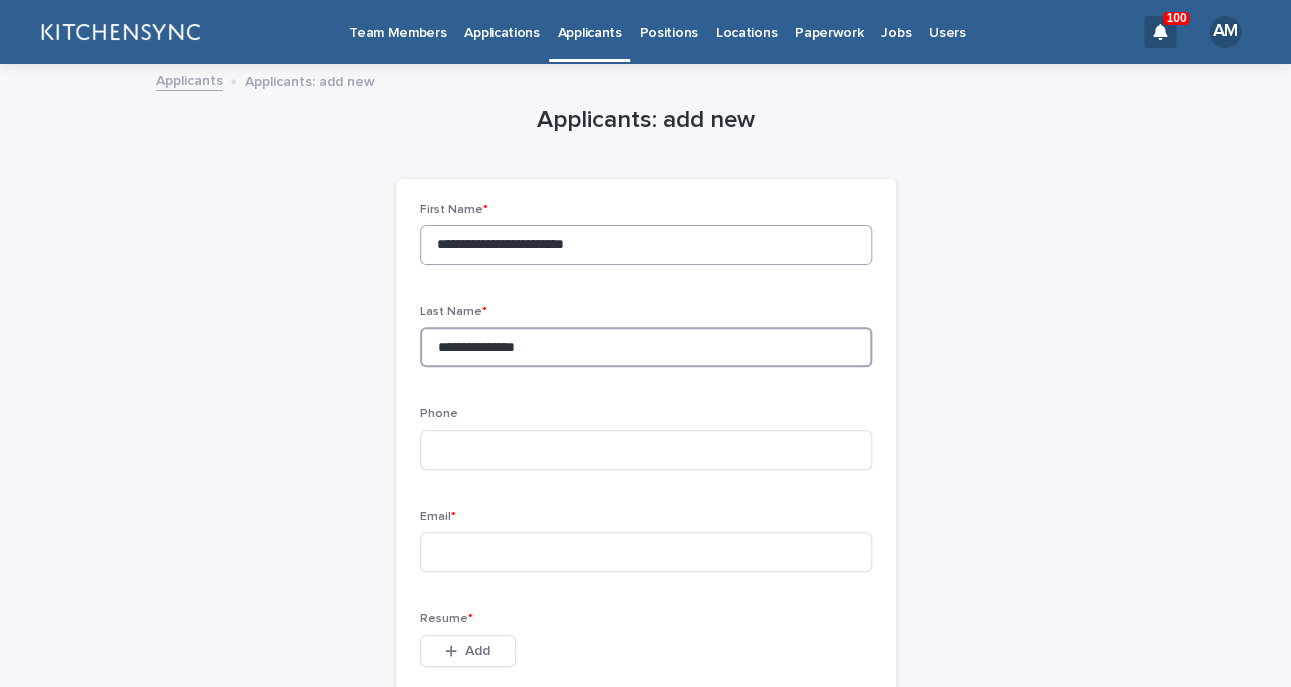 type on "**********" 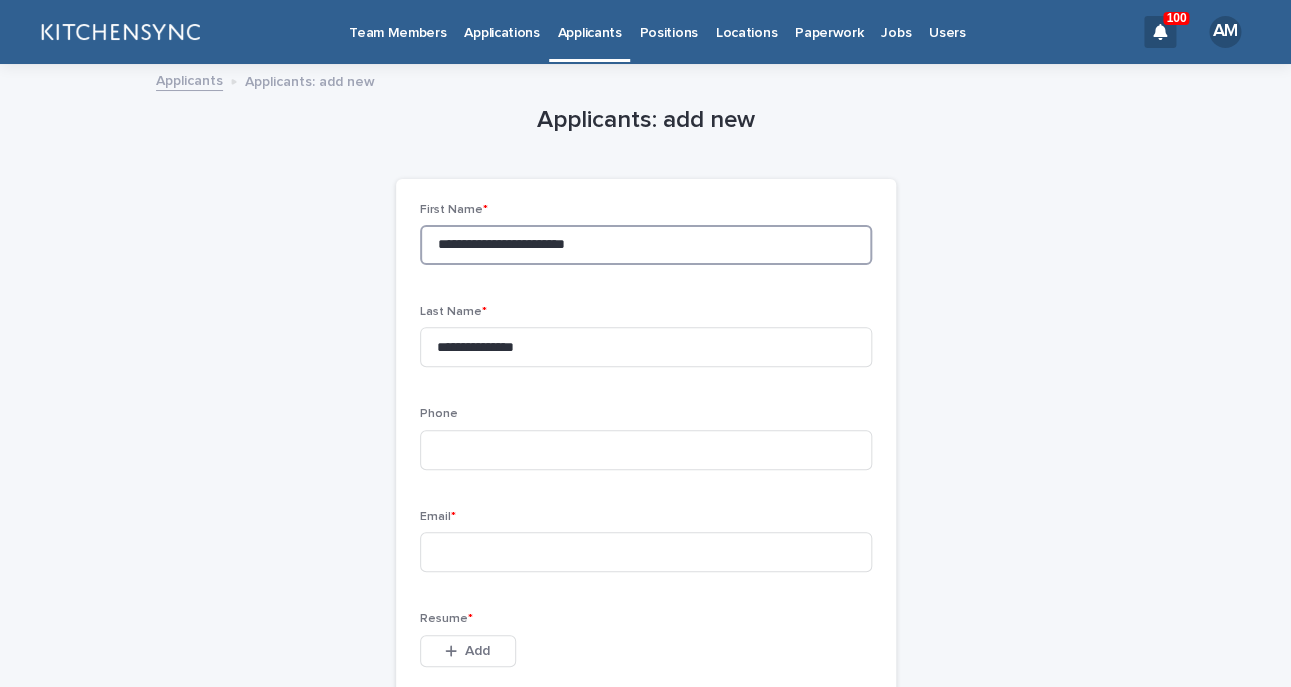 drag, startPoint x: 496, startPoint y: 253, endPoint x: 654, endPoint y: 253, distance: 158 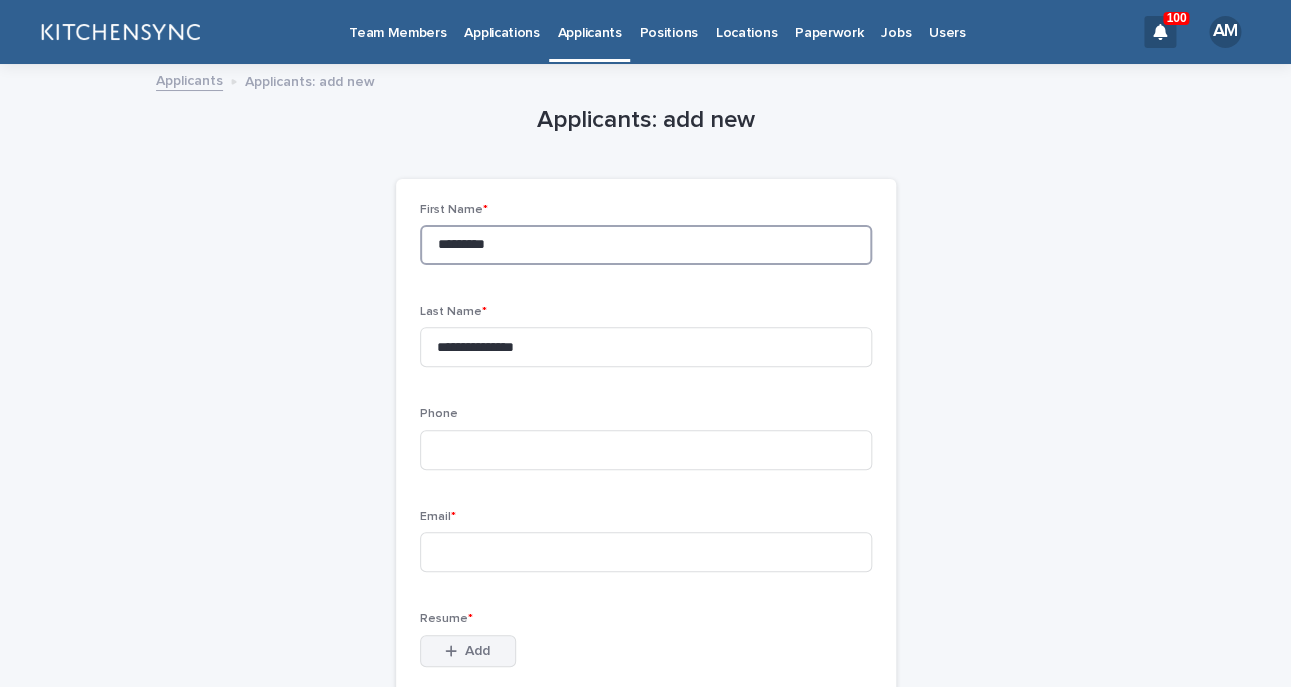 type on "*********" 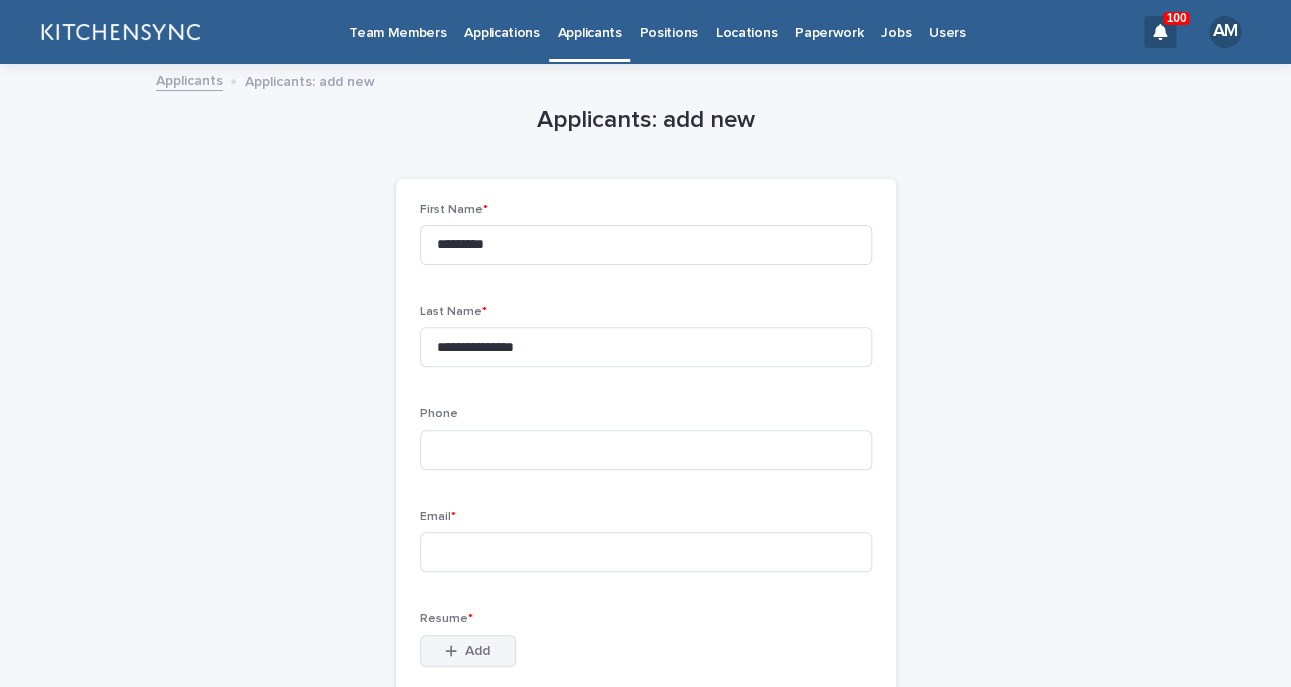click on "Add" at bounding box center [468, 651] 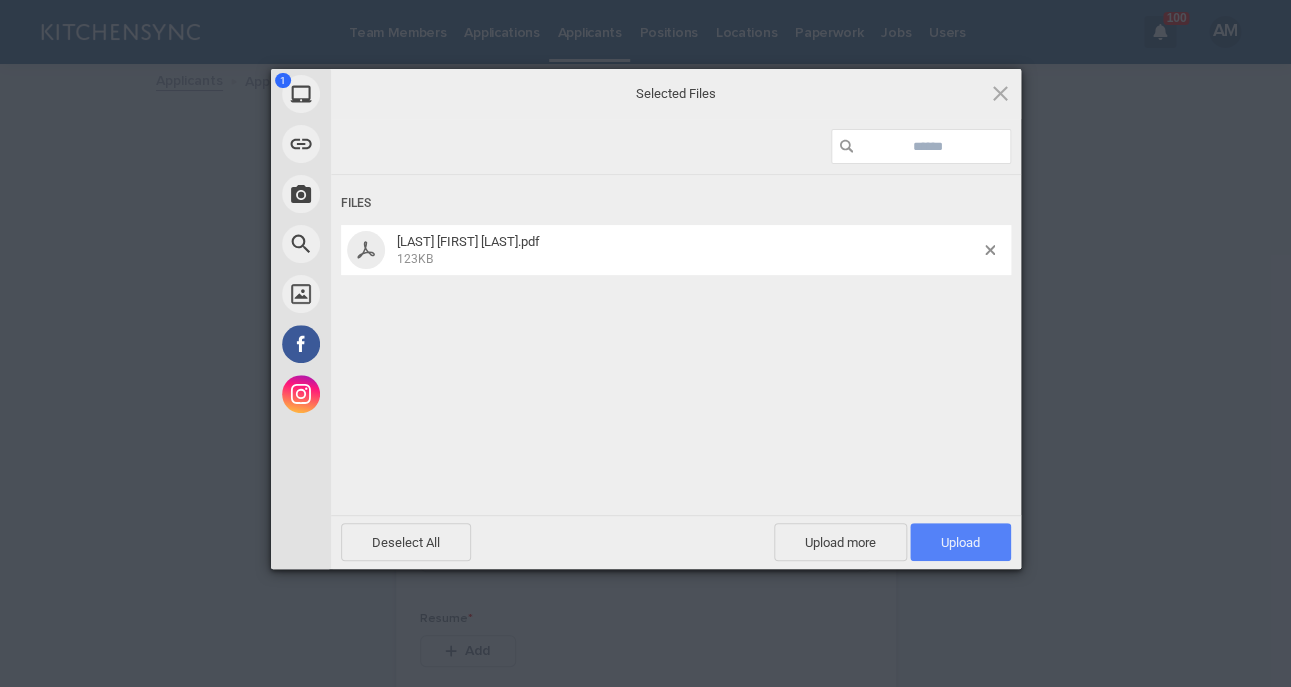click on "Upload
1" at bounding box center (960, 542) 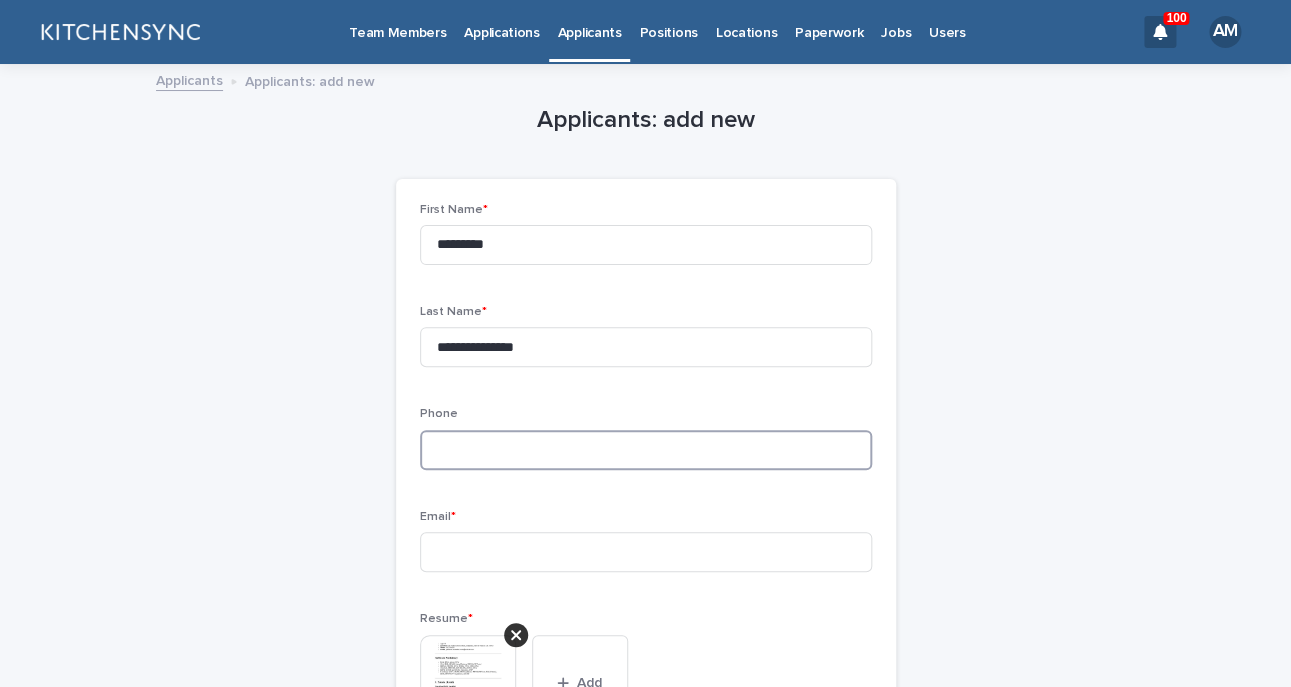 click at bounding box center [646, 450] 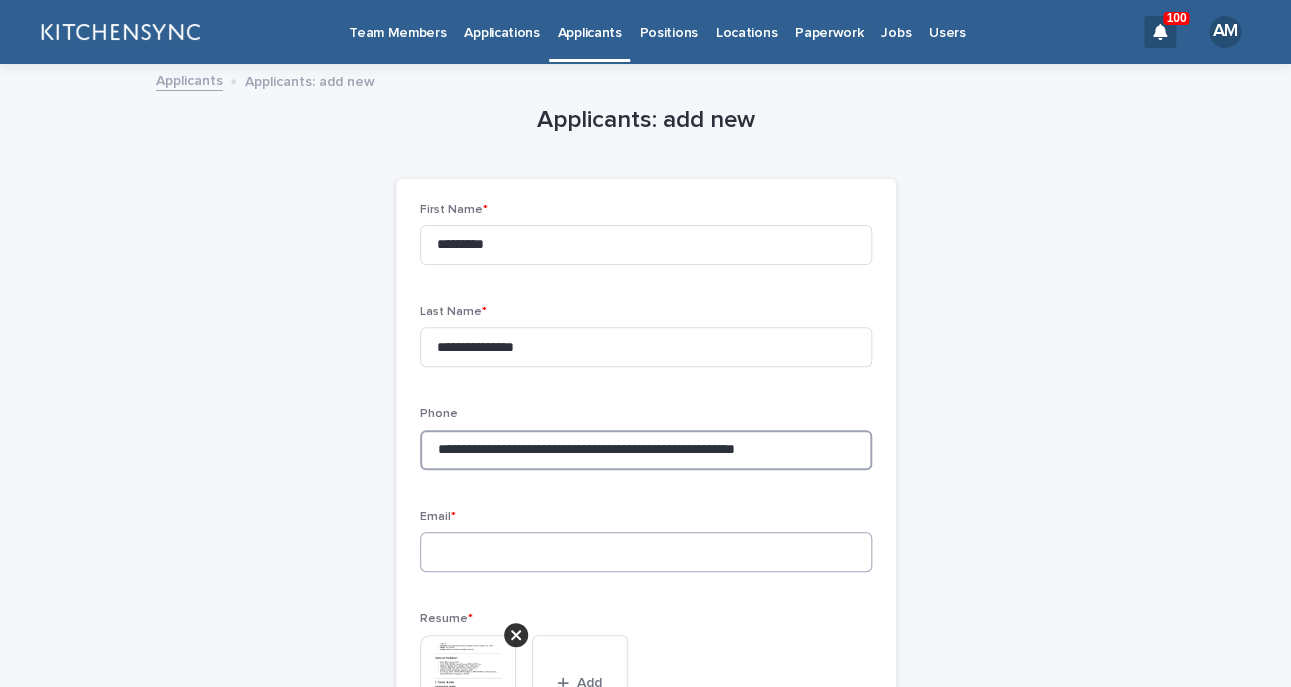 type on "**********" 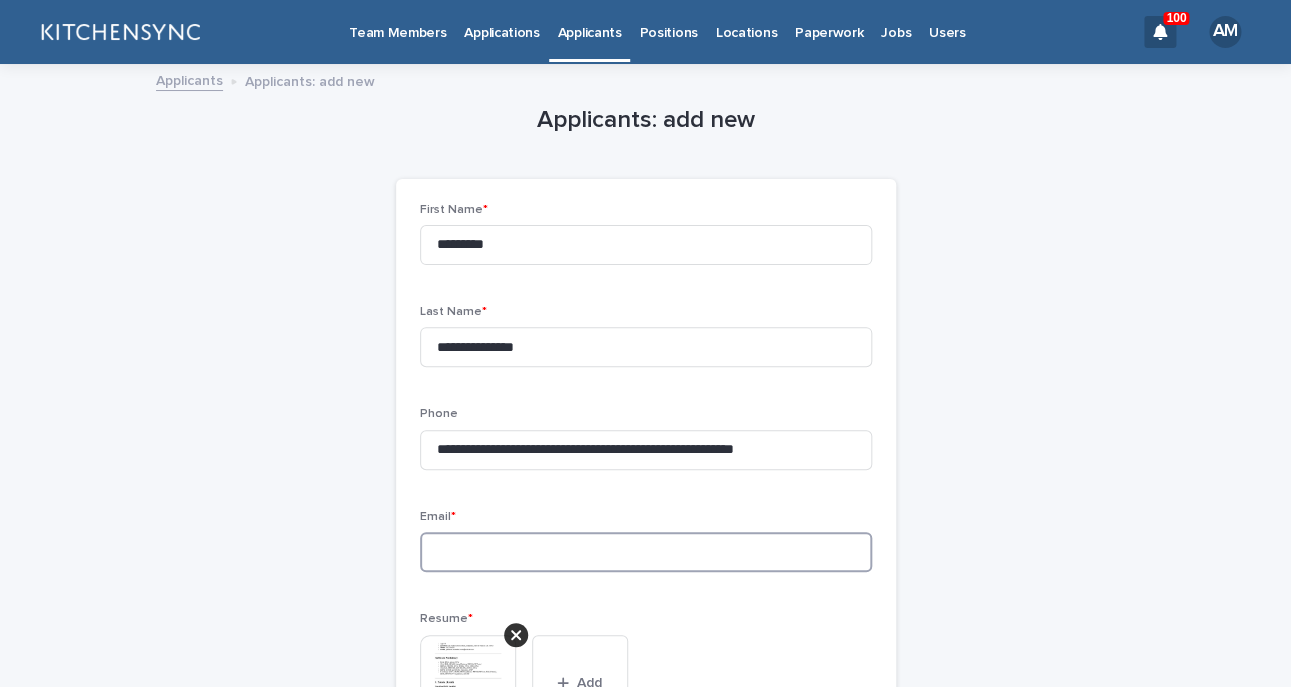 click at bounding box center [646, 552] 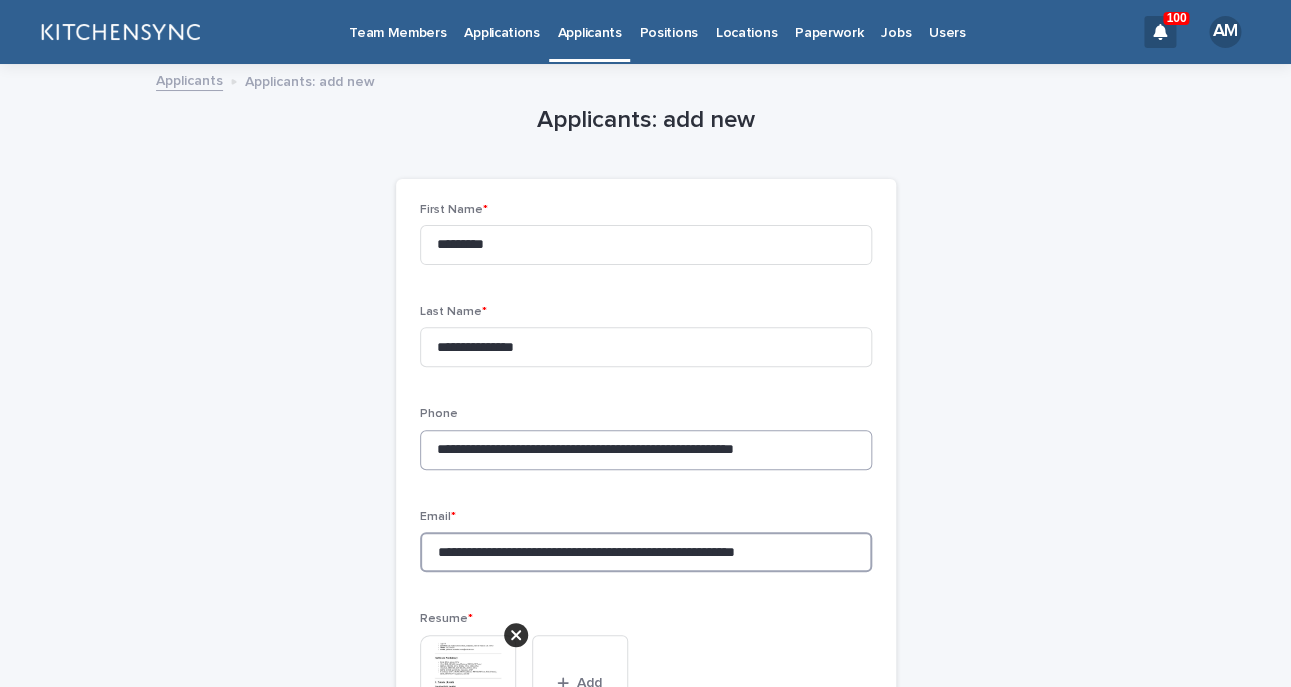 type on "**********" 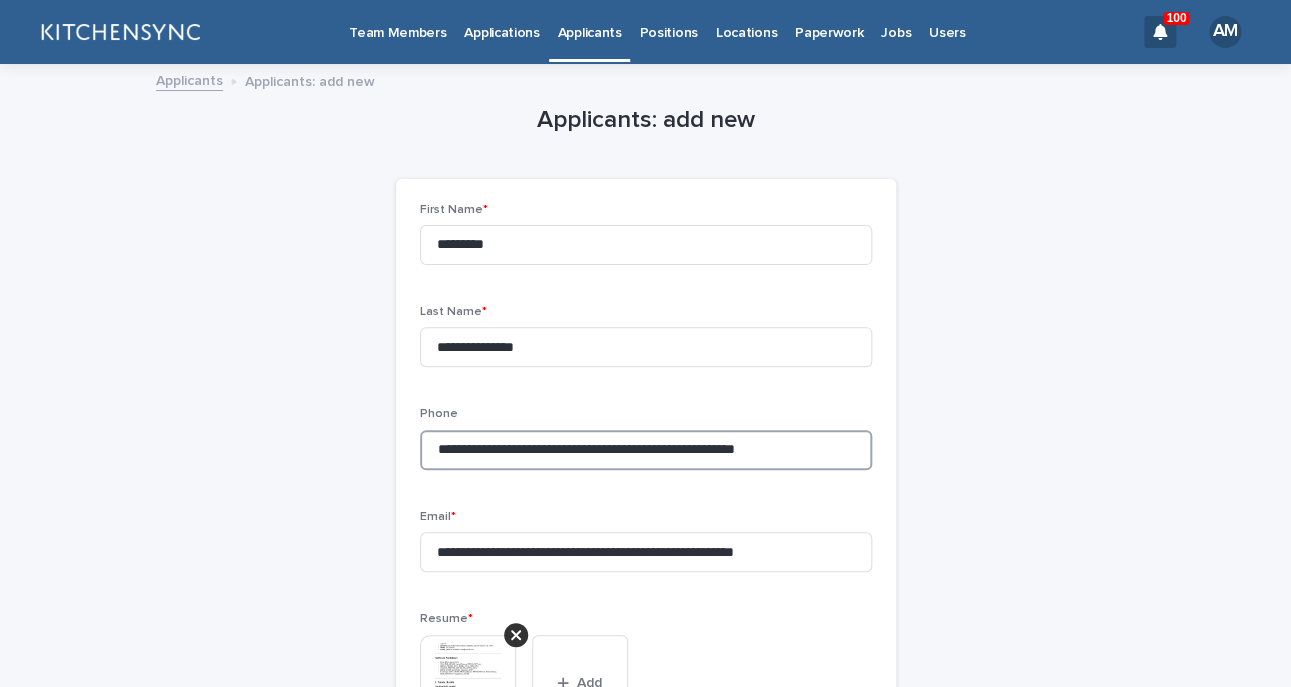 drag, startPoint x: 465, startPoint y: 462, endPoint x: 332, endPoint y: 461, distance: 133.00375 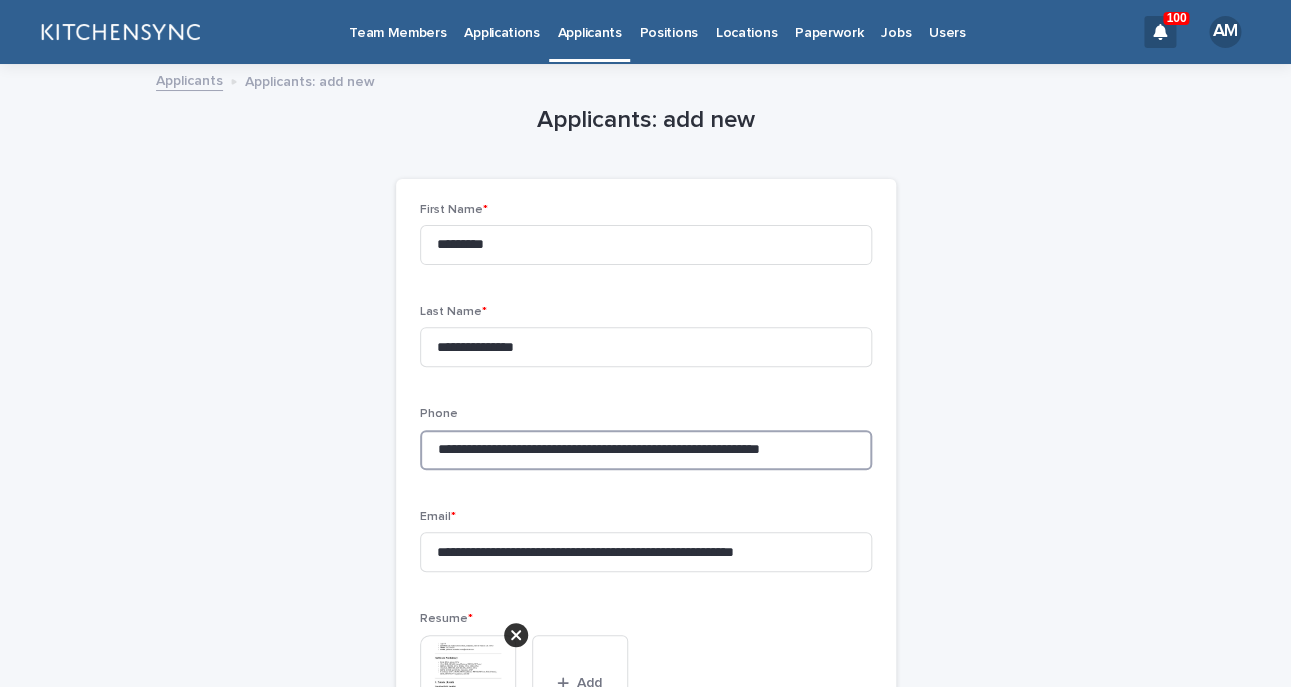 scroll, scrollTop: 0, scrollLeft: 18, axis: horizontal 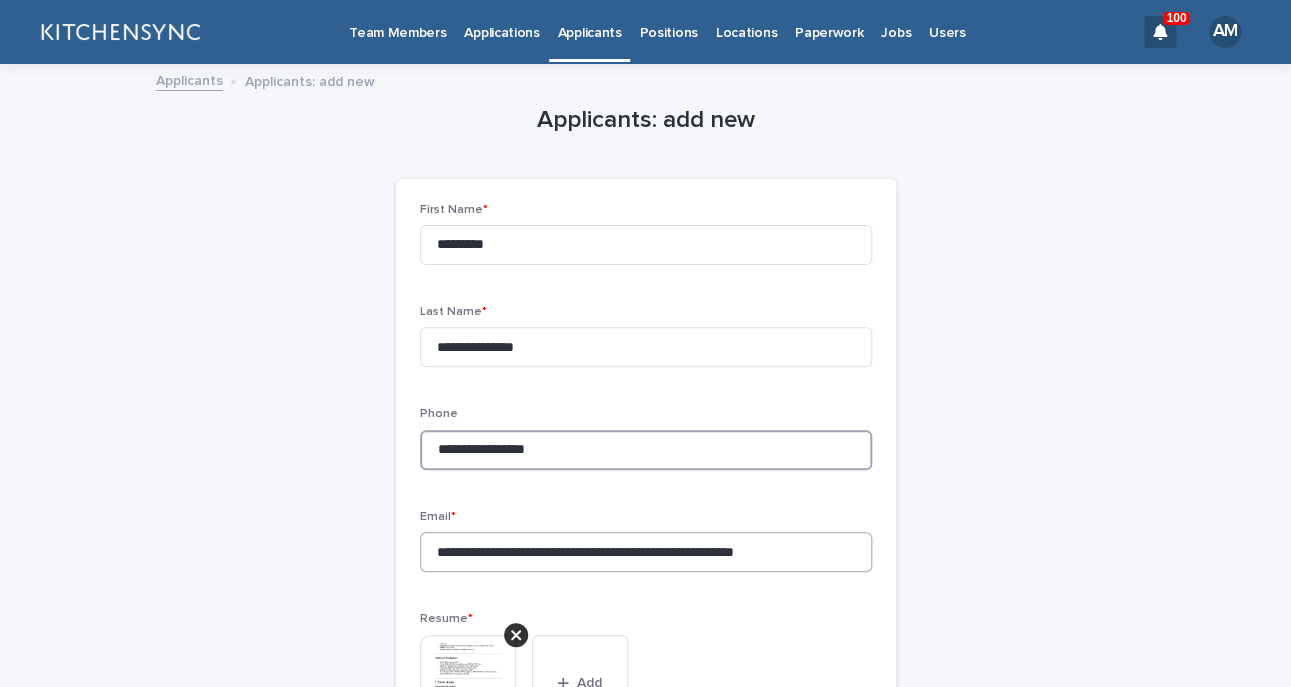 type on "**********" 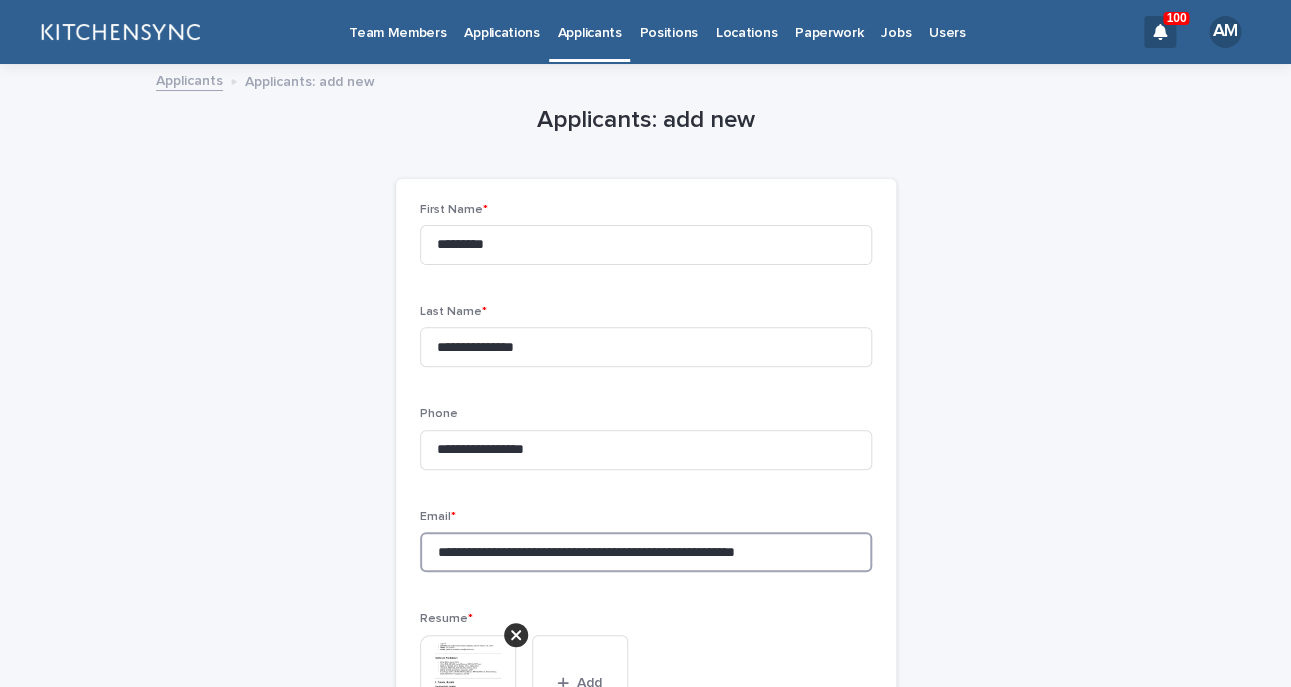 drag, startPoint x: 595, startPoint y: 560, endPoint x: 334, endPoint y: 523, distance: 263.60956 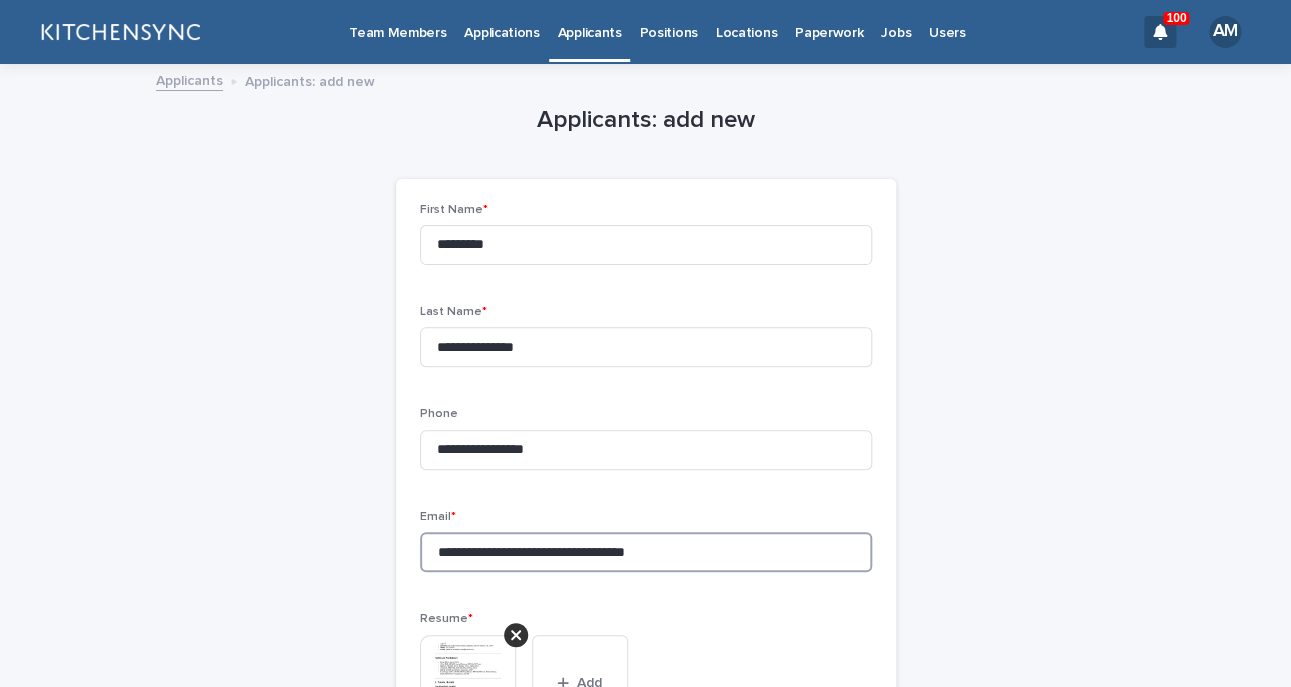scroll, scrollTop: 1148, scrollLeft: 0, axis: vertical 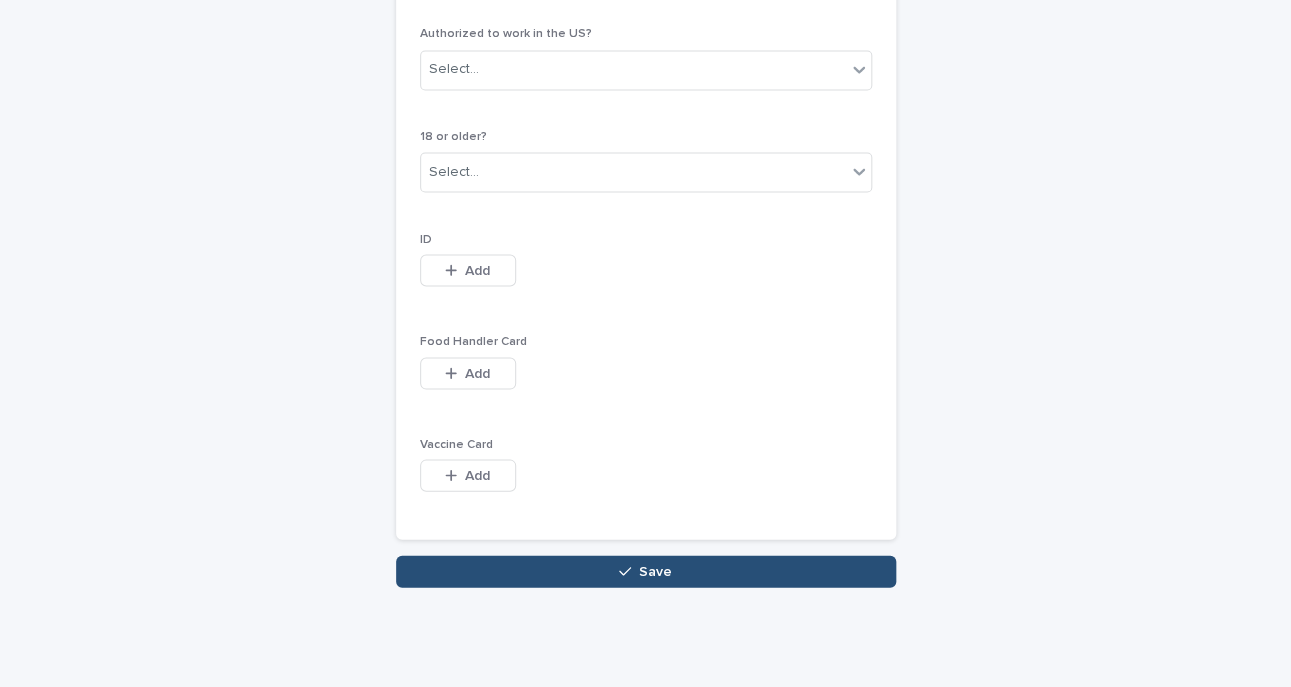 type on "**********" 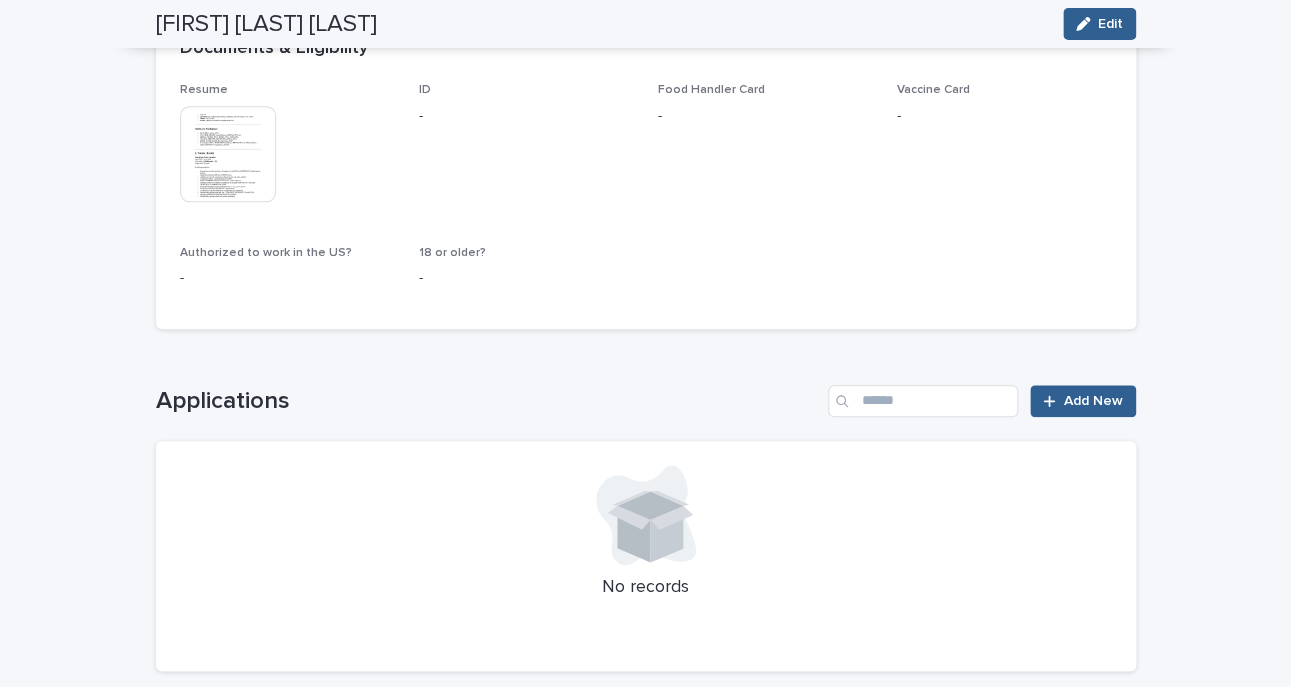 scroll, scrollTop: 0, scrollLeft: 0, axis: both 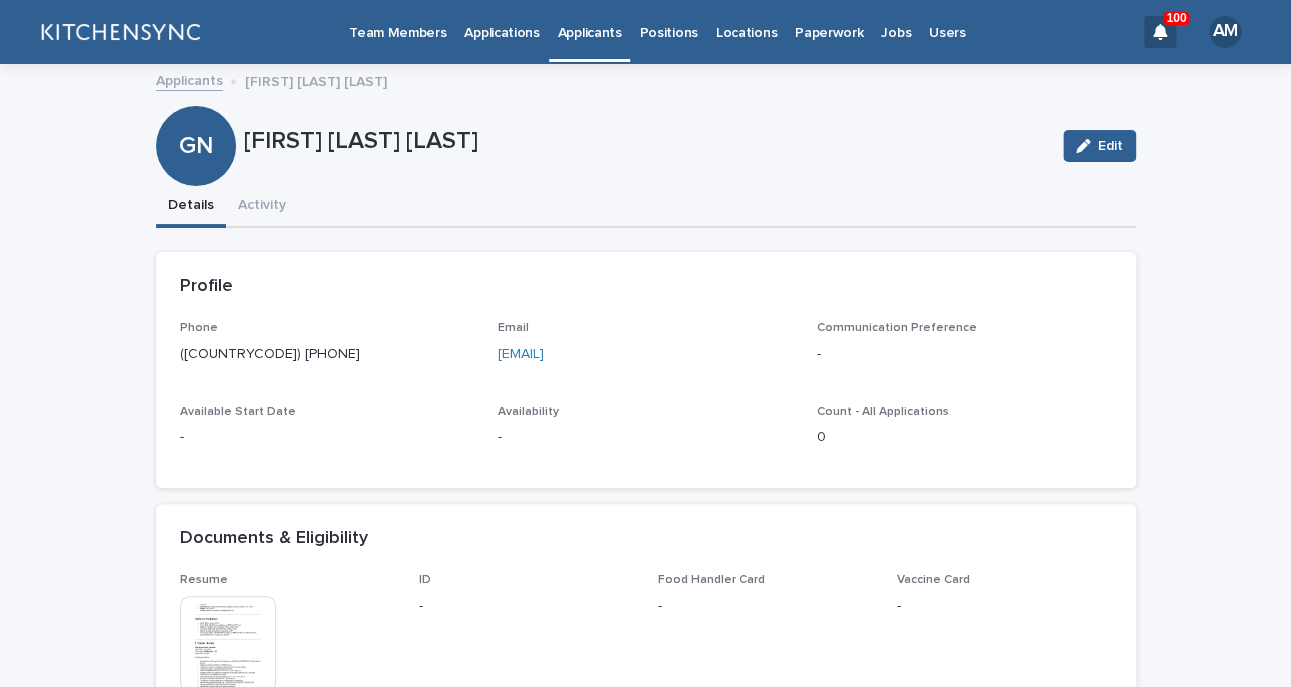 drag, startPoint x: 760, startPoint y: 365, endPoint x: 166, endPoint y: 353, distance: 594.1212 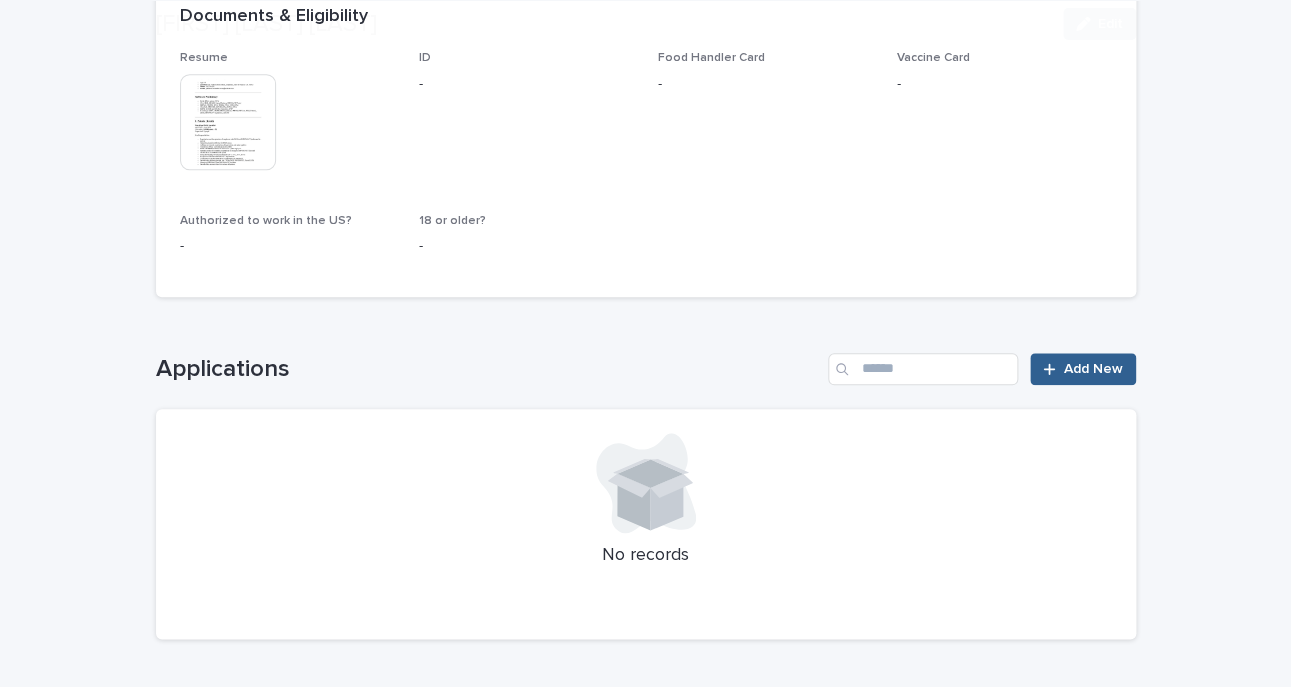 scroll, scrollTop: 590, scrollLeft: 0, axis: vertical 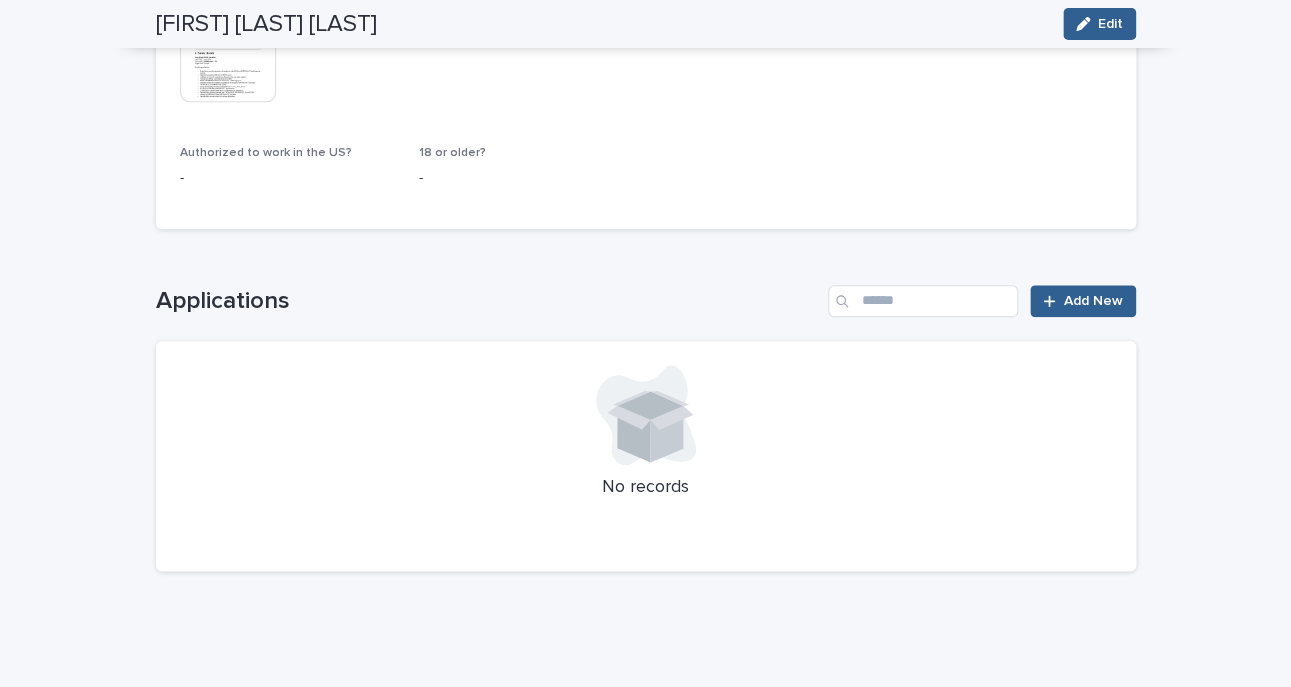 click on "Loading... Saving… Applications Add New No records" at bounding box center [646, 416] 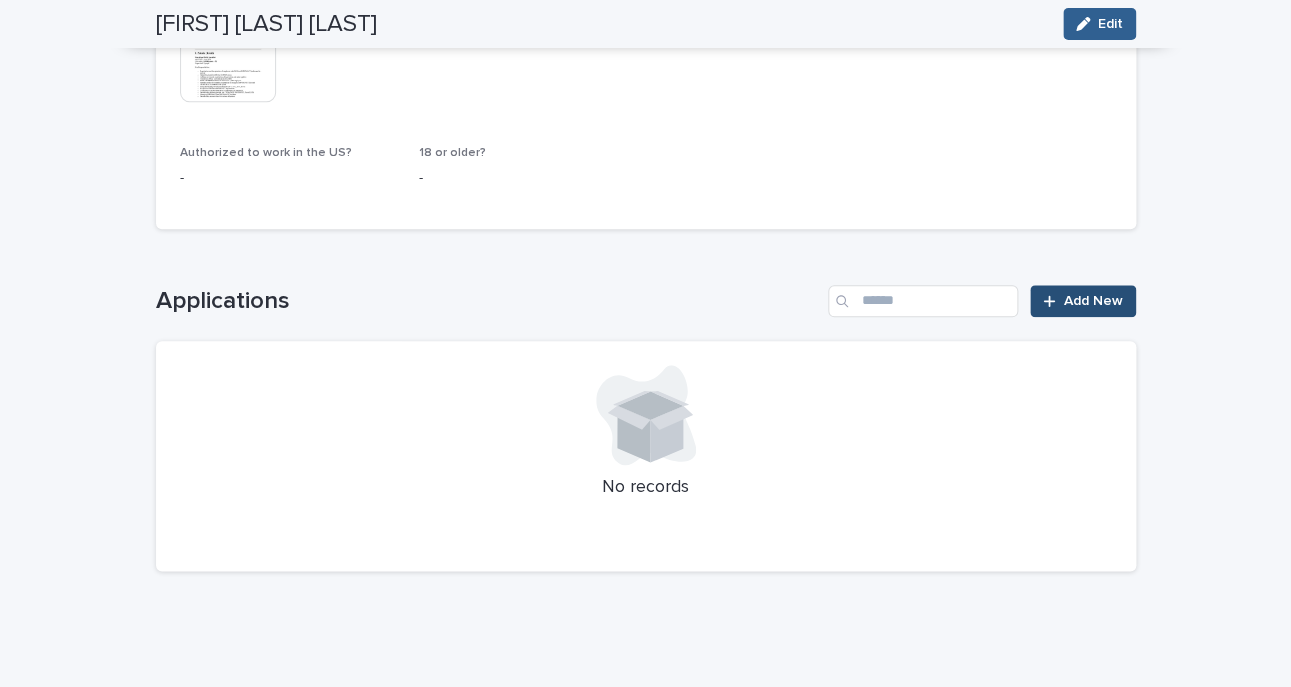 click on "Add New" at bounding box center (1082, 301) 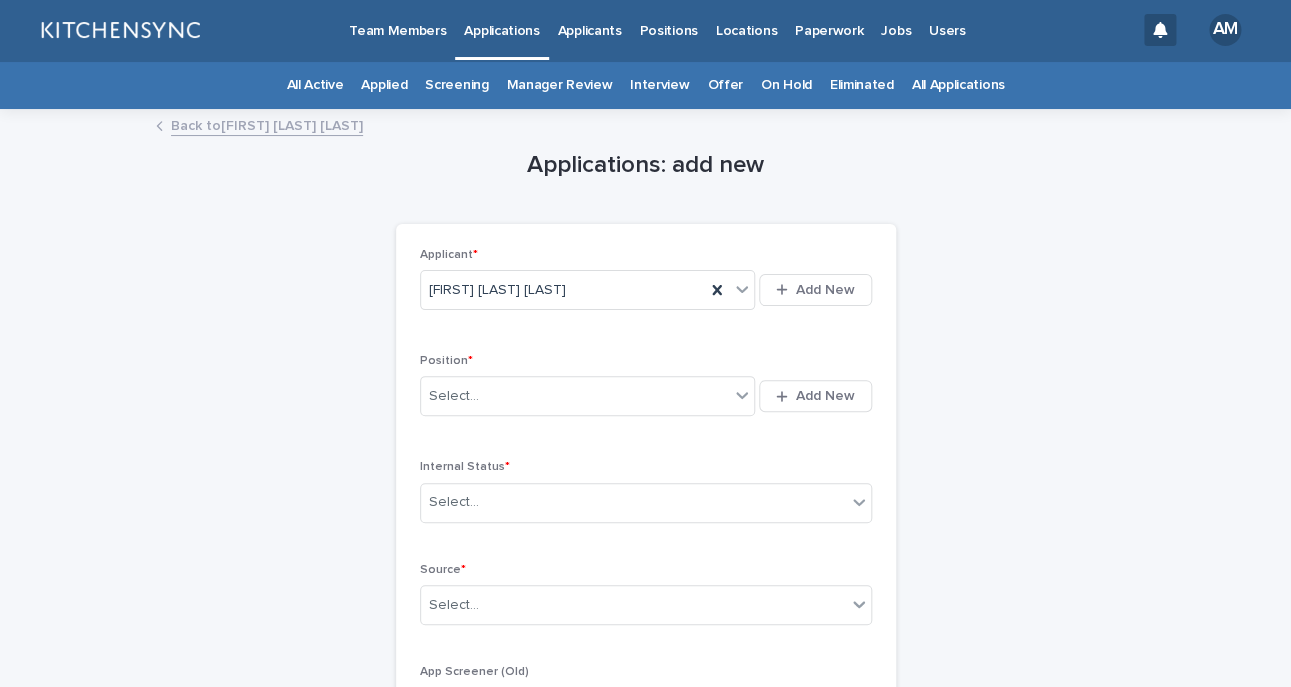 scroll, scrollTop: 0, scrollLeft: 0, axis: both 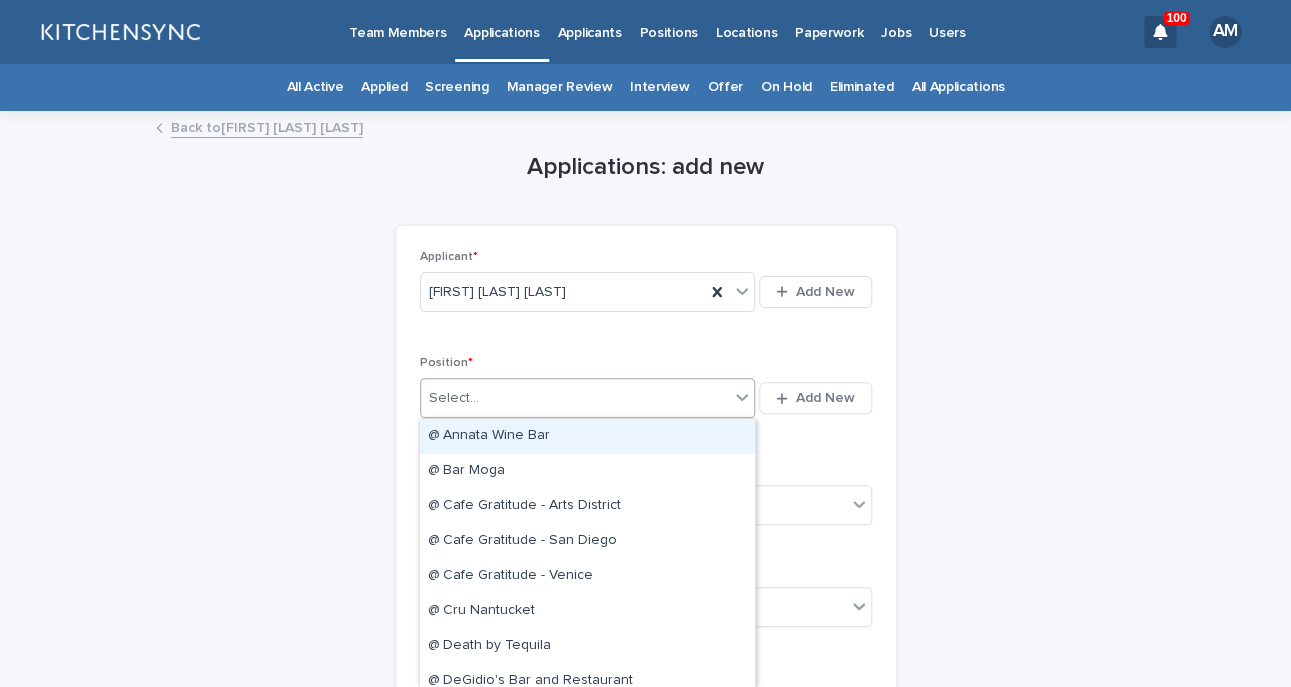 click on "Select..." at bounding box center (588, 398) 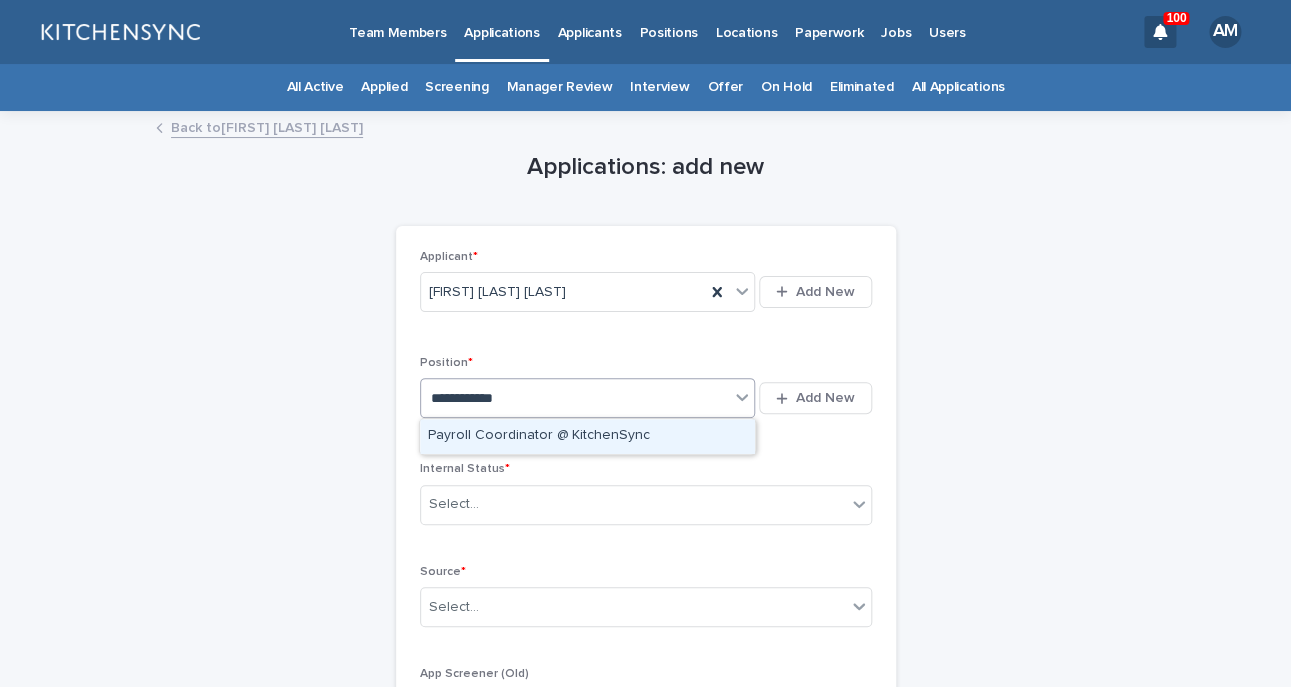 type on "**********" 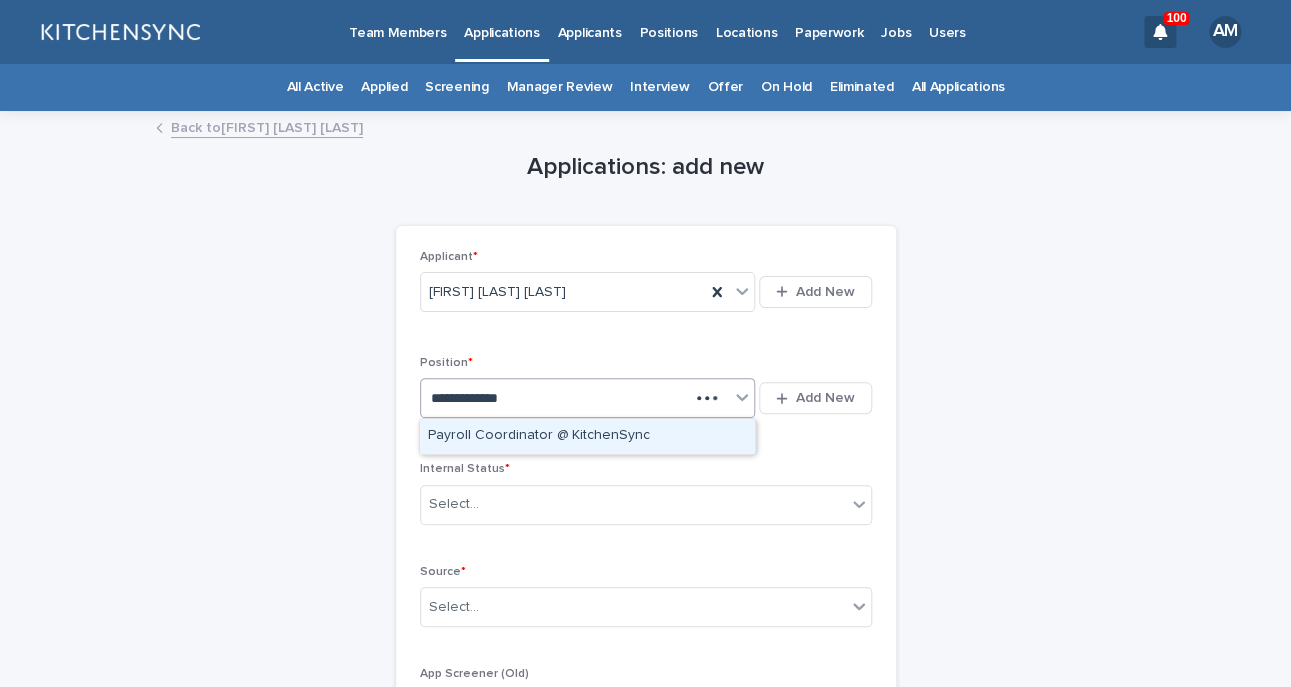 click on "Payroll Coordinator @ KitchenSync" at bounding box center (587, 436) 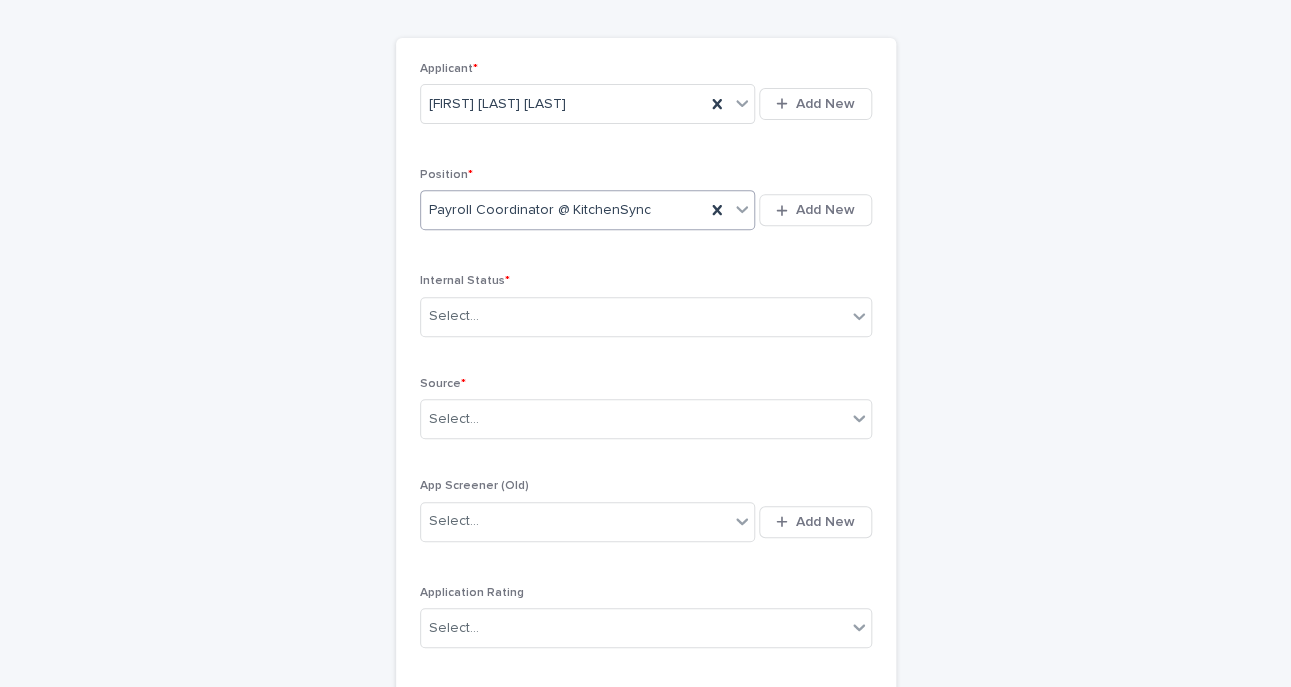 scroll, scrollTop: 200, scrollLeft: 0, axis: vertical 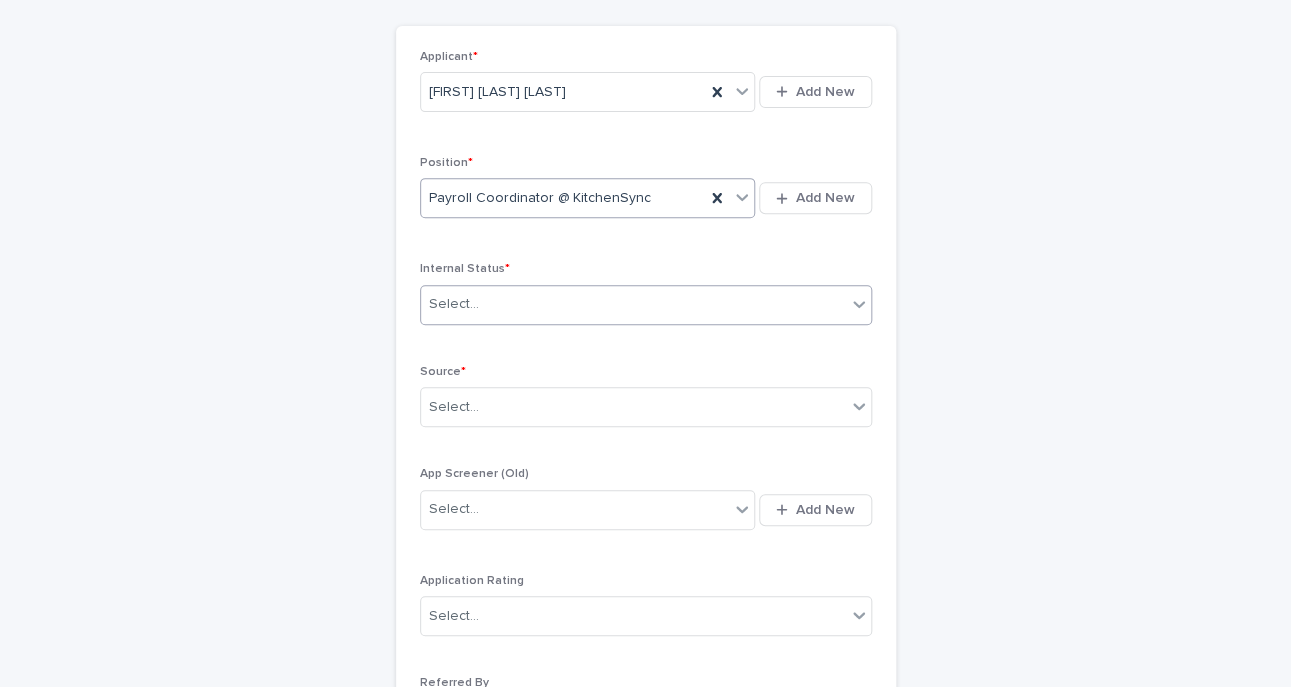 click on "Select..." at bounding box center (633, 304) 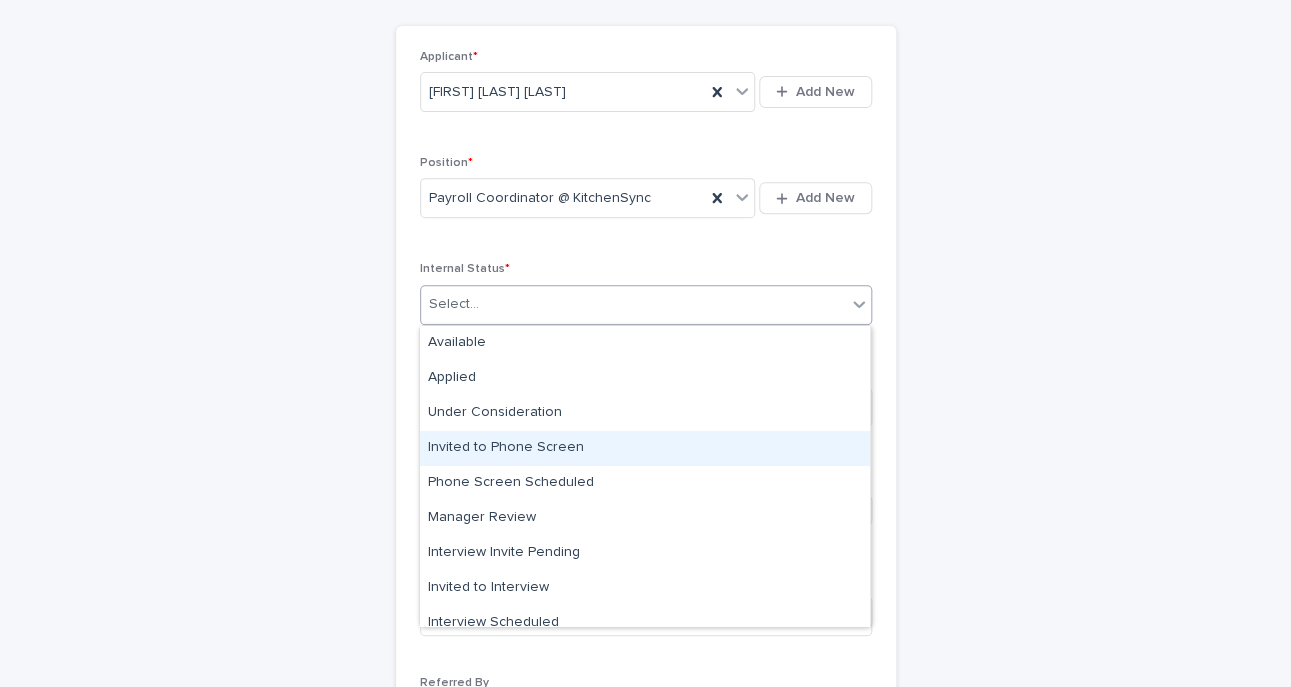 click on "Invited to Phone Screen" at bounding box center [645, 448] 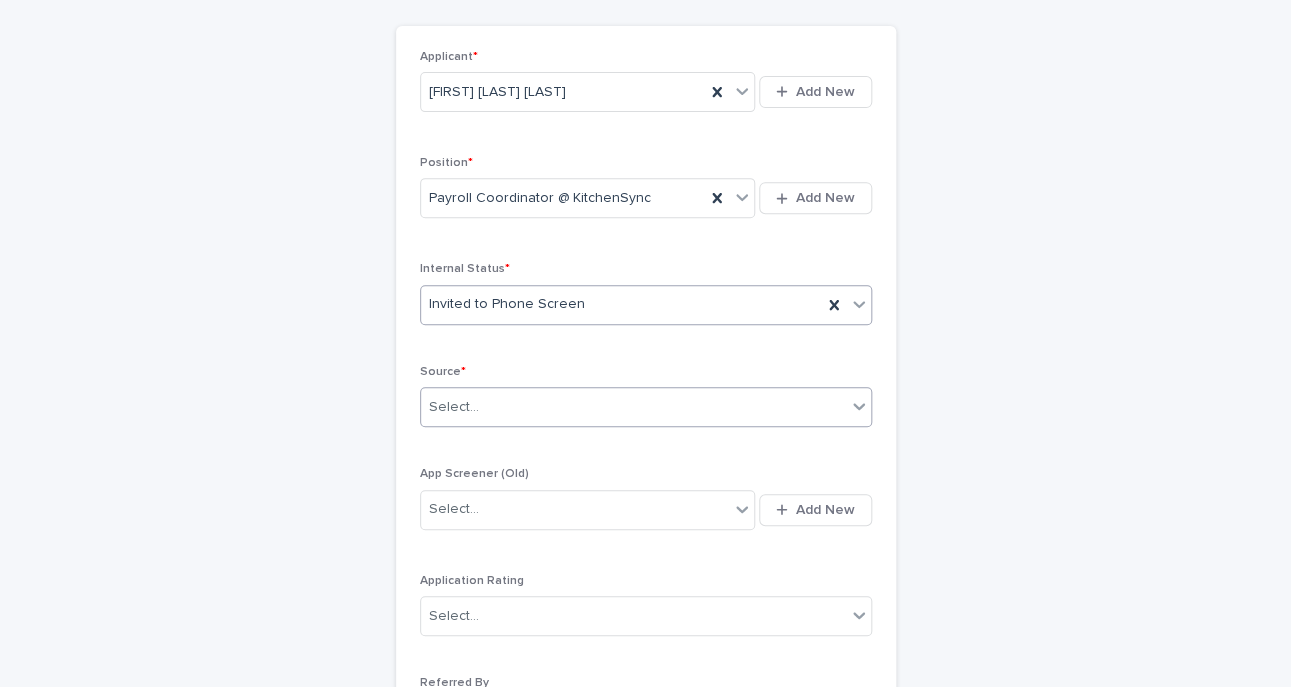 click on "Select..." at bounding box center (633, 407) 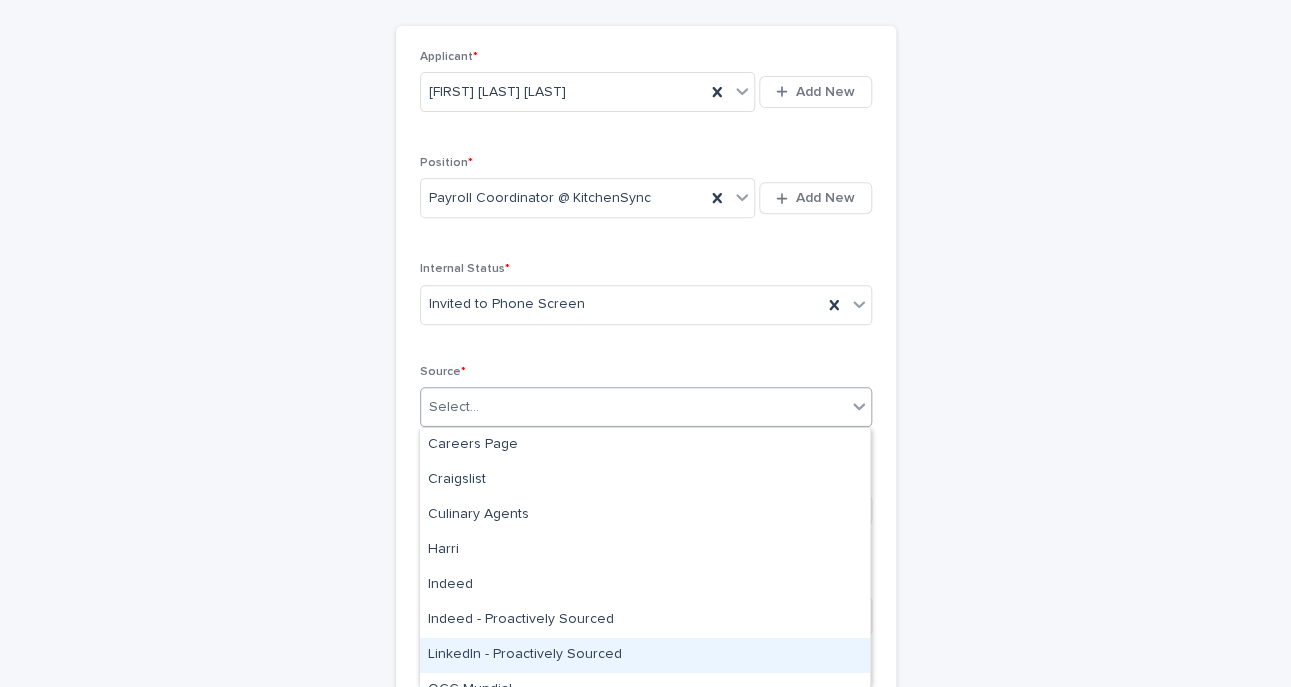 click on "LinkedIn - Proactively Sourced" at bounding box center [645, 655] 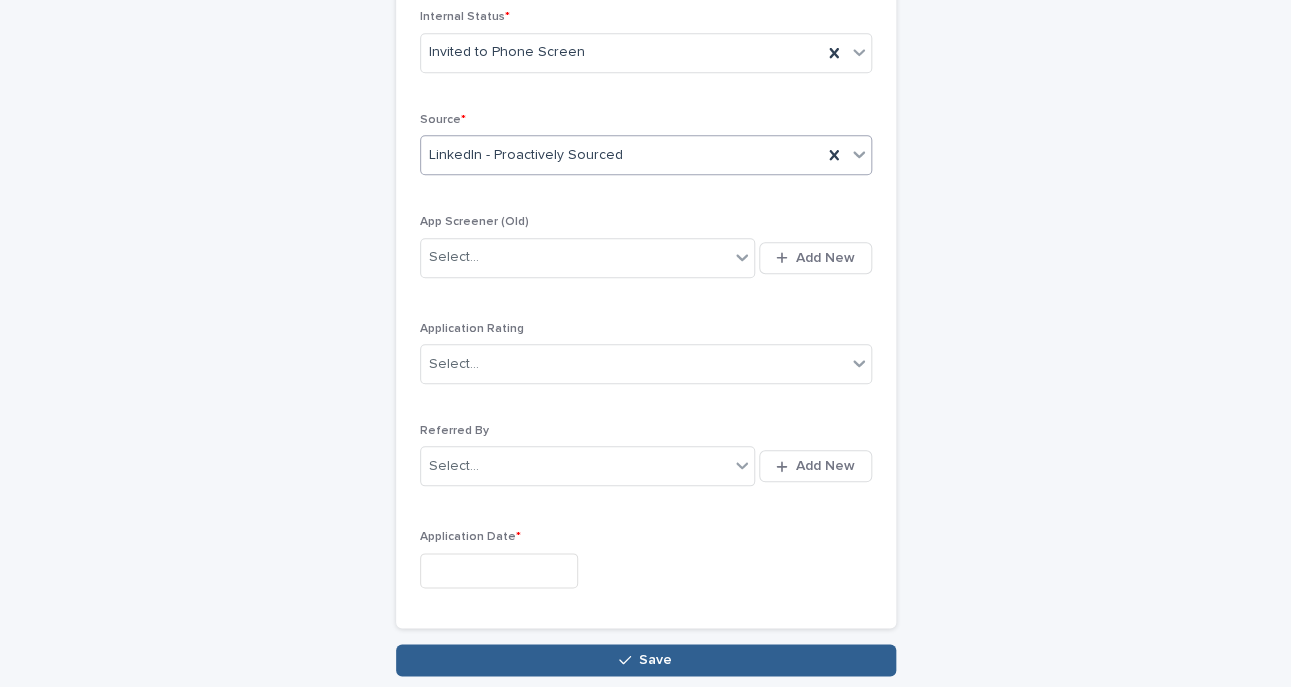 scroll, scrollTop: 462, scrollLeft: 0, axis: vertical 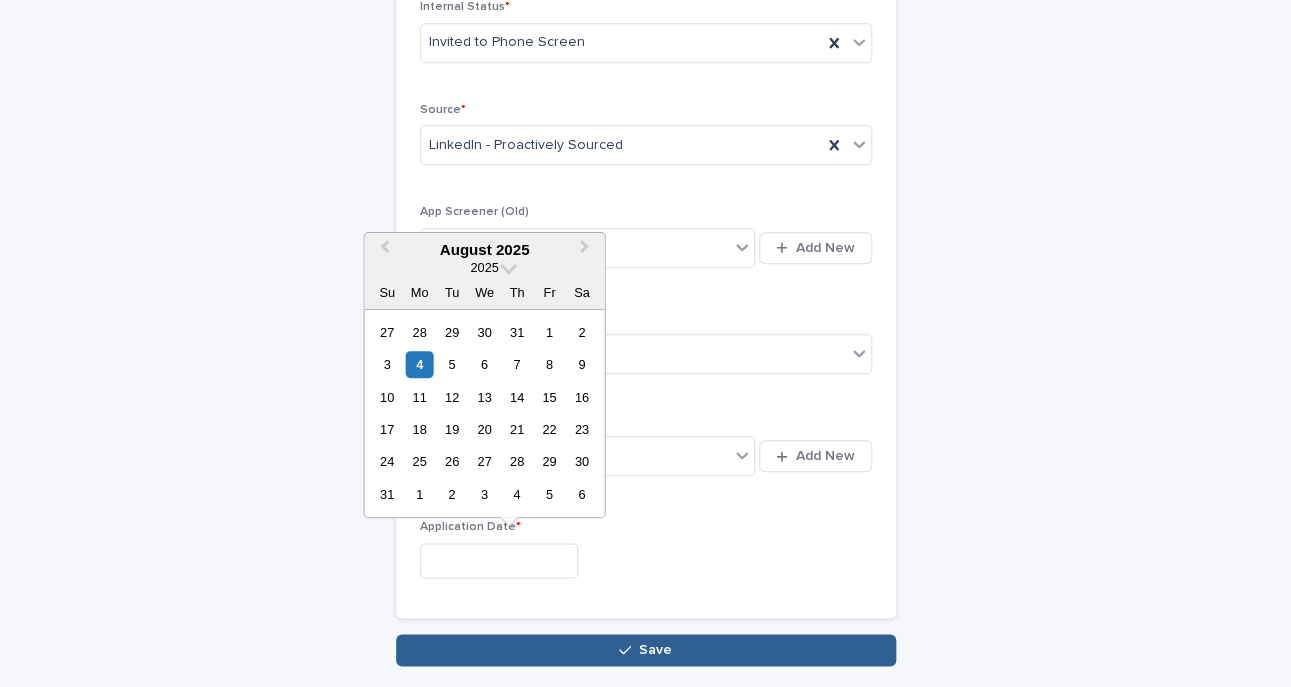 click at bounding box center [499, 560] 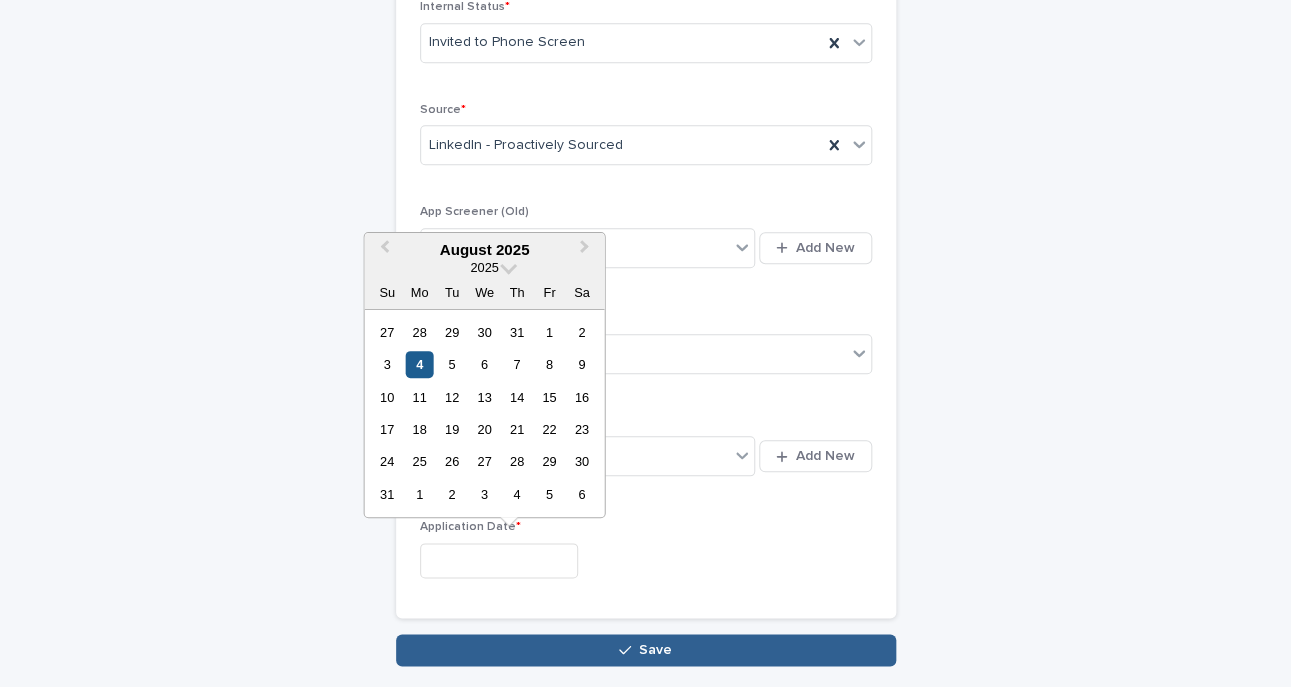 click on "4" at bounding box center (419, 364) 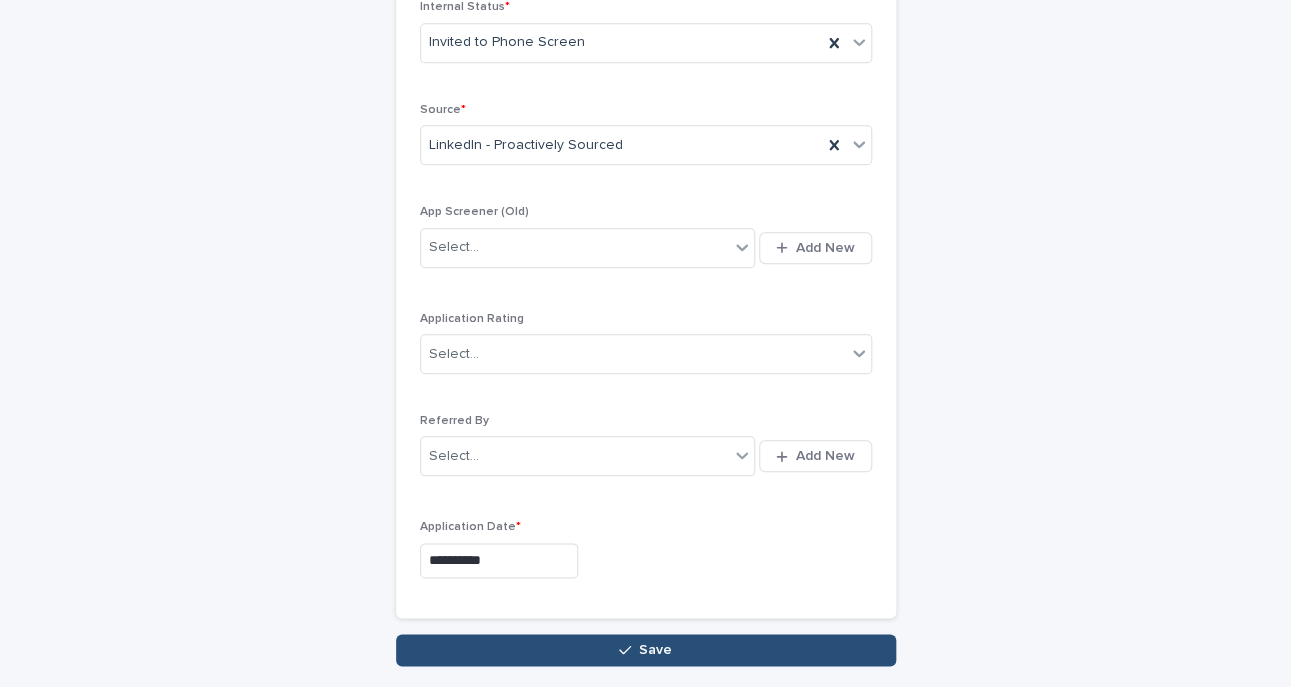 click on "Save" at bounding box center [646, 650] 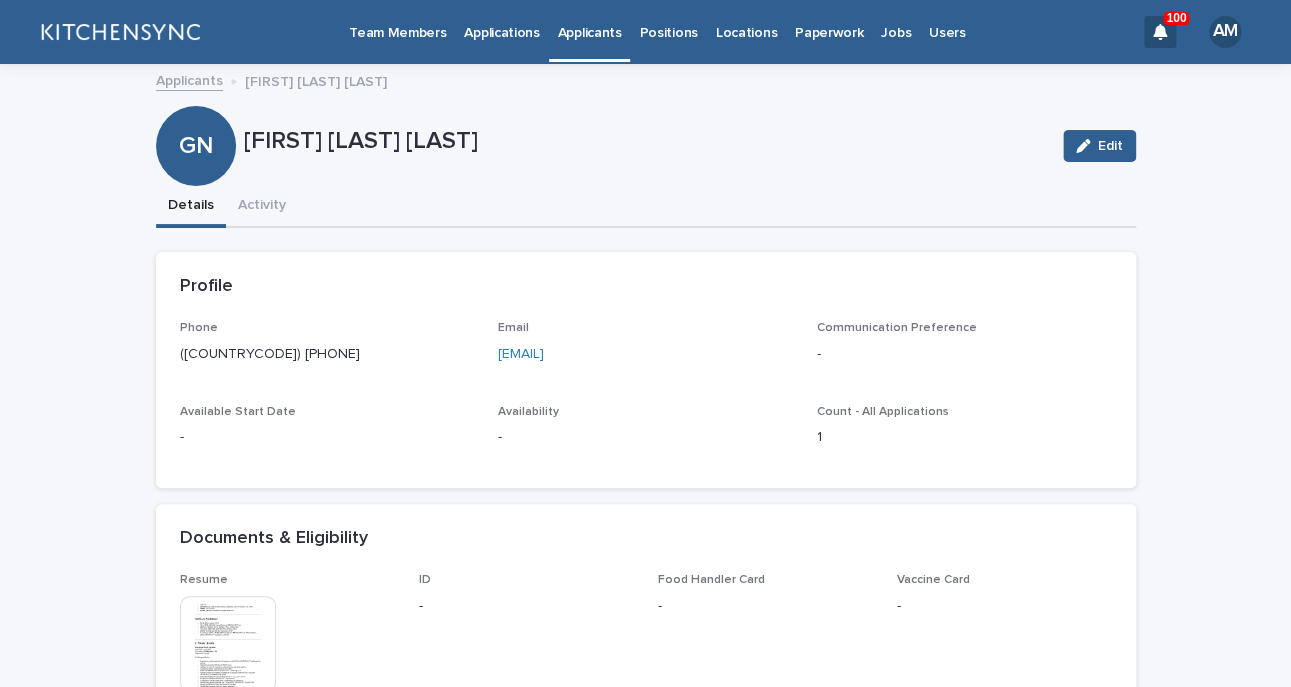 scroll, scrollTop: 558, scrollLeft: 0, axis: vertical 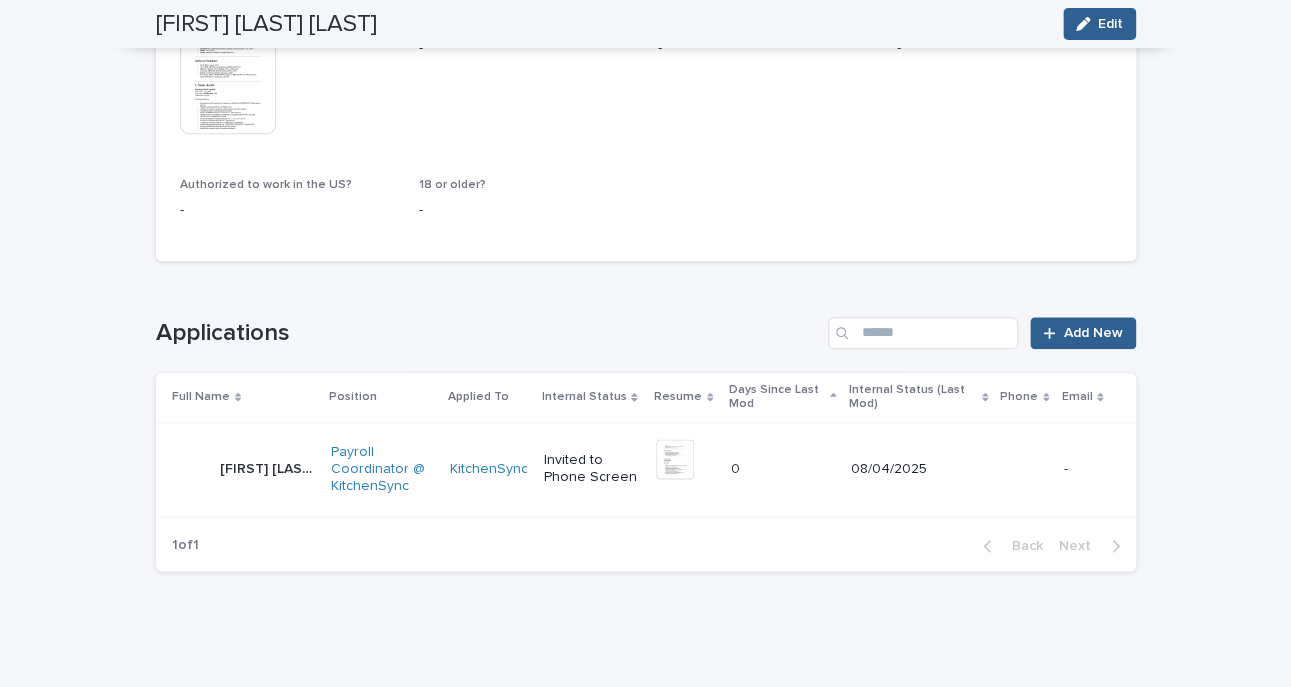 click on "[LAST] [FIRST] [LAST] [LAST] [FIRST] [LAST]" at bounding box center [239, 469] 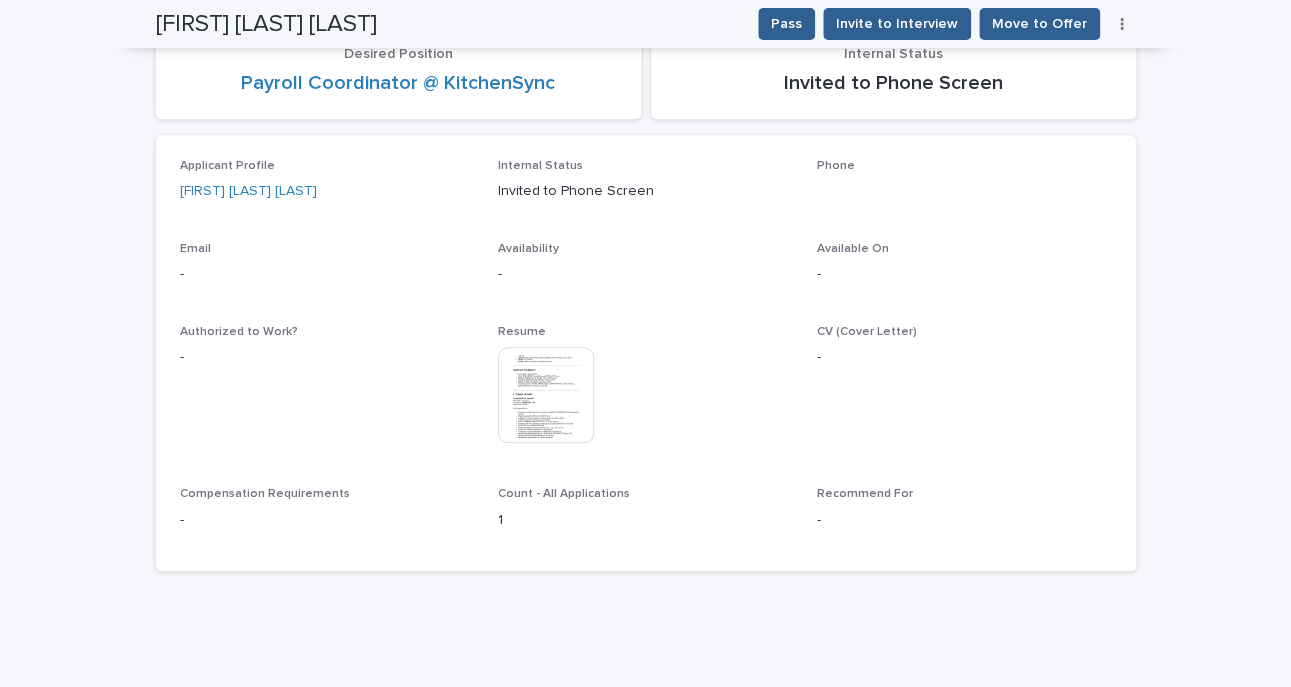 scroll, scrollTop: 283, scrollLeft: 0, axis: vertical 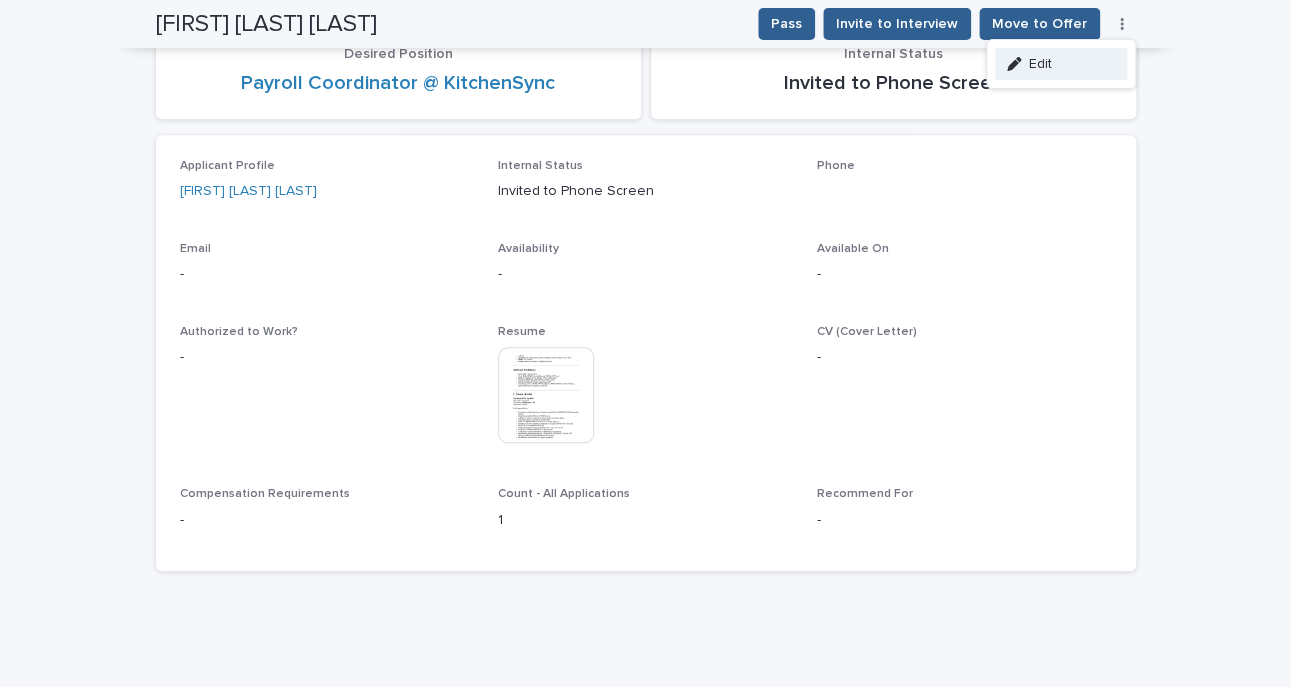 click on "Edit" at bounding box center [1061, 64] 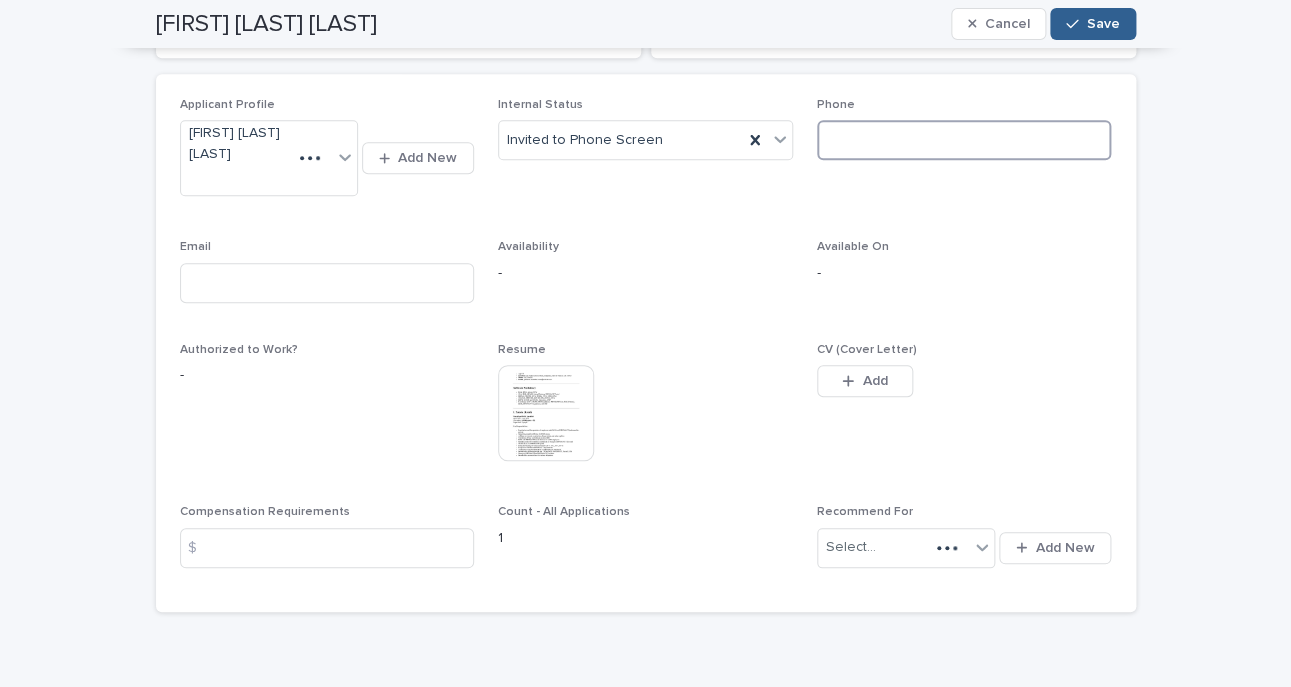scroll, scrollTop: 334, scrollLeft: 0, axis: vertical 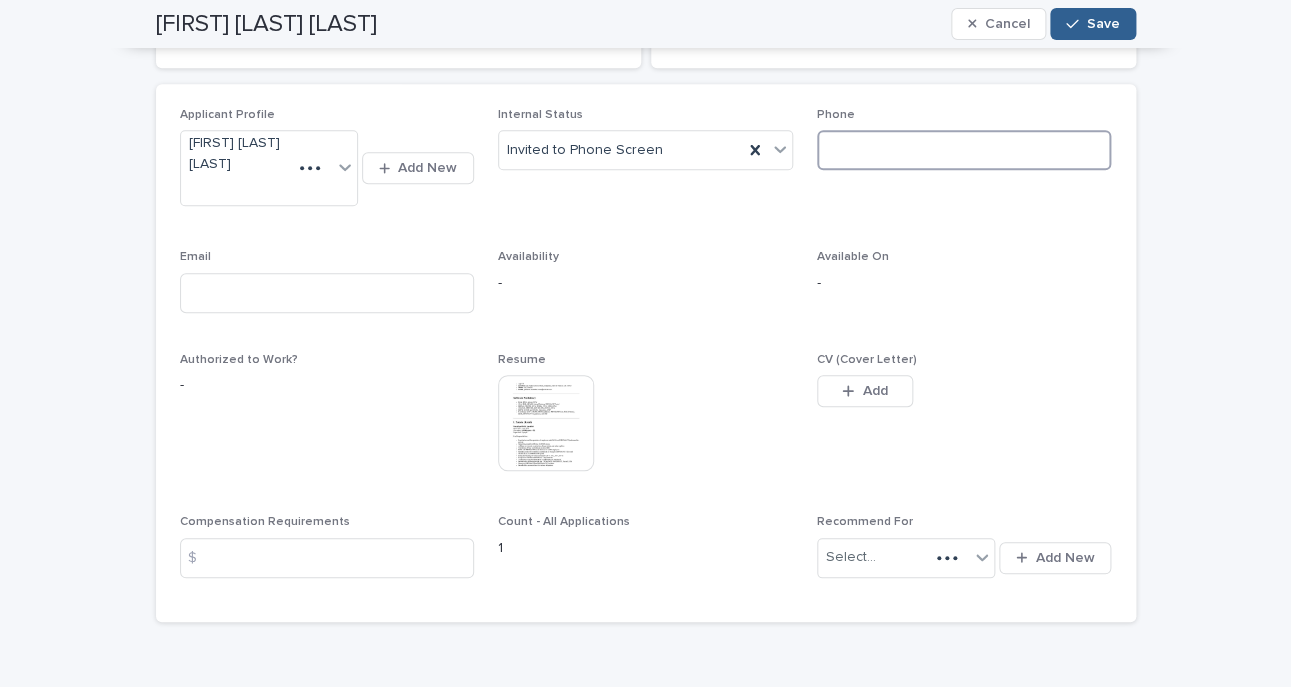click at bounding box center (964, 150) 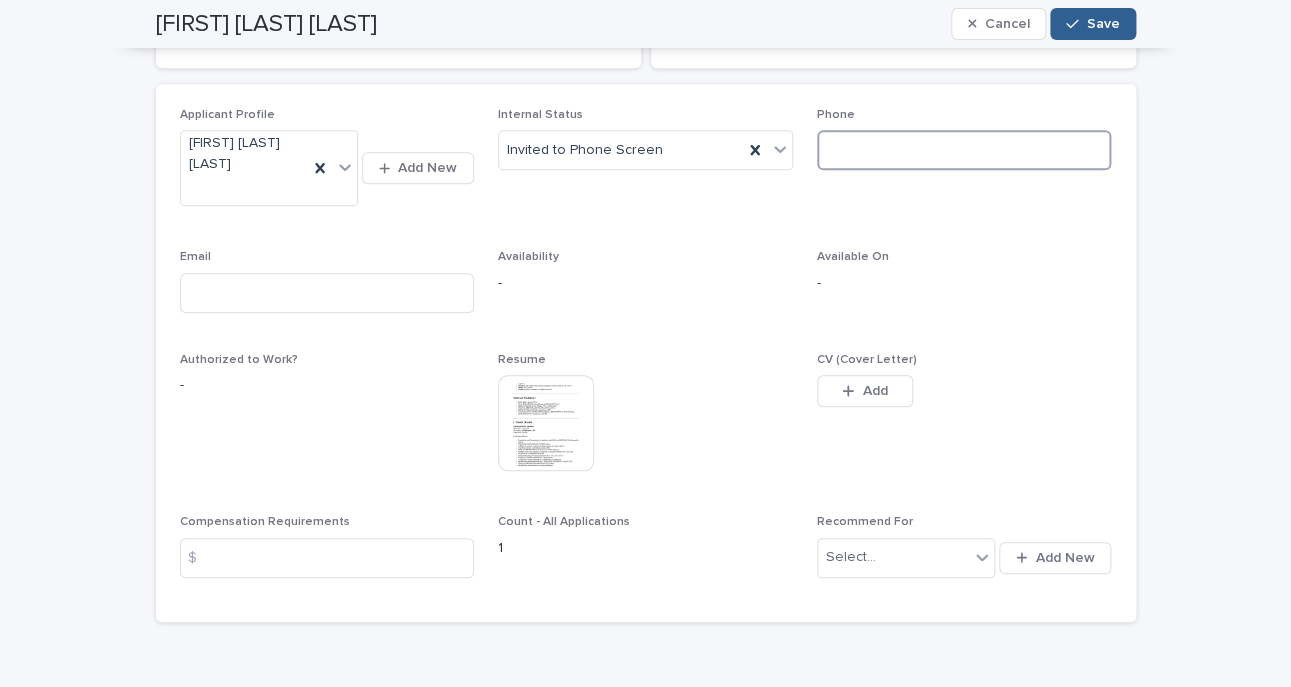 paste on "**********" 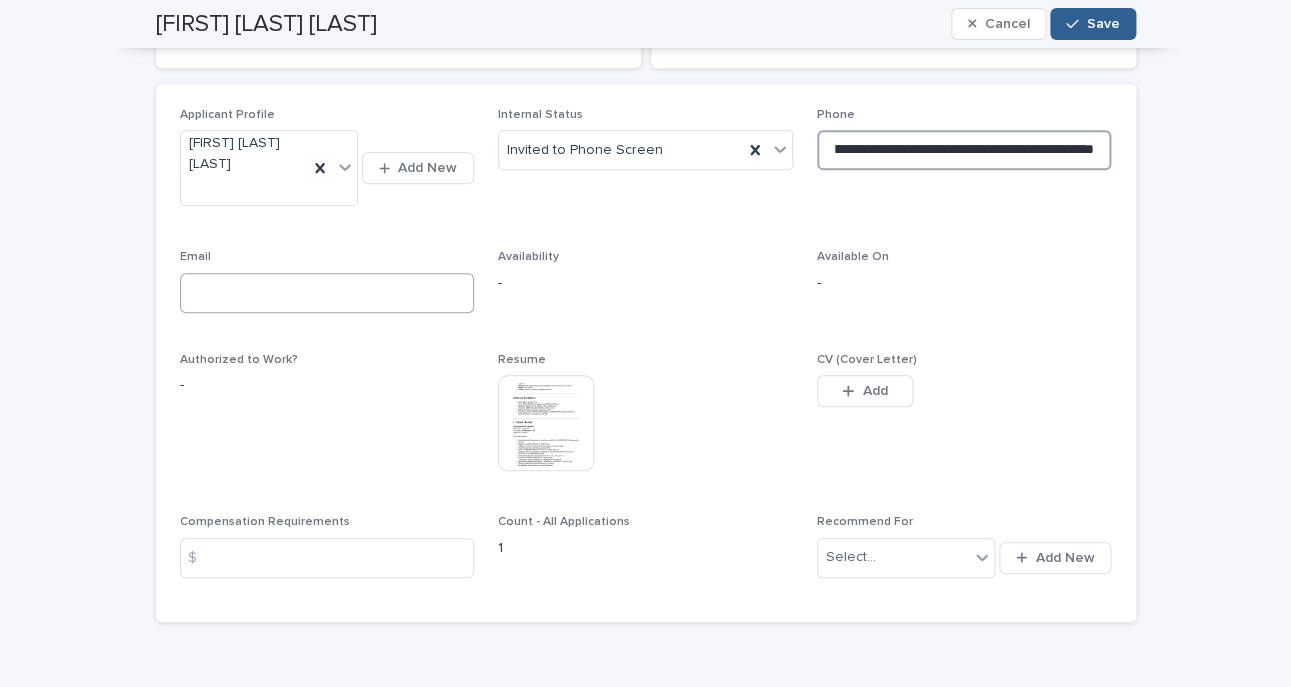 type on "**********" 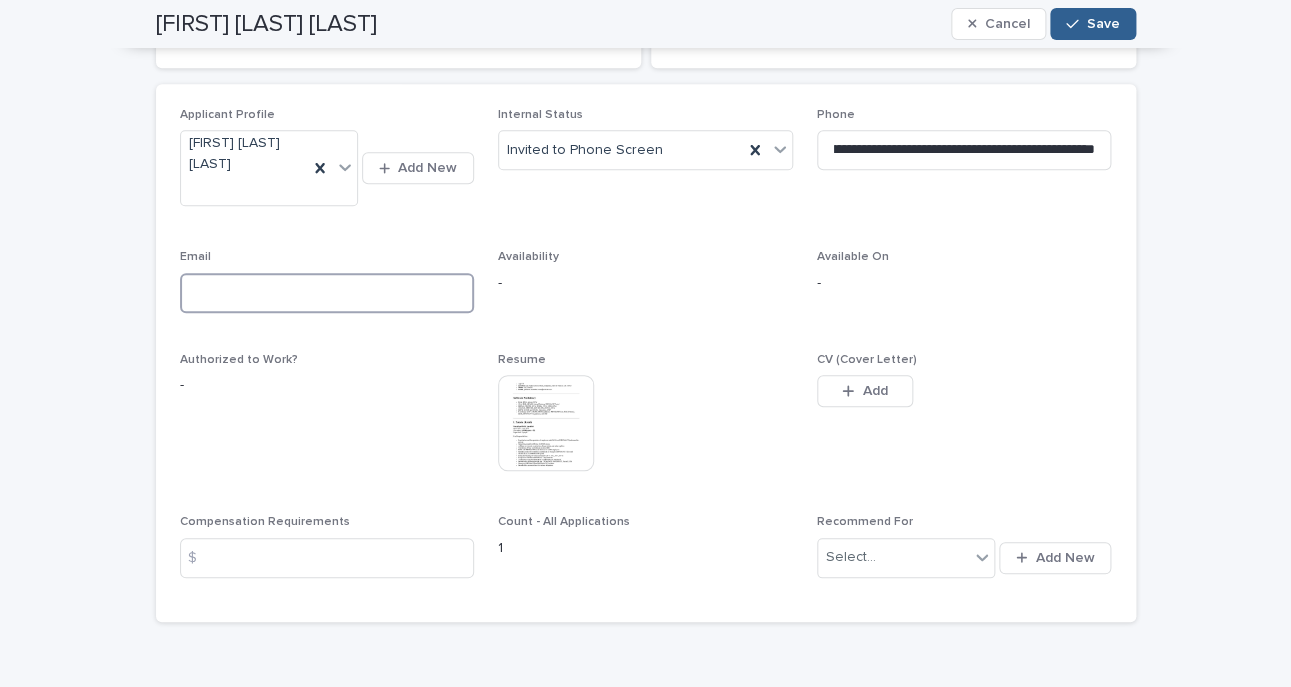 click at bounding box center (327, 293) 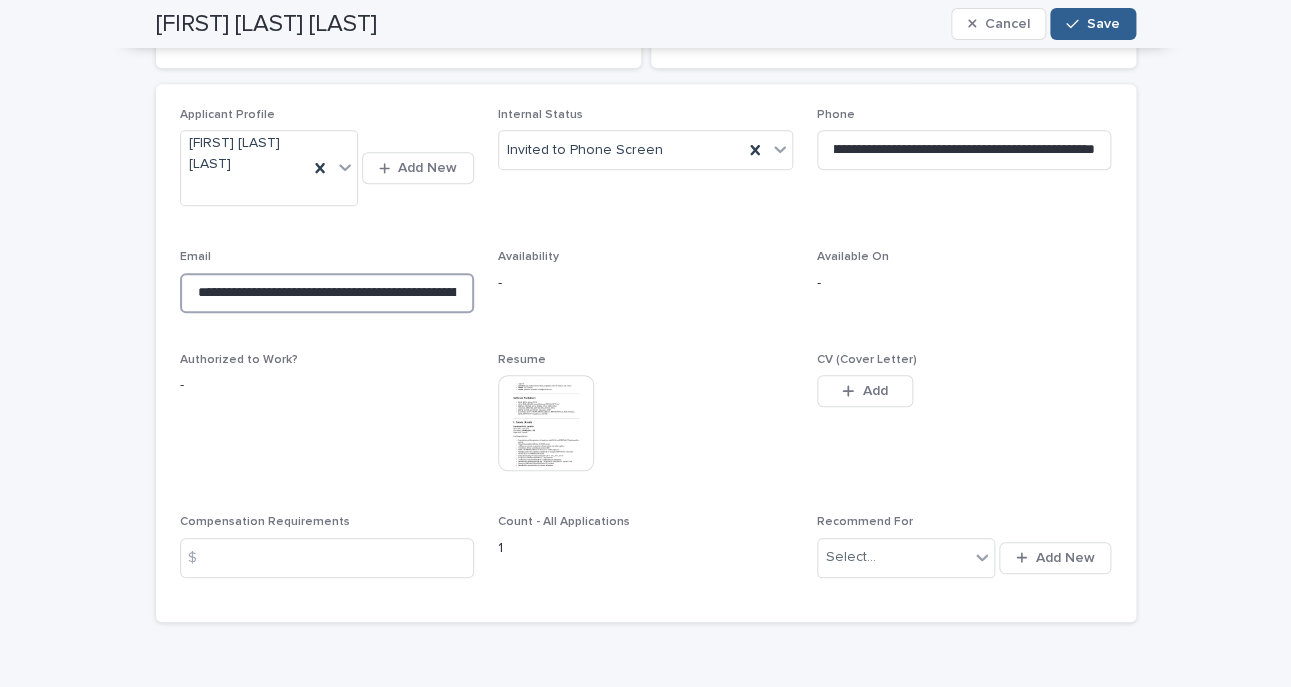 scroll, scrollTop: 0, scrollLeft: 143, axis: horizontal 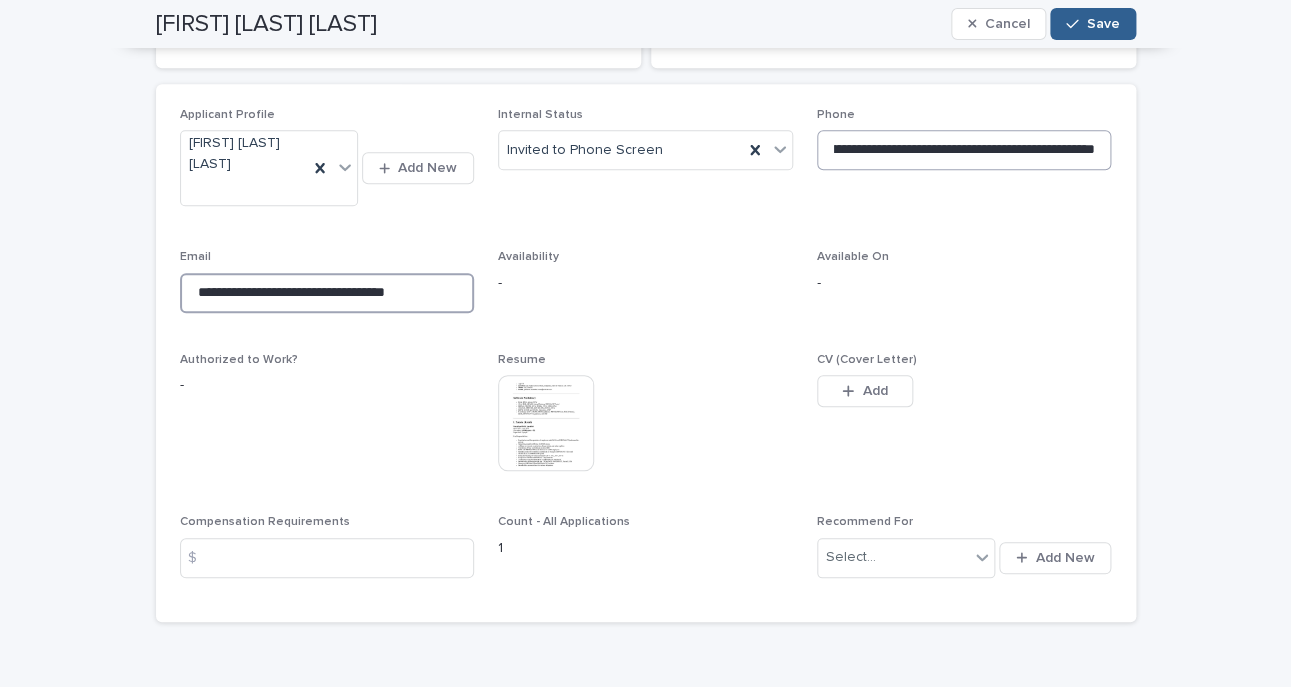 type on "**********" 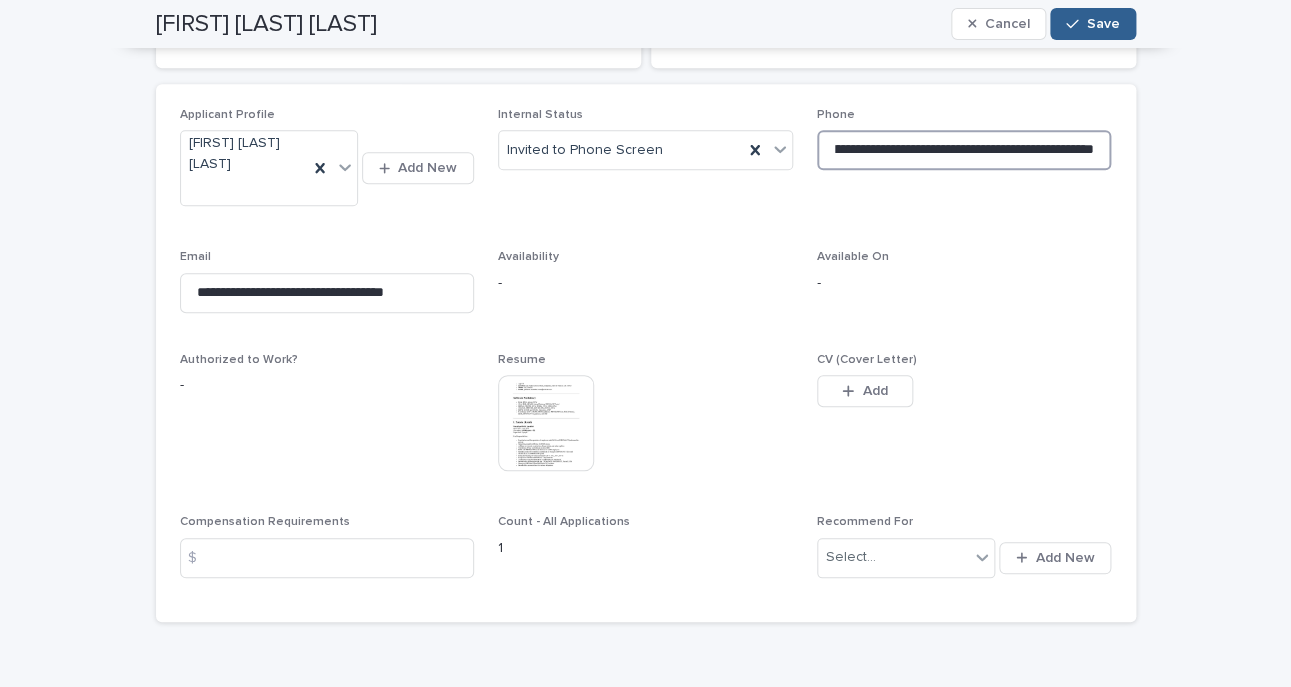 scroll, scrollTop: 0, scrollLeft: 145, axis: horizontal 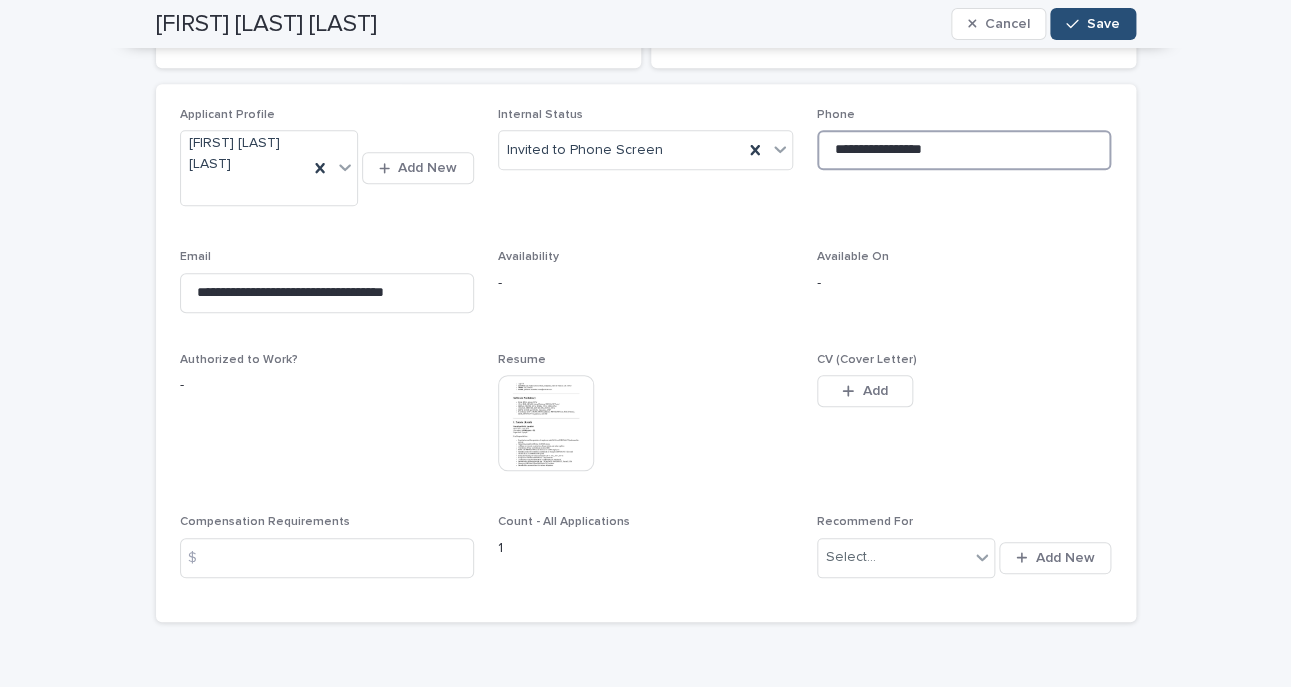 type on "**********" 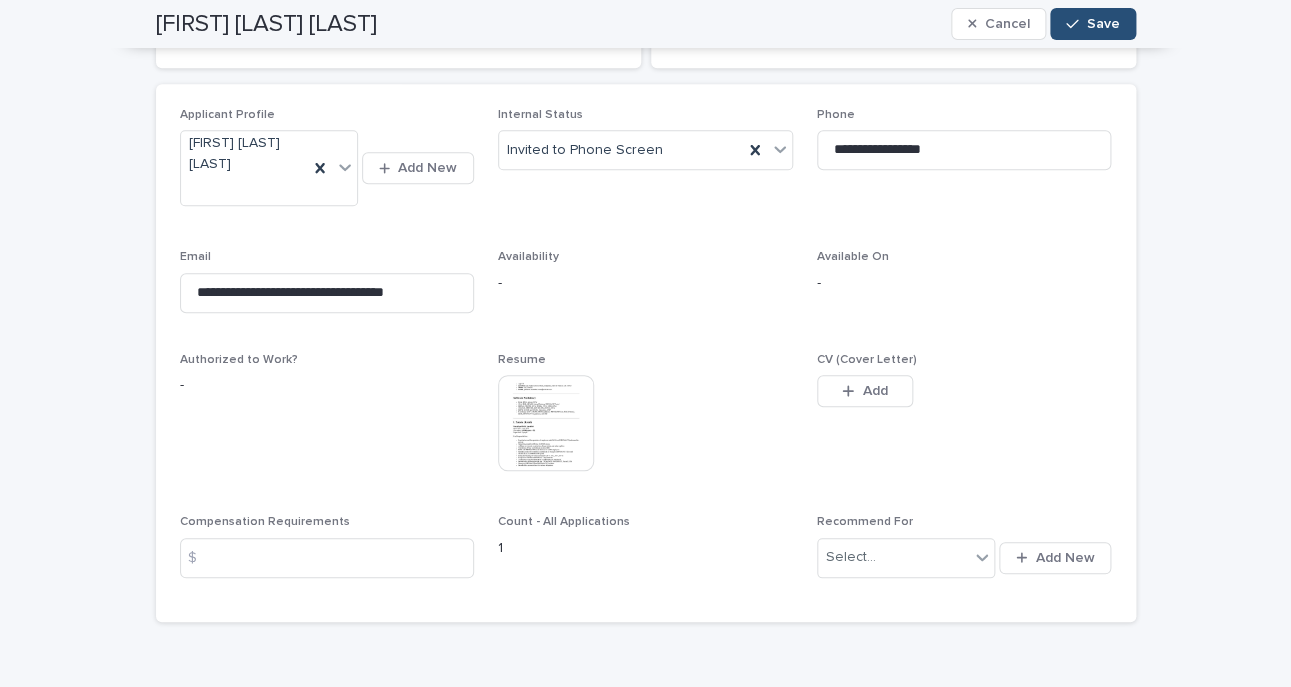 click on "Save" at bounding box center (1103, 24) 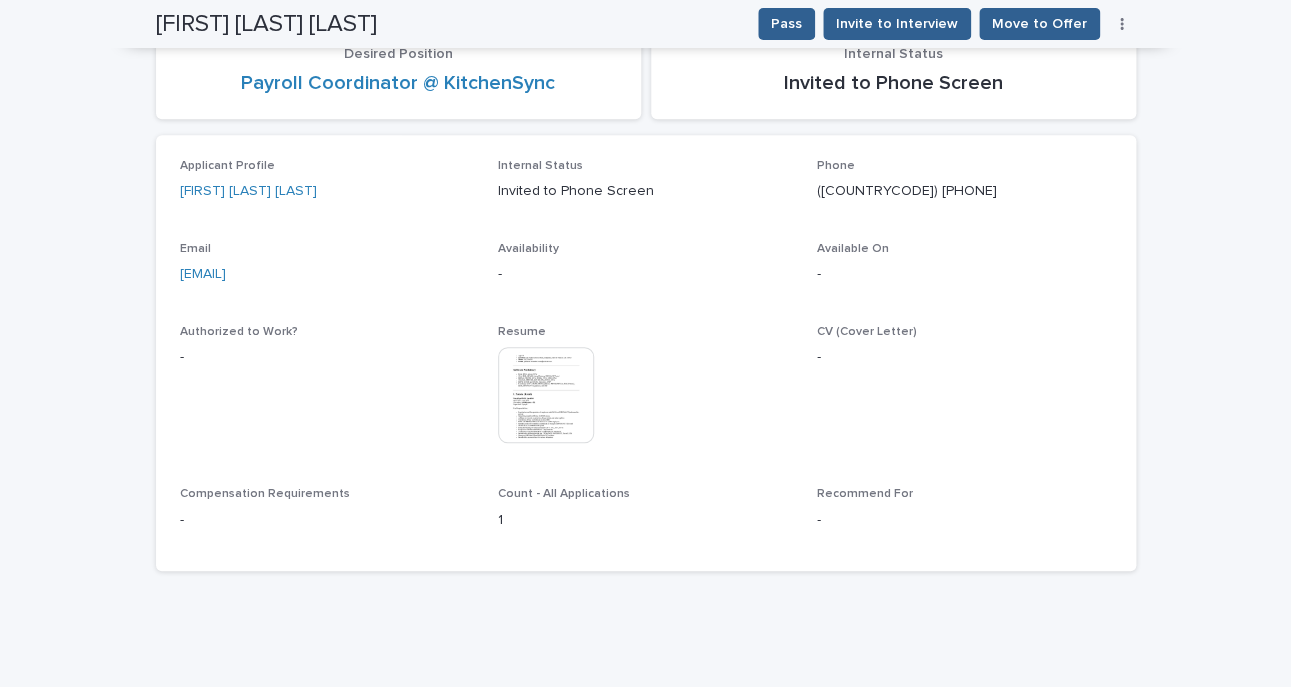 scroll, scrollTop: 0, scrollLeft: 0, axis: both 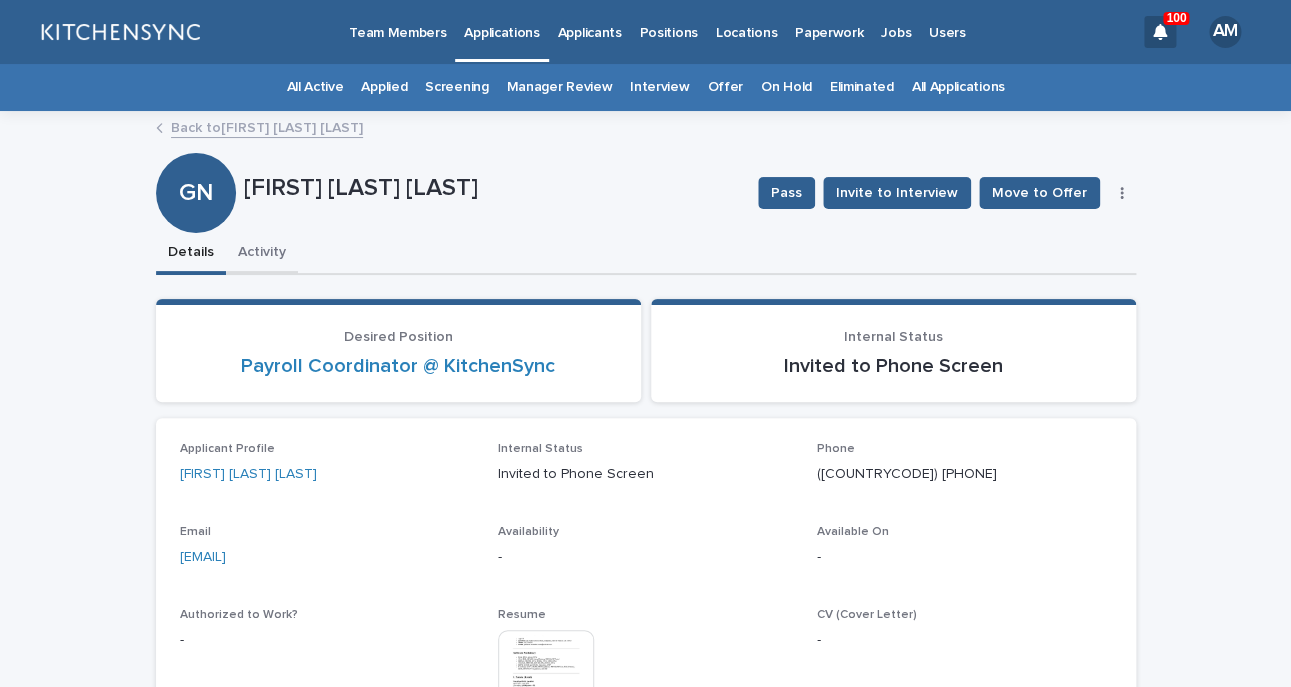 click on "Activity" at bounding box center [262, 254] 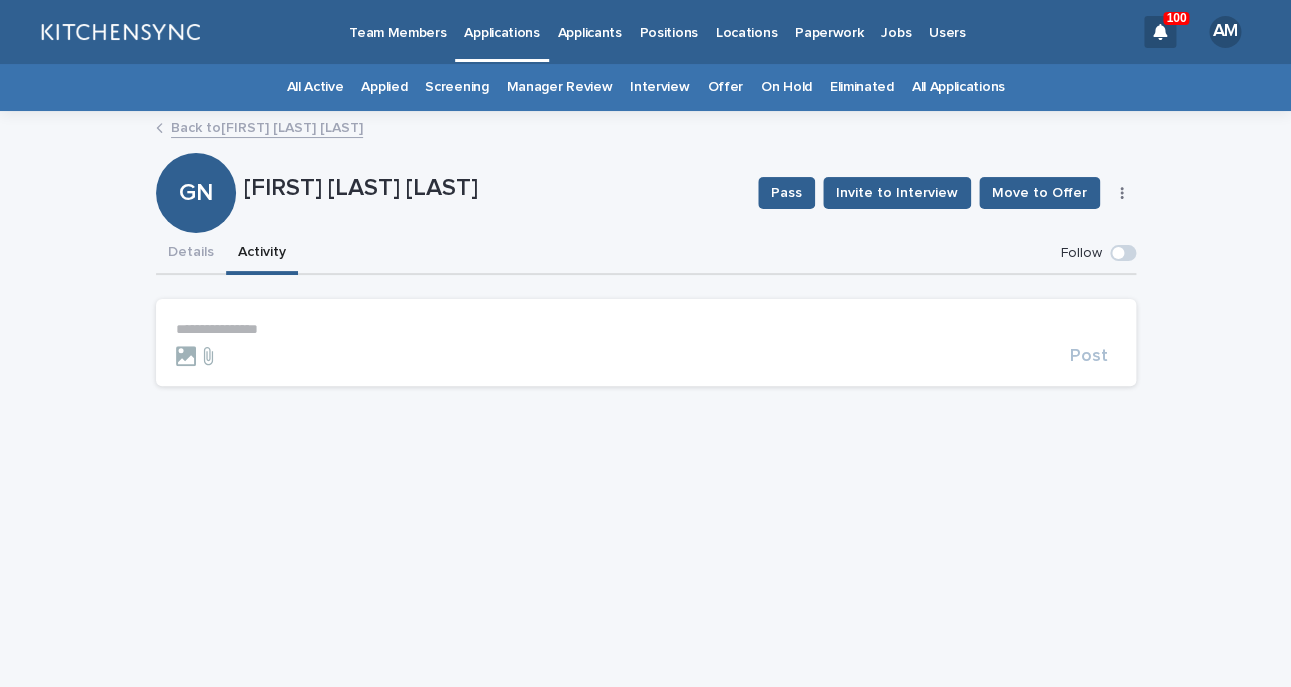 click on "**********" at bounding box center (646, 329) 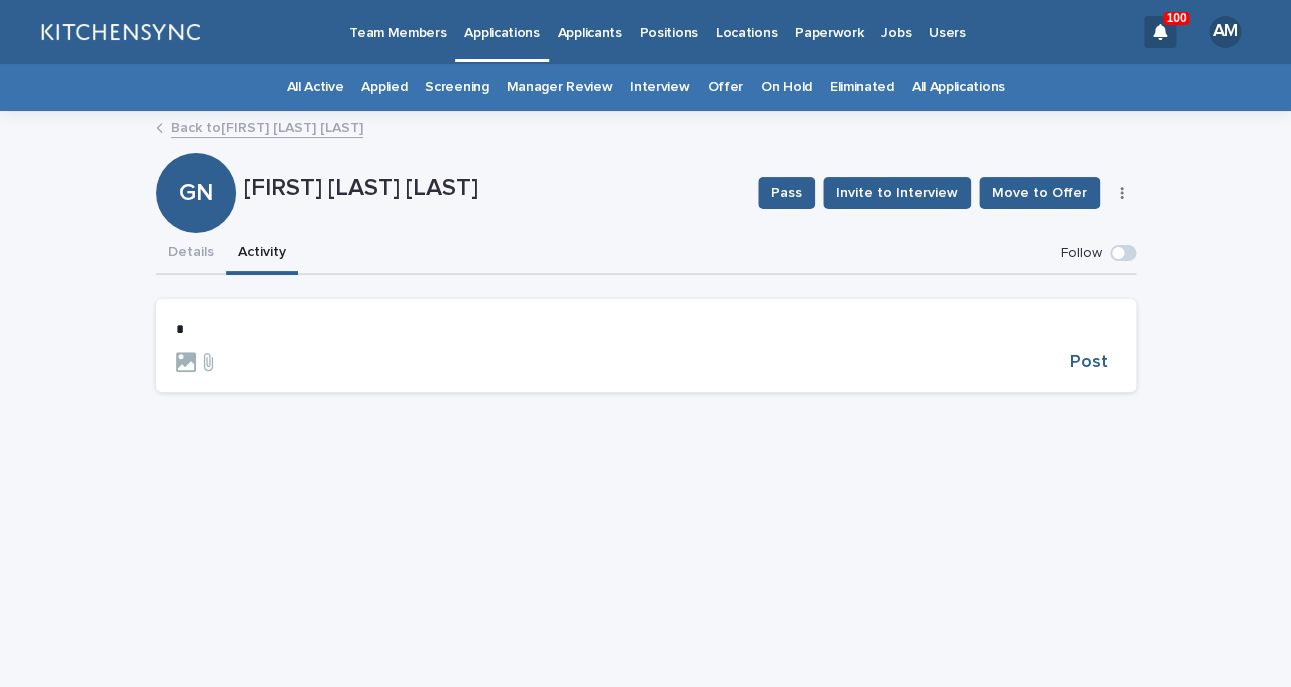 type 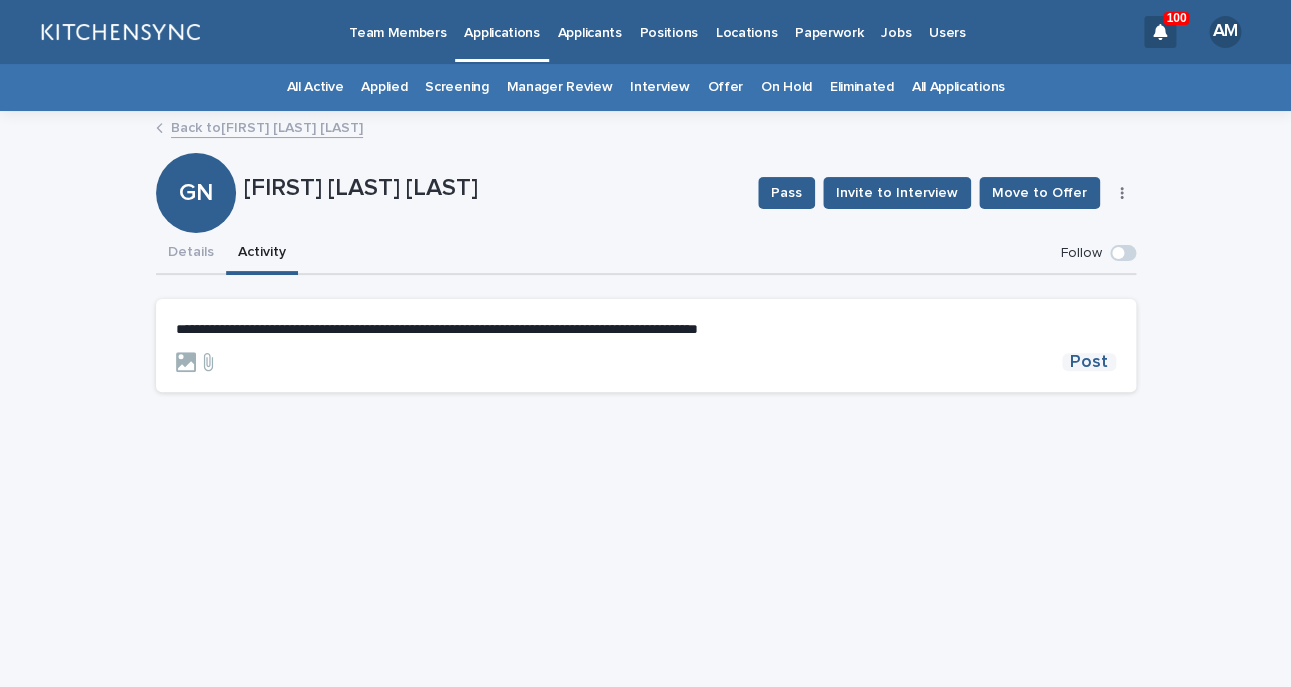 click on "Post" at bounding box center [1089, 362] 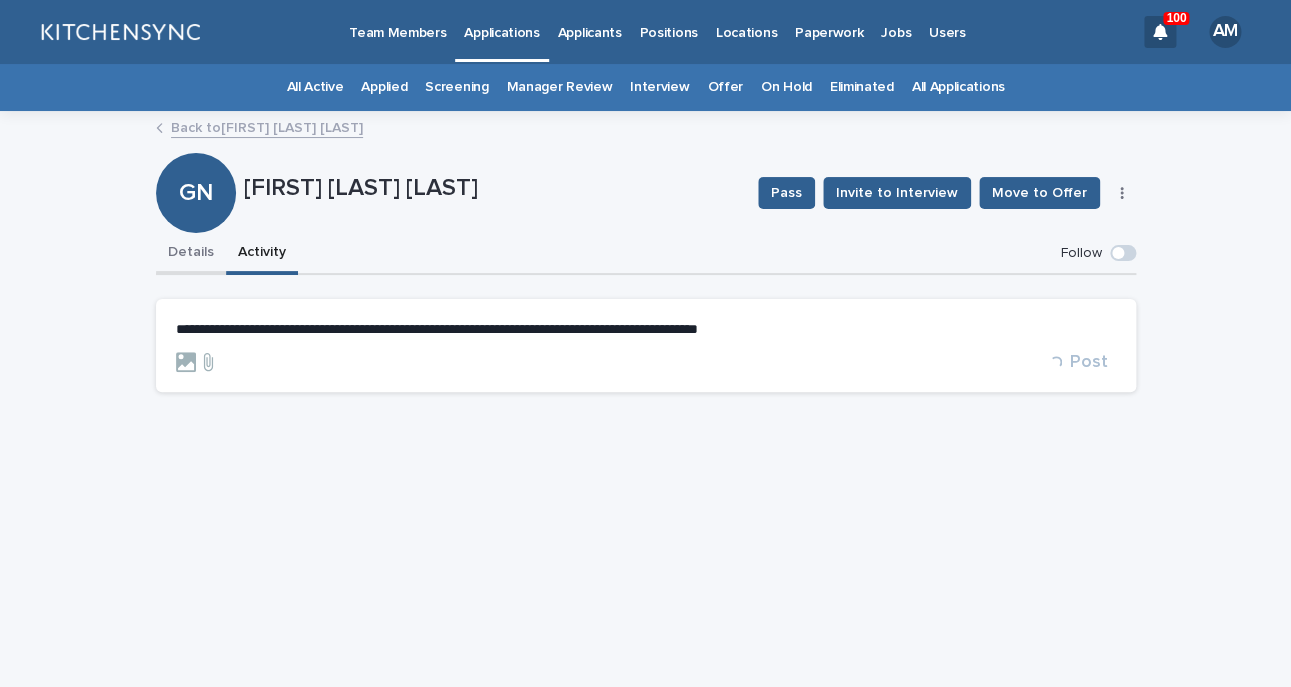 click on "Details" at bounding box center (191, 254) 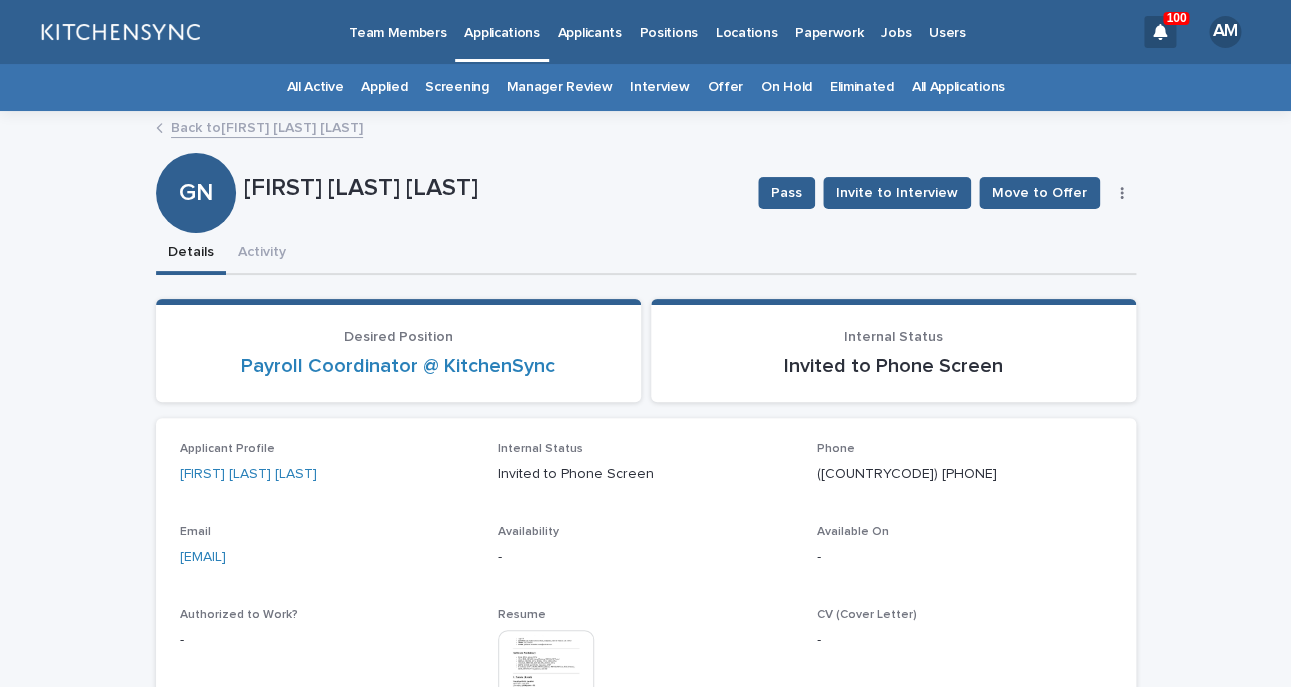 drag, startPoint x: 251, startPoint y: 184, endPoint x: 572, endPoint y: 199, distance: 321.35028 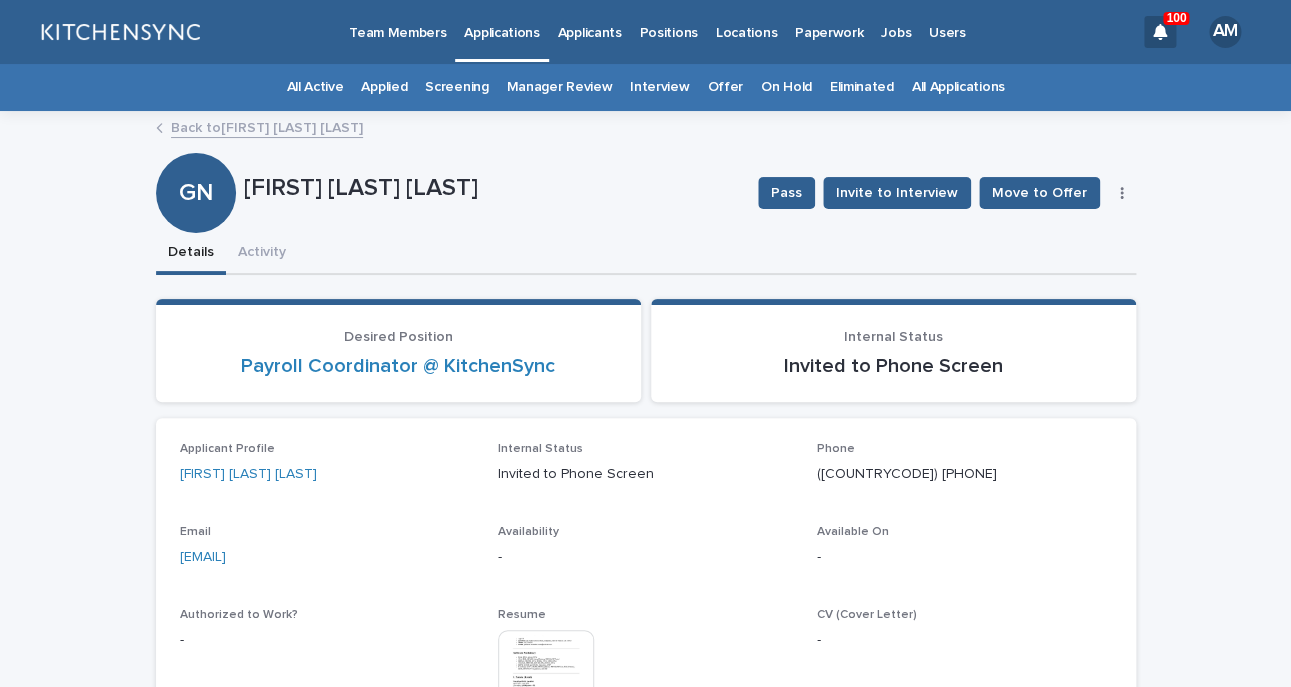 click on "All Applications" at bounding box center (958, 87) 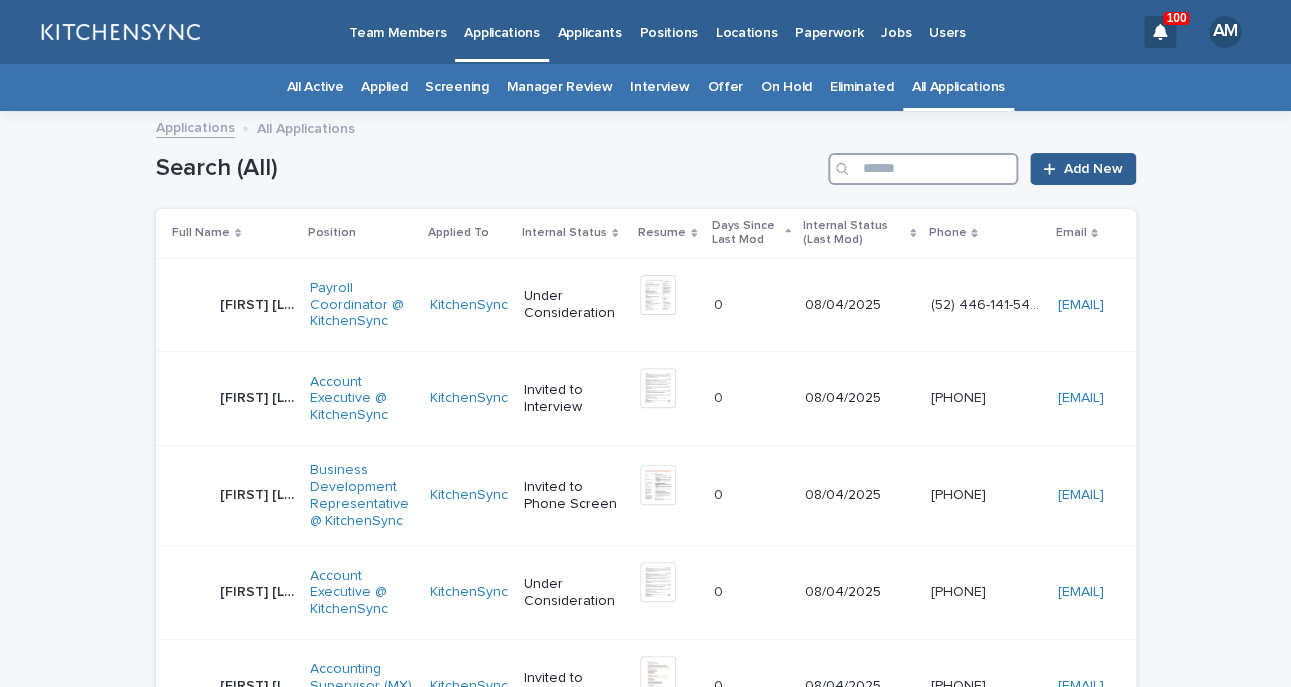 click at bounding box center [923, 169] 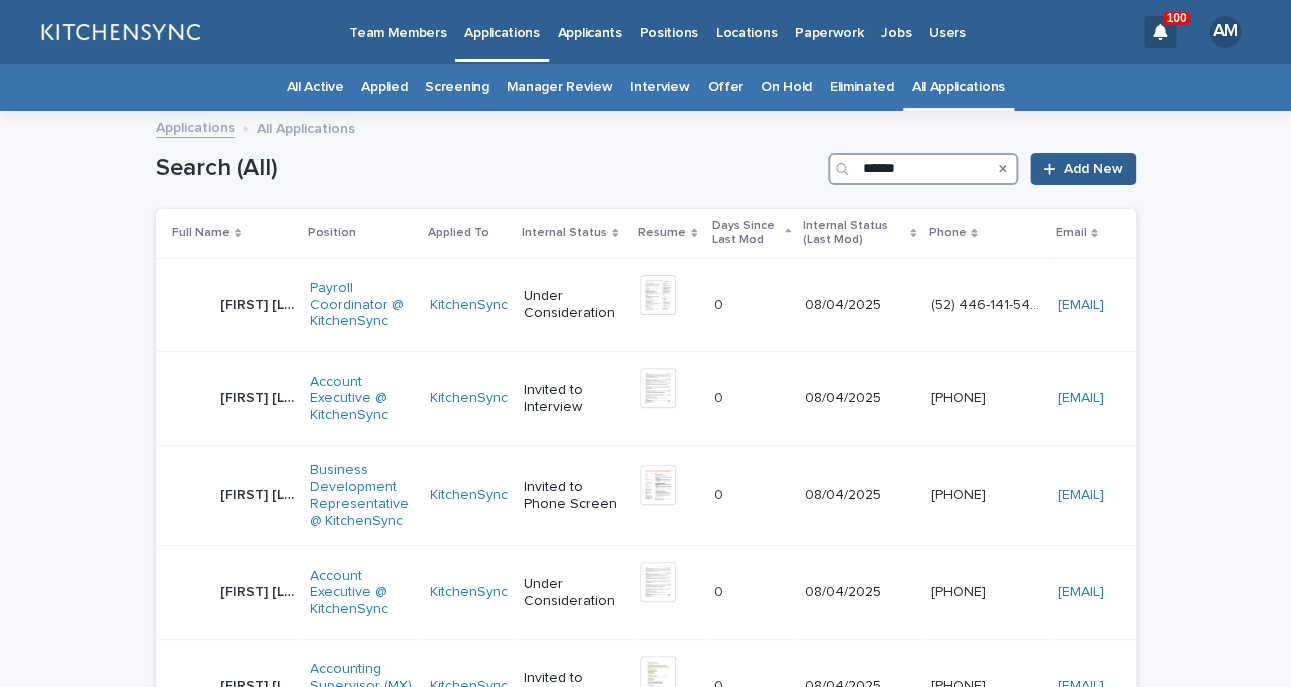 type on "******" 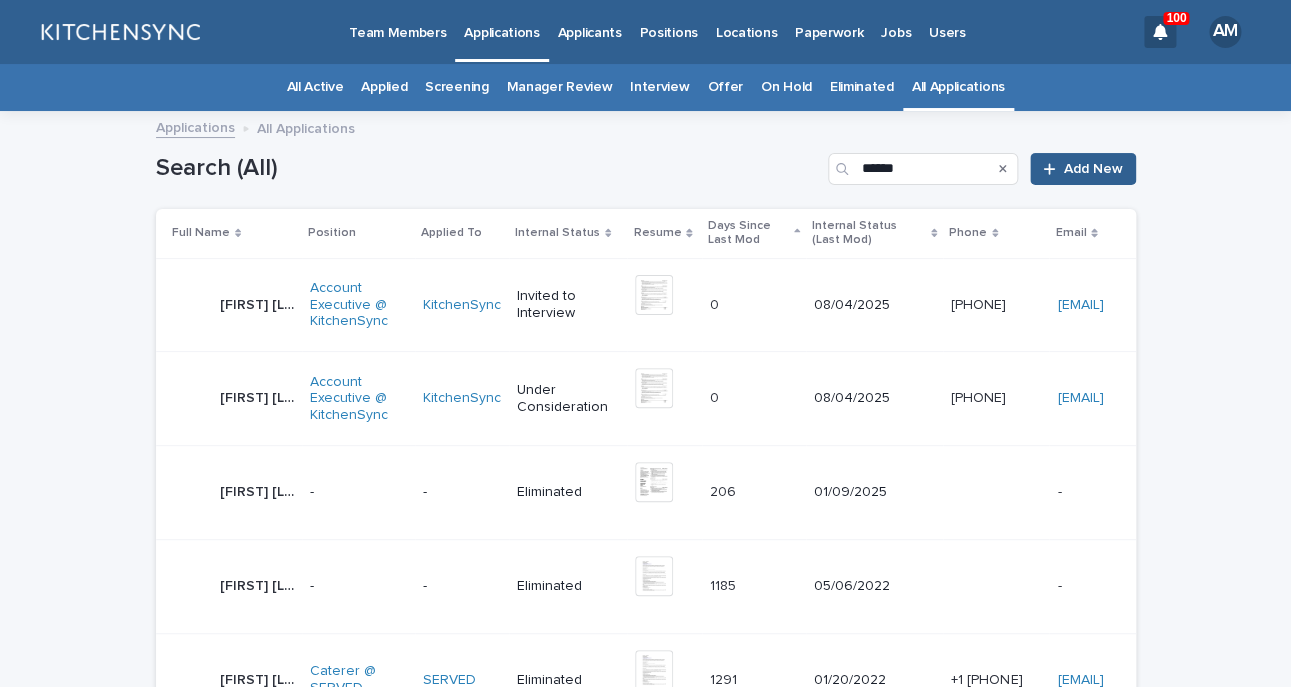 click on "[FIRST] [LAST]" at bounding box center (259, 303) 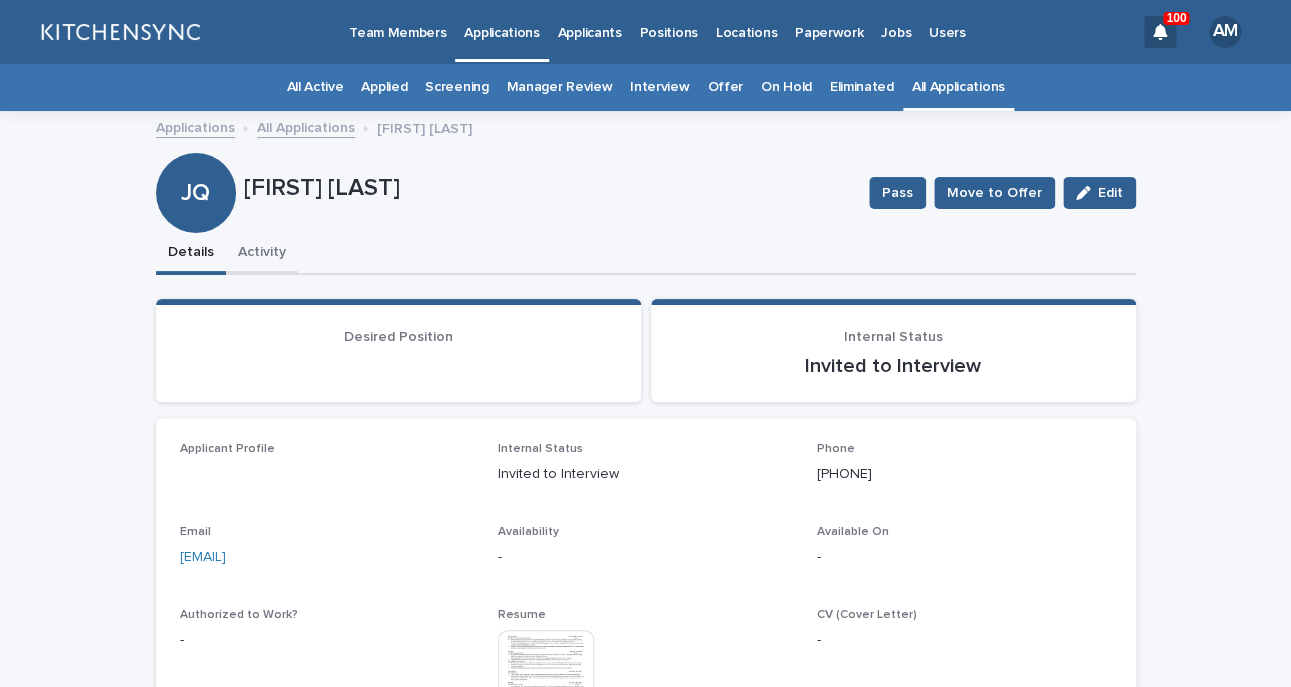 click on "Activity" at bounding box center (262, 254) 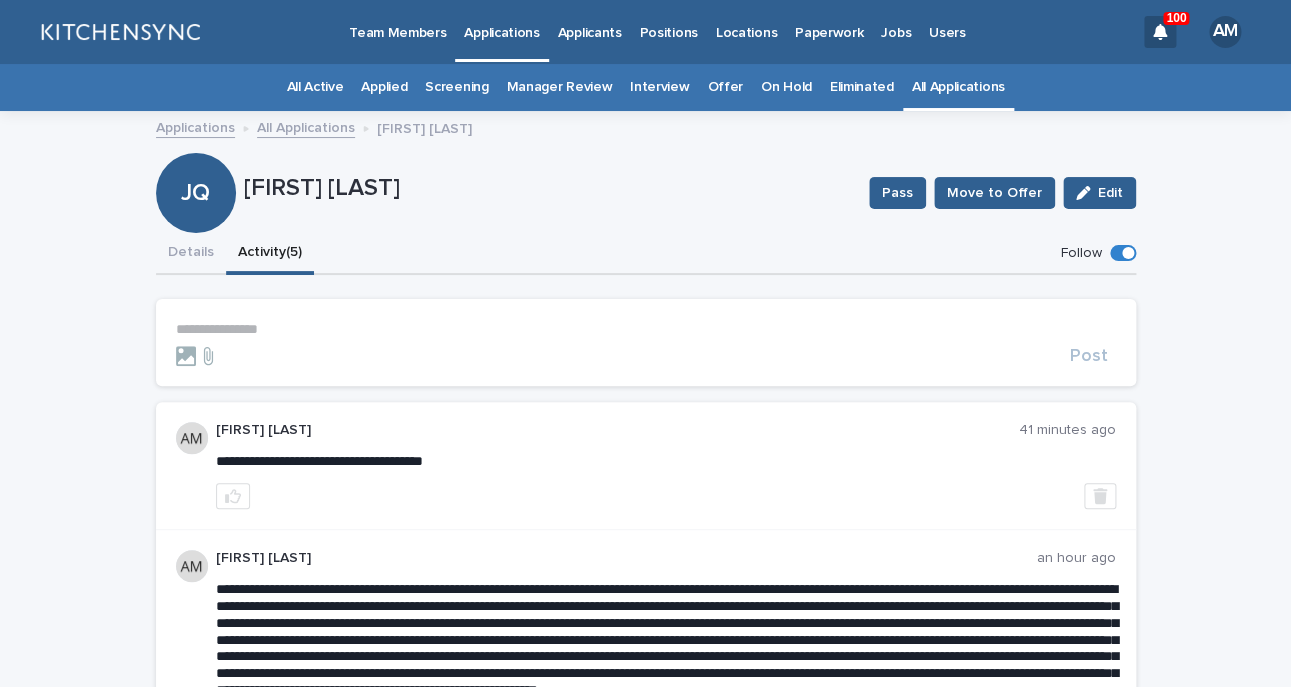 click on "**********" at bounding box center (646, 329) 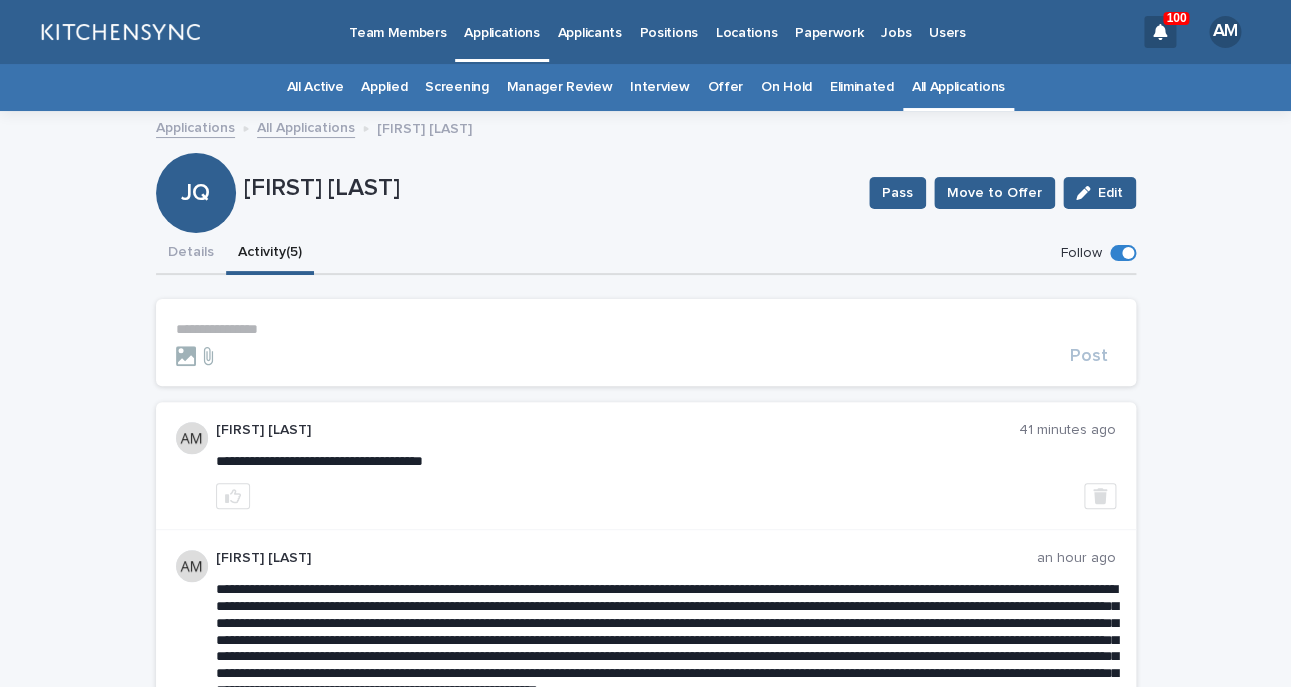 type 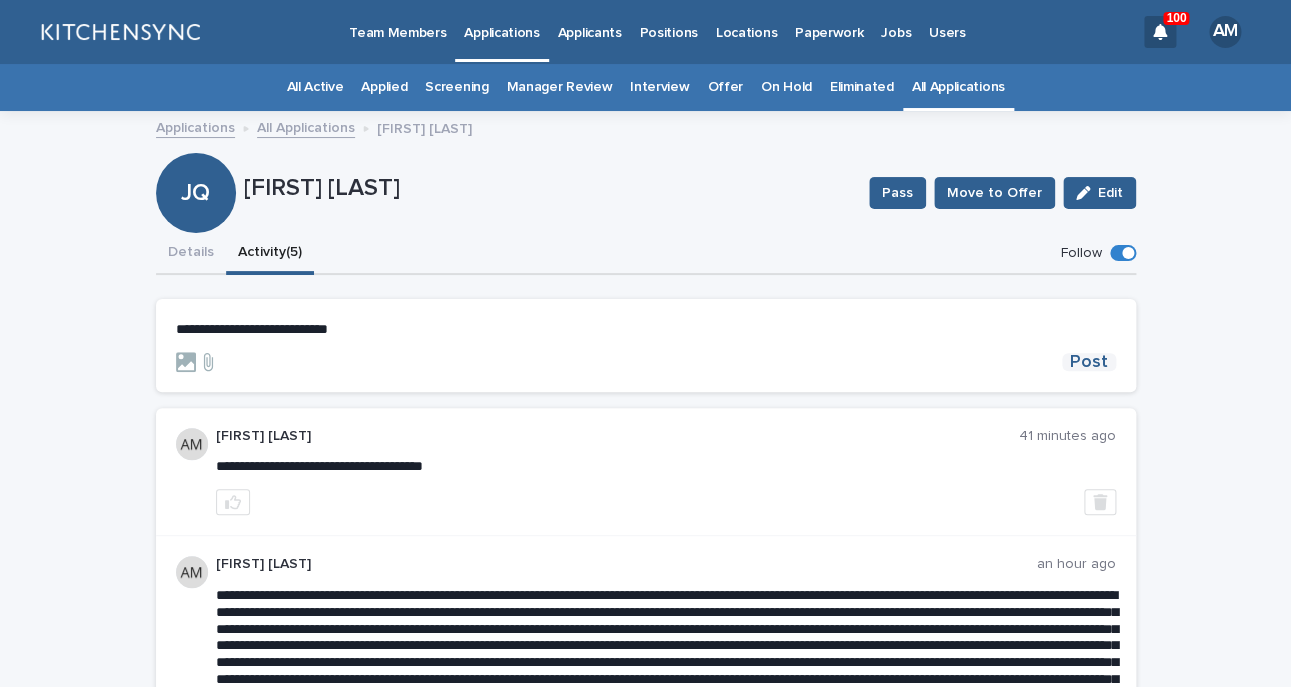 click on "Post" at bounding box center [1089, 362] 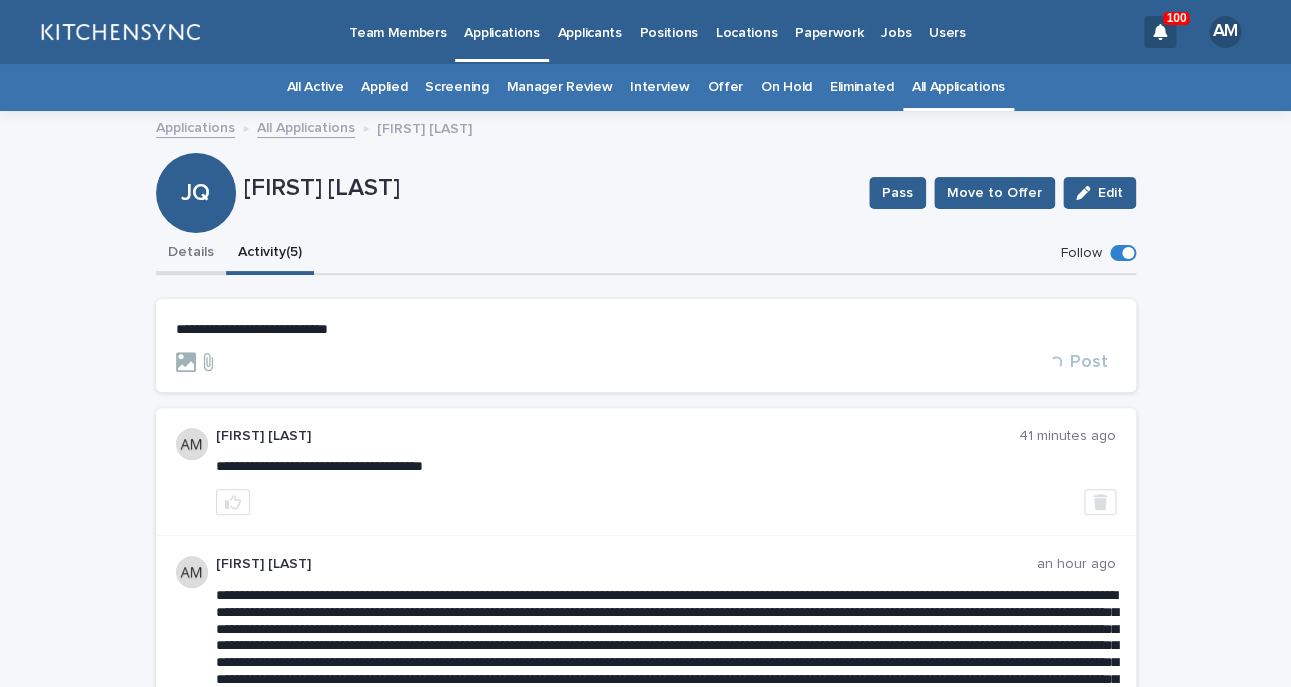 click on "Details" at bounding box center [191, 254] 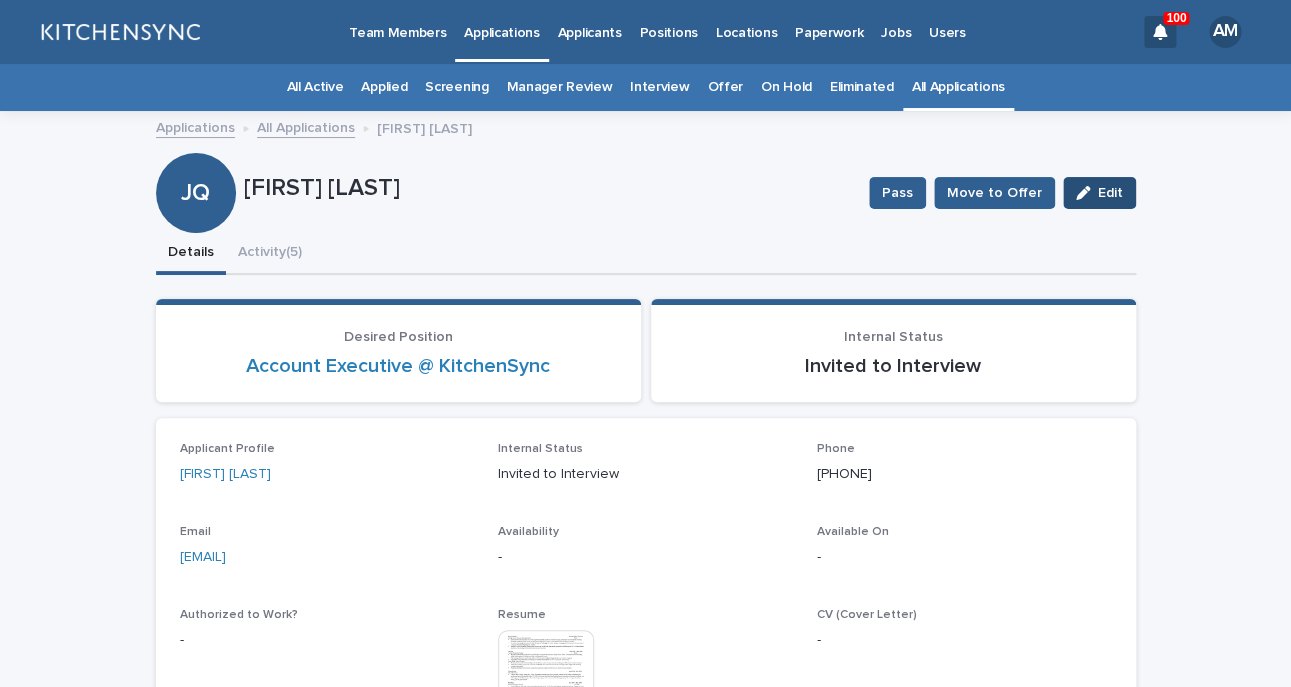 click on "Edit" at bounding box center (1099, 193) 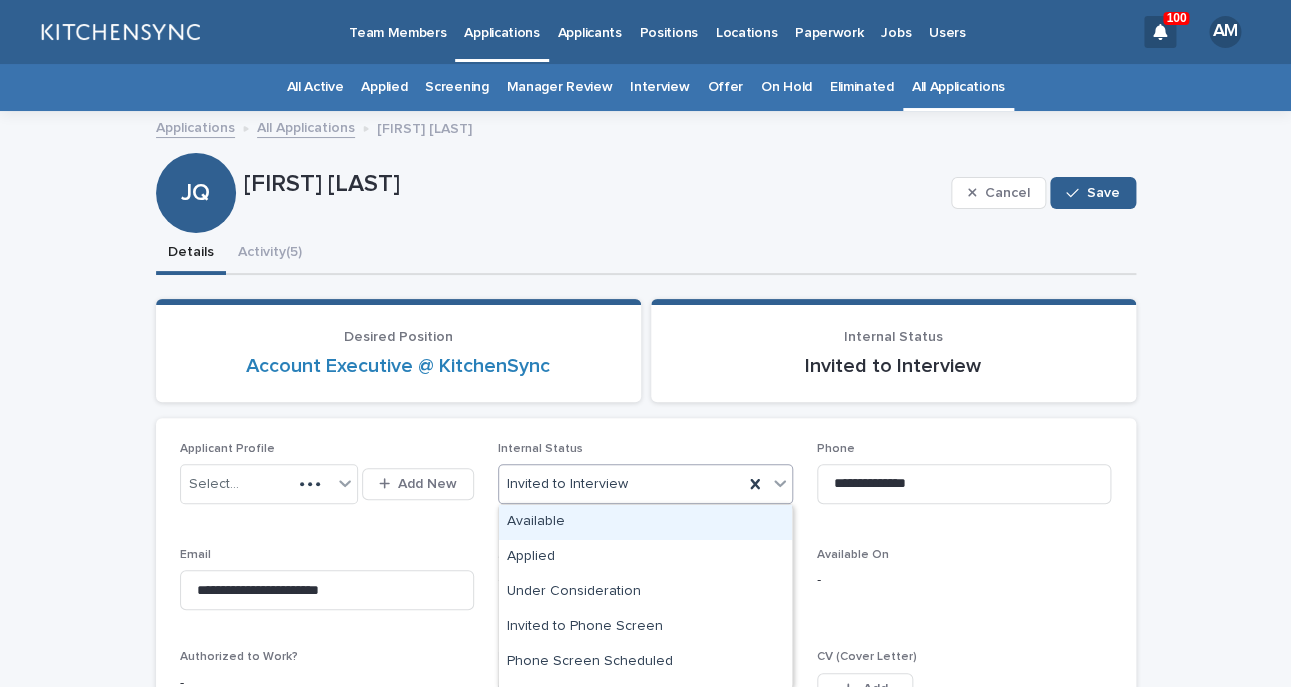 click on "Invited to Interview" at bounding box center (621, 484) 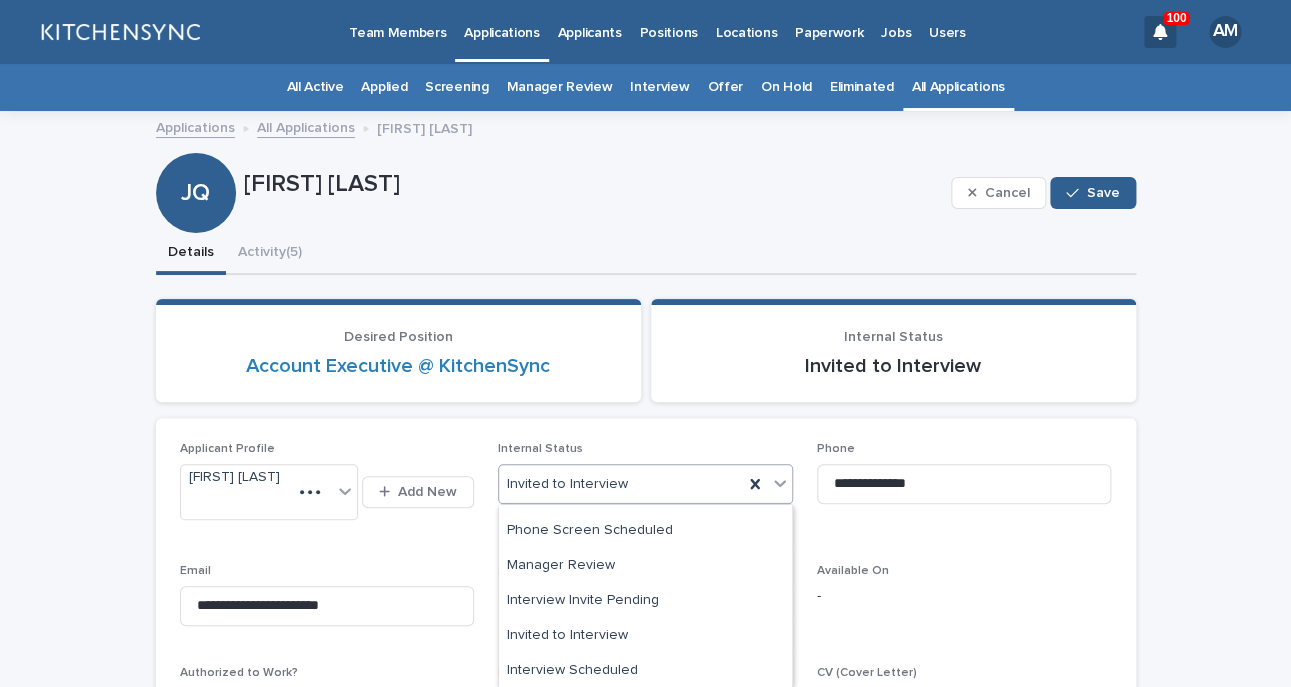 scroll, scrollTop: 133, scrollLeft: 0, axis: vertical 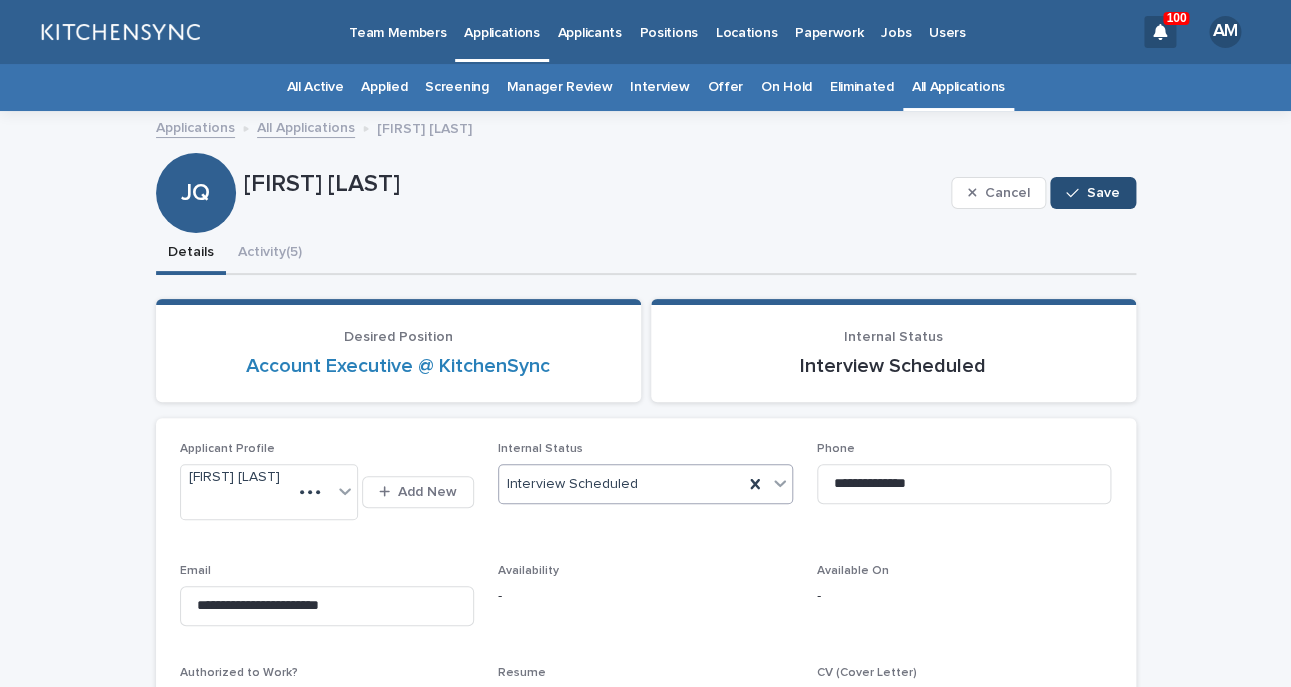 click on "Save" at bounding box center (1092, 193) 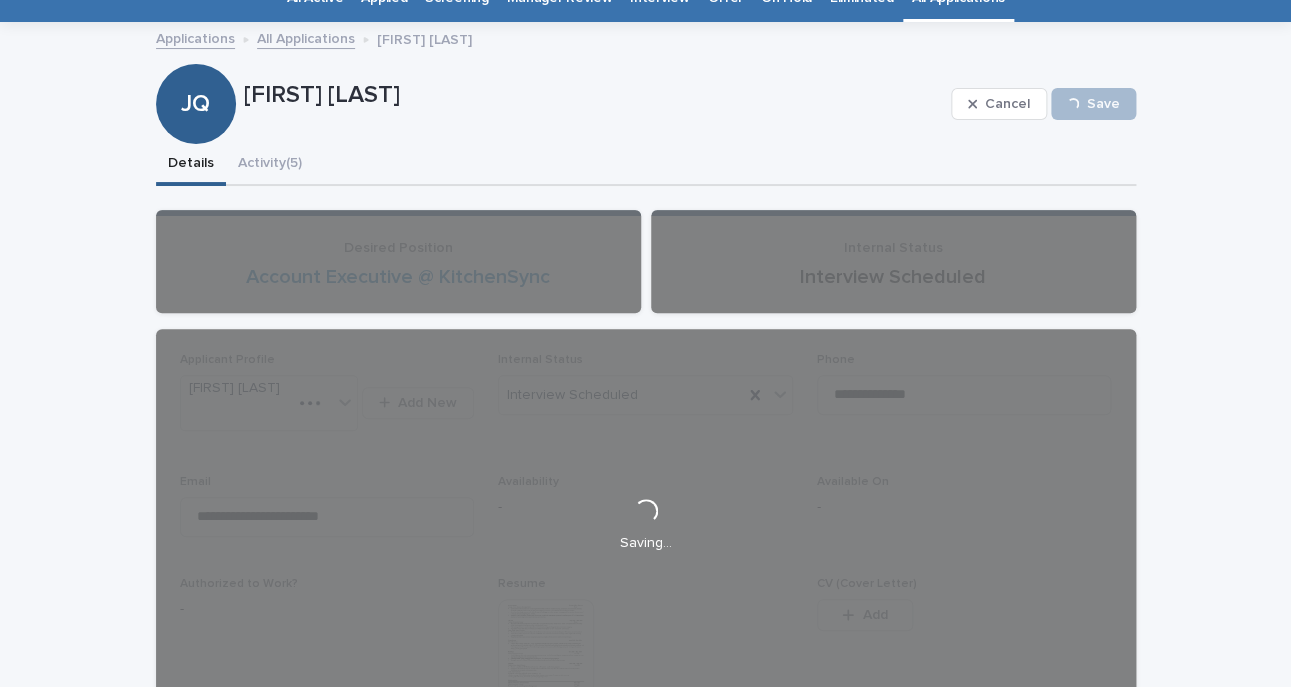 scroll, scrollTop: 93, scrollLeft: 0, axis: vertical 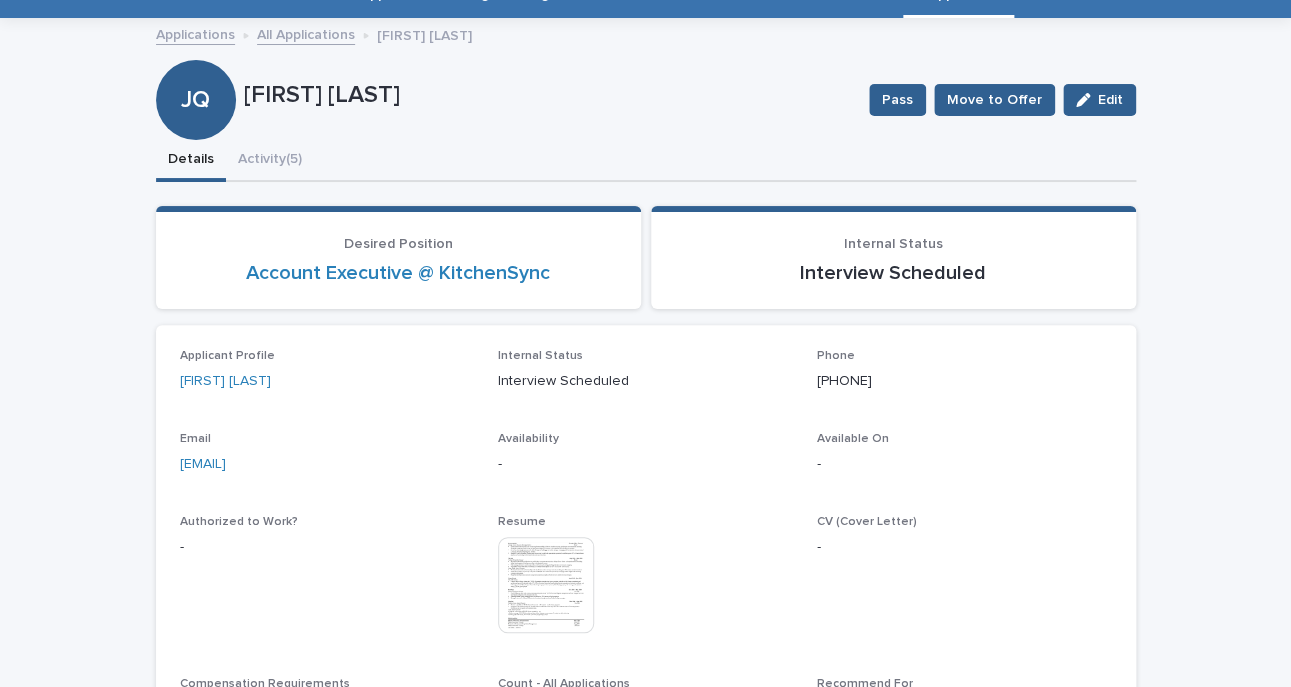 drag, startPoint x: 381, startPoint y: 479, endPoint x: 134, endPoint y: 465, distance: 247.39644 